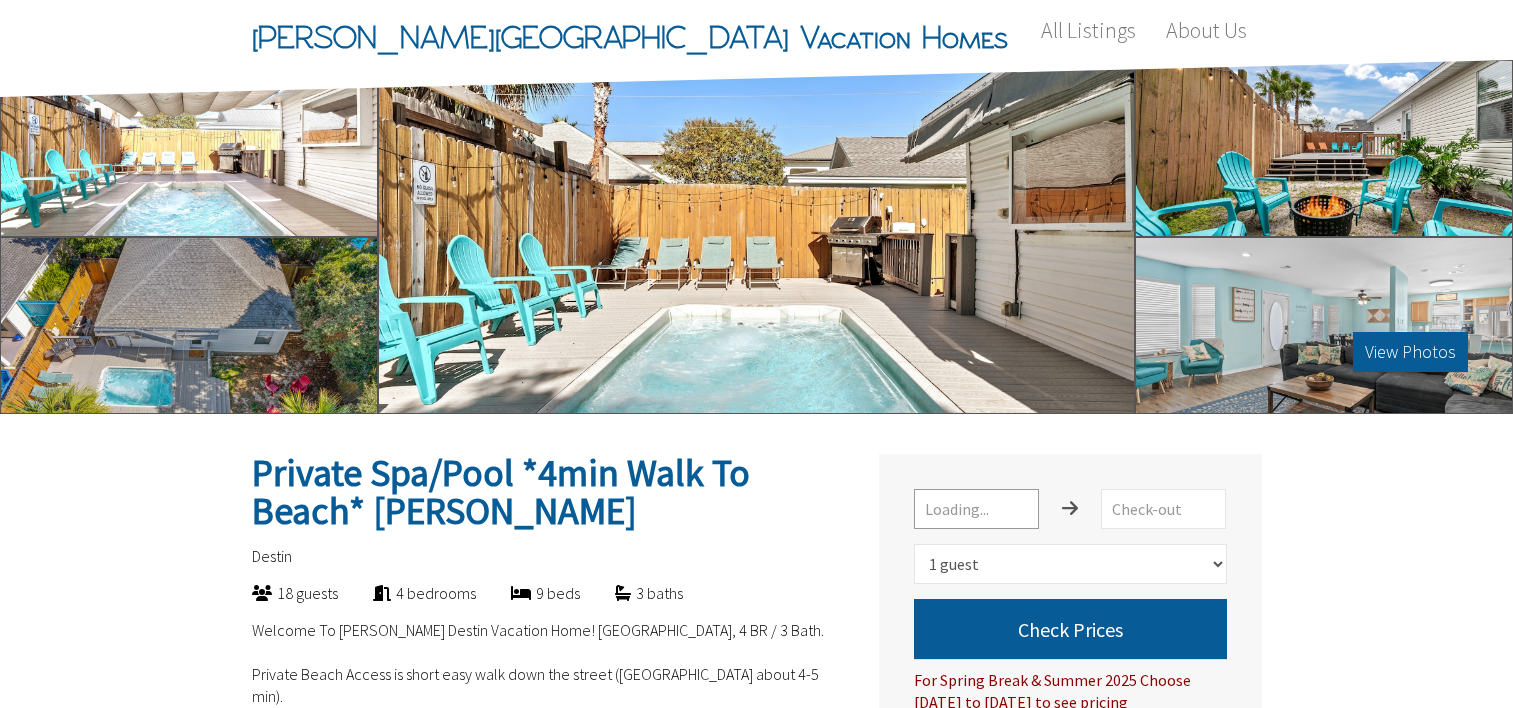 select on "1" 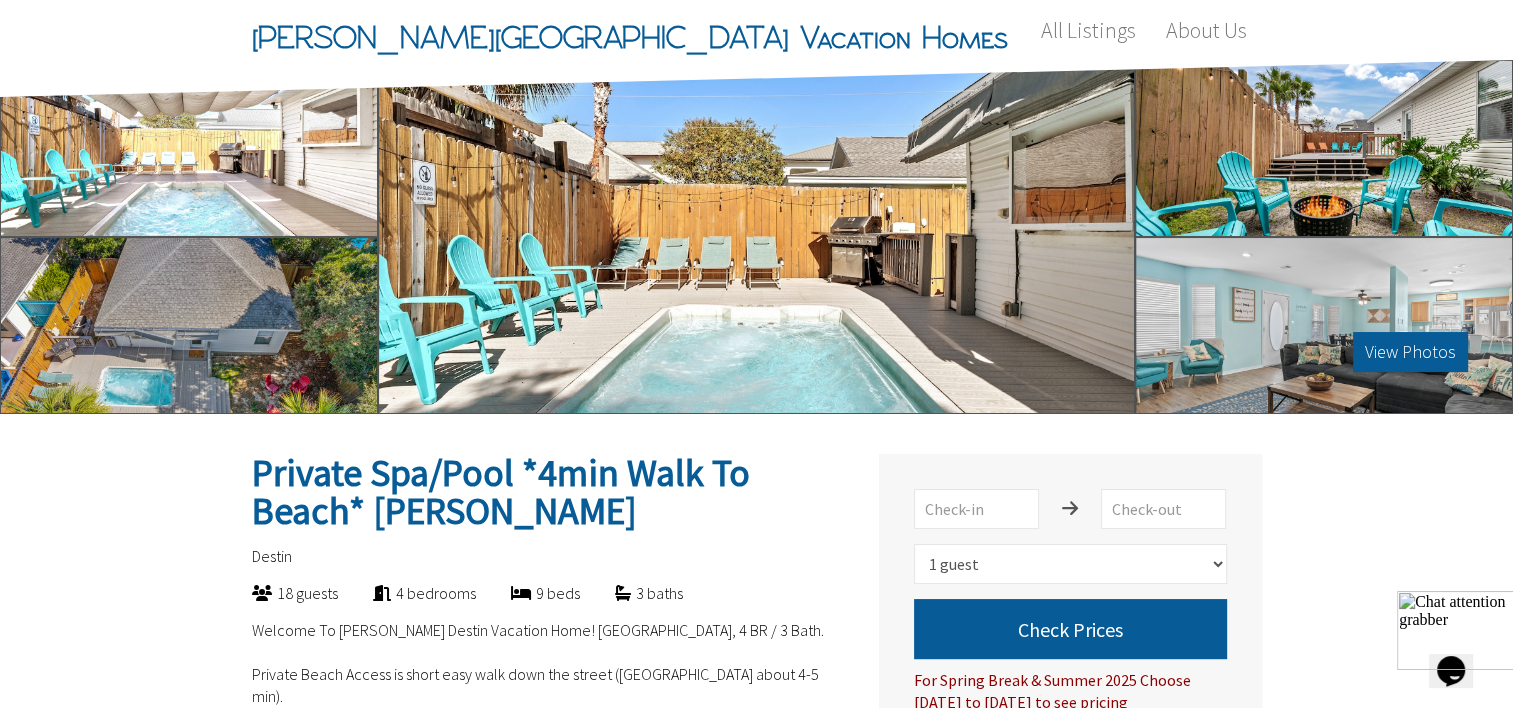 scroll, scrollTop: 0, scrollLeft: 0, axis: both 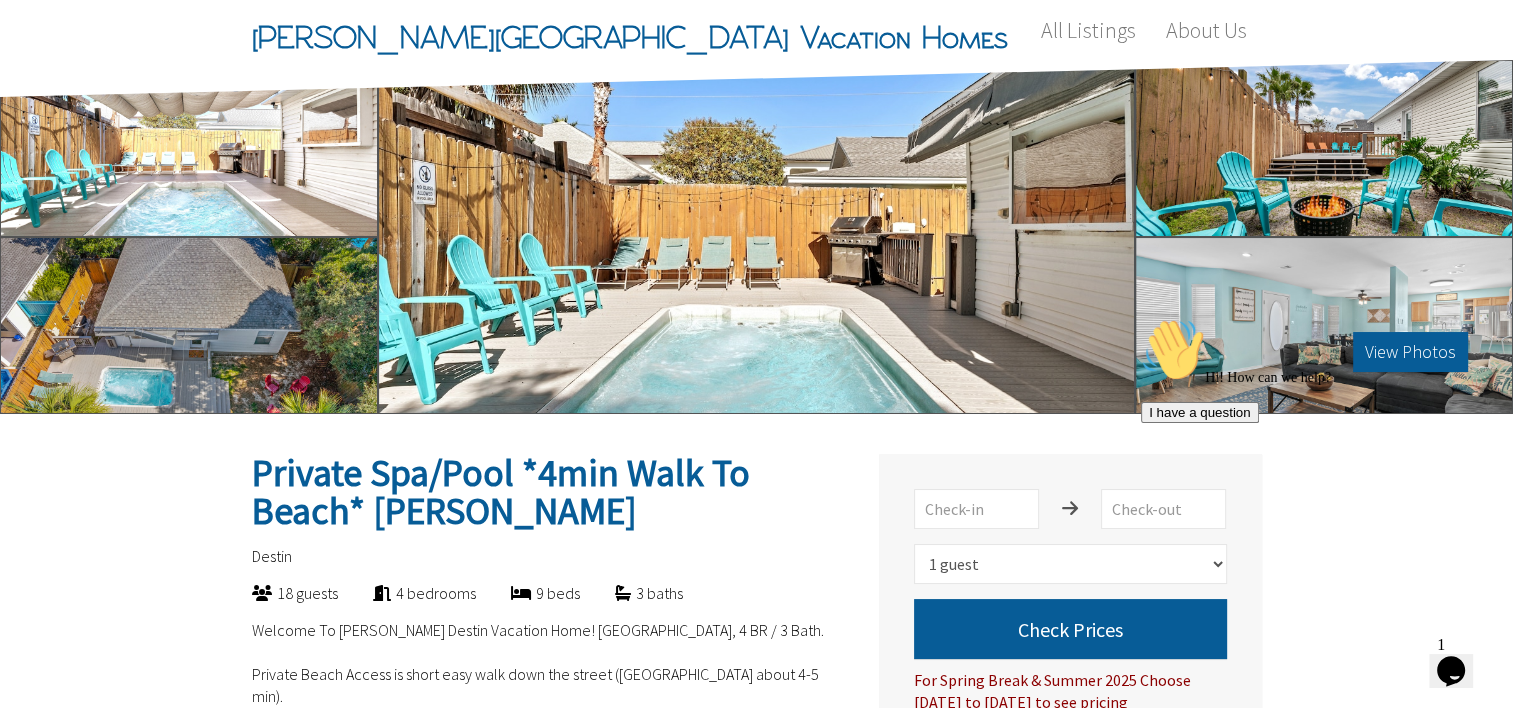 click on "Hi! How can we help? I have a question" at bounding box center [1321, 370] 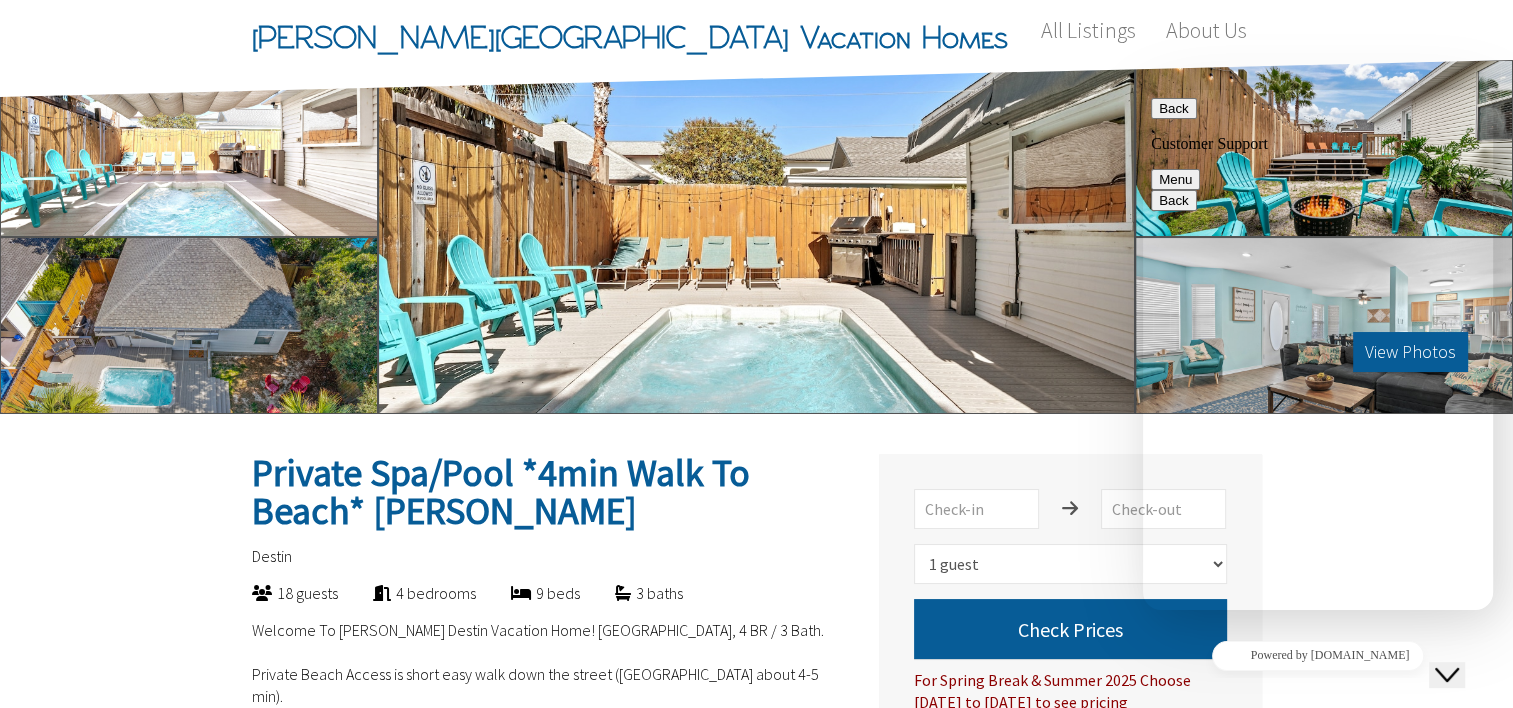 click on "Back" at bounding box center (1174, 108) 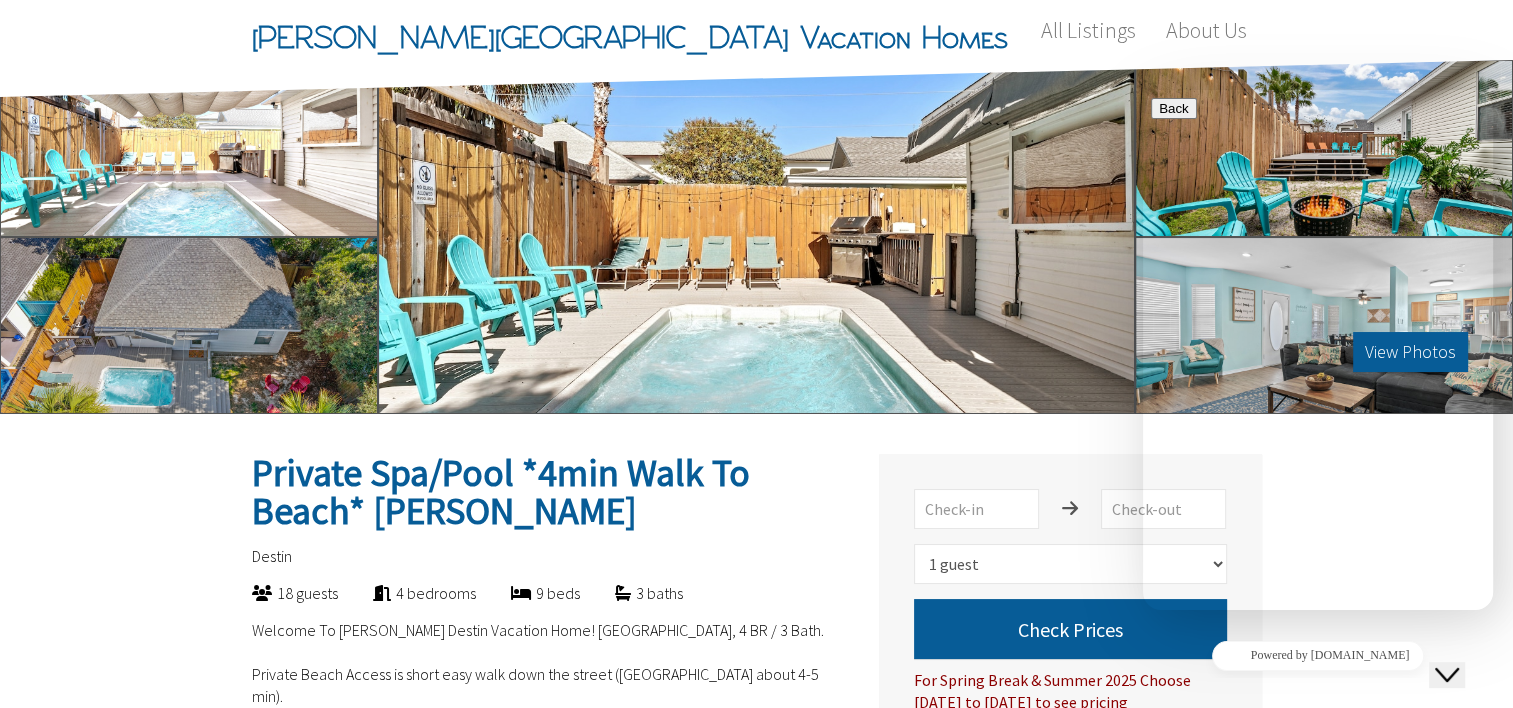 click on "Private Spa/Pool *4min Walk To Beach* [PERSON_NAME]
Destin
18 guests
4 bedrooms
9 beds
3 baths
Welcome To [PERSON_NAME] Destin Vacation Home! [GEOGRAPHIC_DATA], 4 BR / 3 Bath.
Private Beach Access is short easy walk down the street ([GEOGRAPHIC_DATA] about 4-5 min).
The Pool/Hot Tub Combo (8'x14') can be heated (with additional fee) and is perfect as a pool to cool down at summer.
We provide everything you need to enjoy your Destin Vacation.
Deposit required if under 25- see below
Pets welcome with a pet fee - $150 for the first 2 pets (more optional with additional fee
Amenities
Ac Alfresco dining Allows pets Baking sheet Barbeque utensils
[GEOGRAPHIC_DATA] area Beach essentials Bed linens Board games
Show More
[MEDICAL_DATA] detector Ceiling fan Childrens books and toys Childrens dinnerware Coffee maker" at bounding box center (739, 1895) 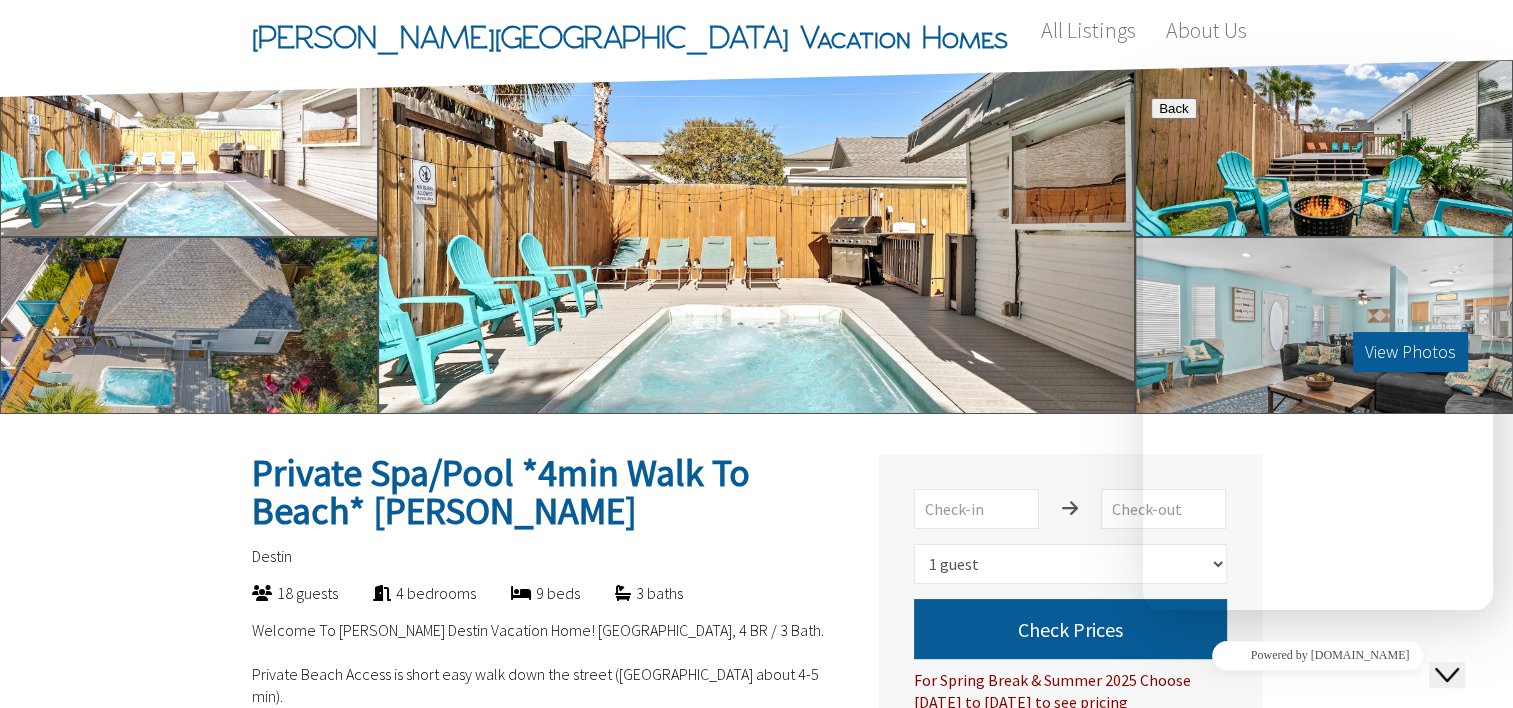 click at bounding box center [1159, 933] 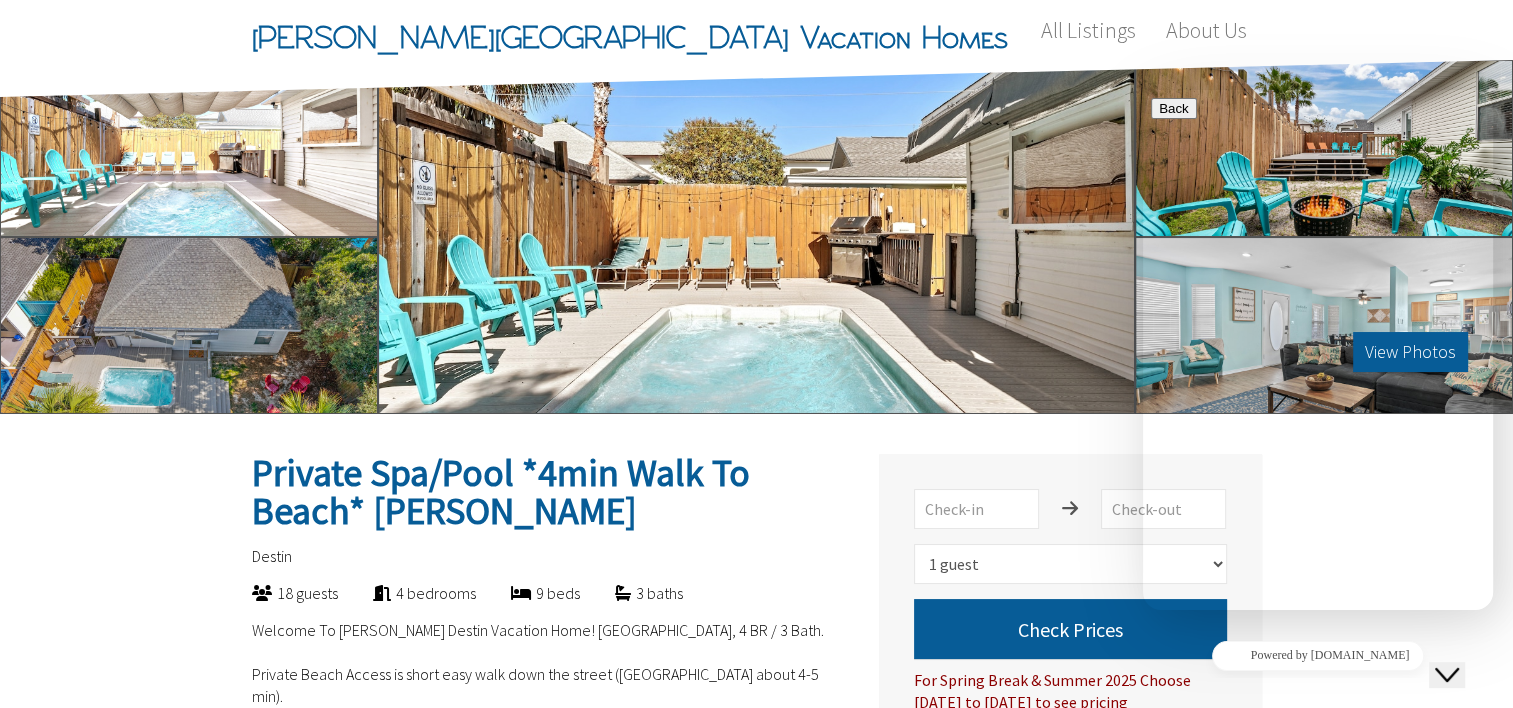 type 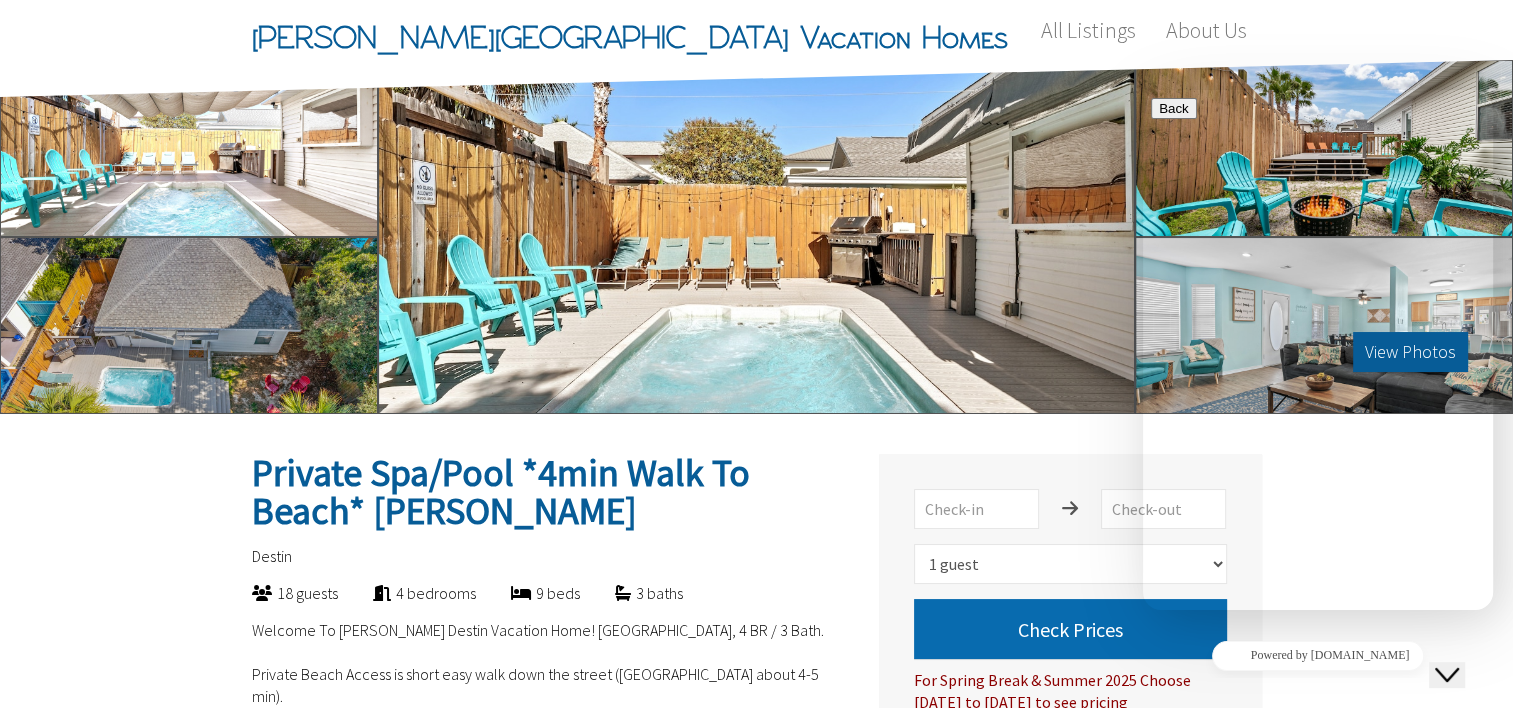 click on "Check Prices" at bounding box center (1070, 629) 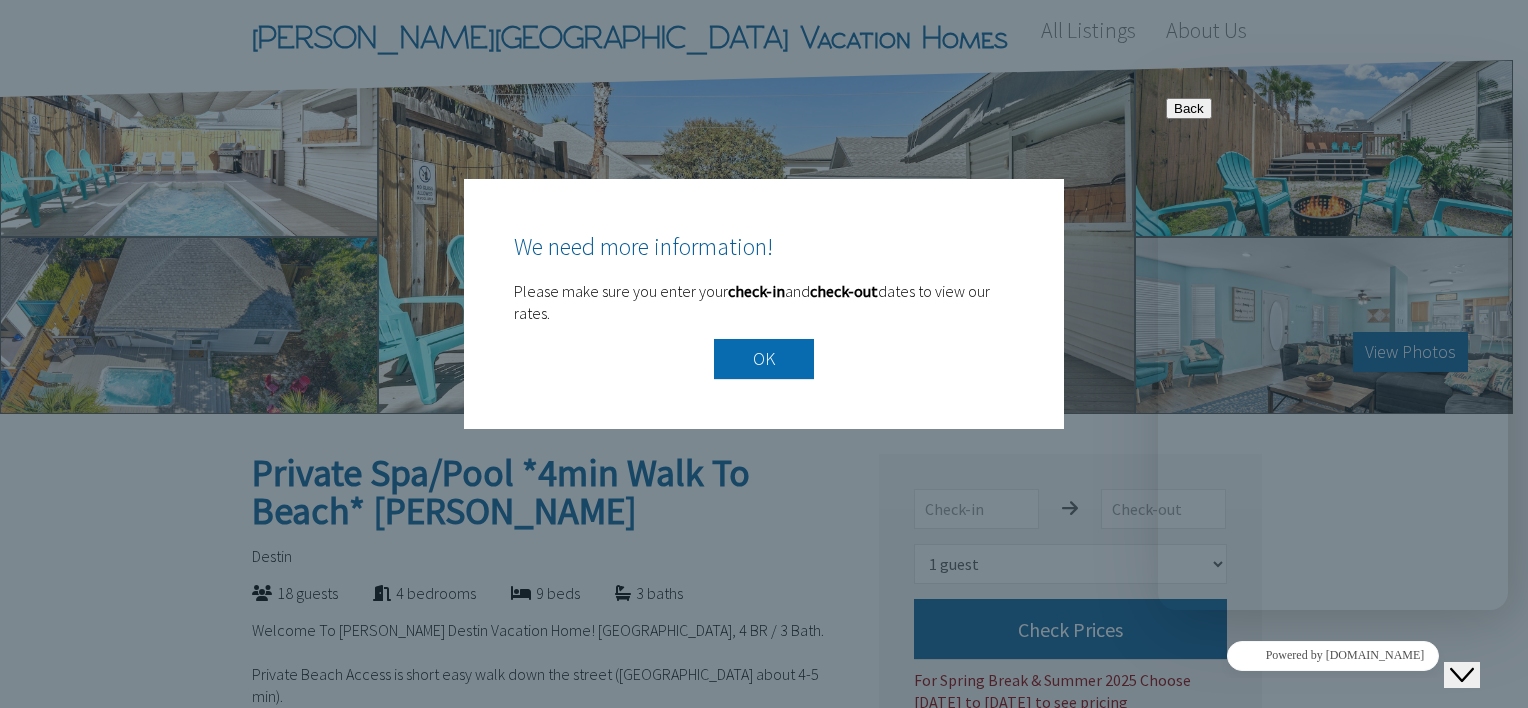 click on "OK" at bounding box center [764, 359] 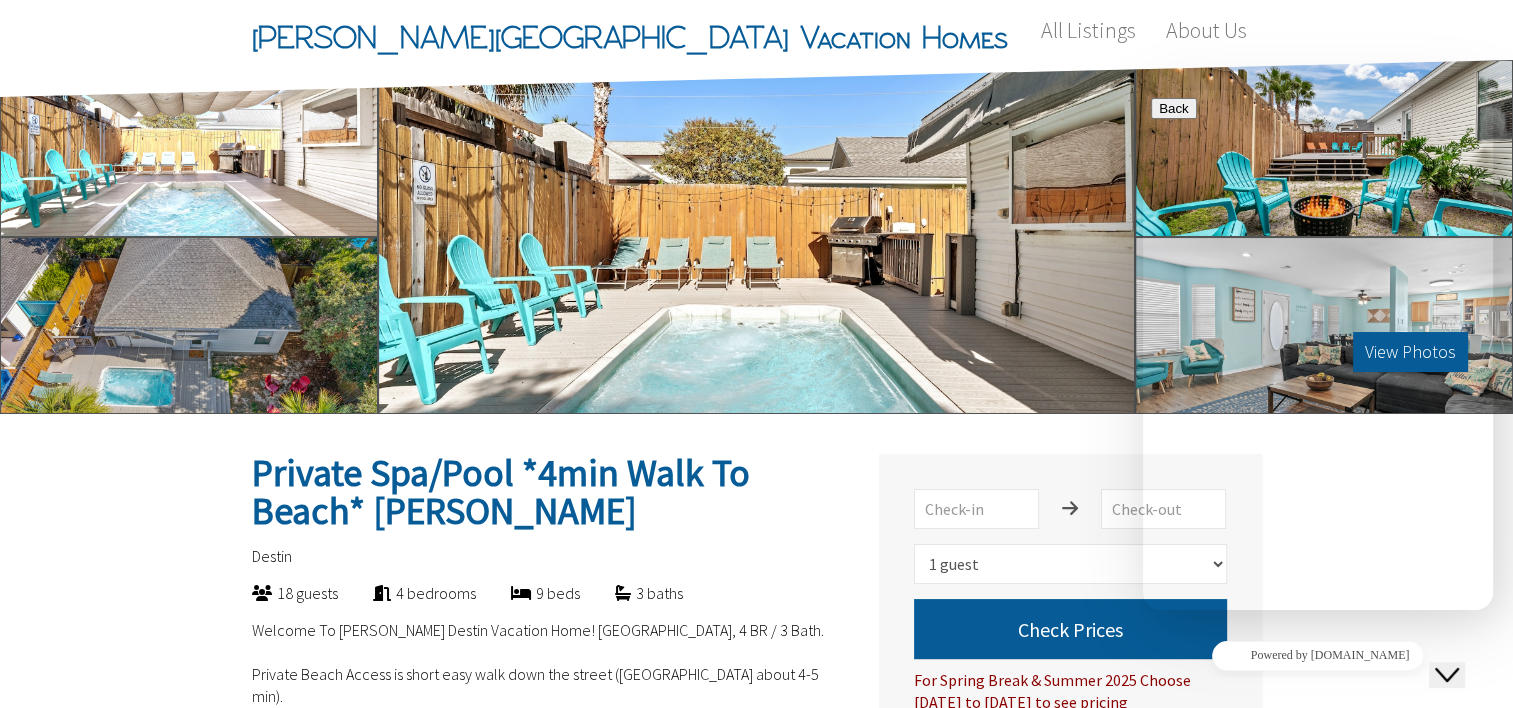 drag, startPoint x: 1459, startPoint y: 131, endPoint x: 299, endPoint y: 51, distance: 1162.7554 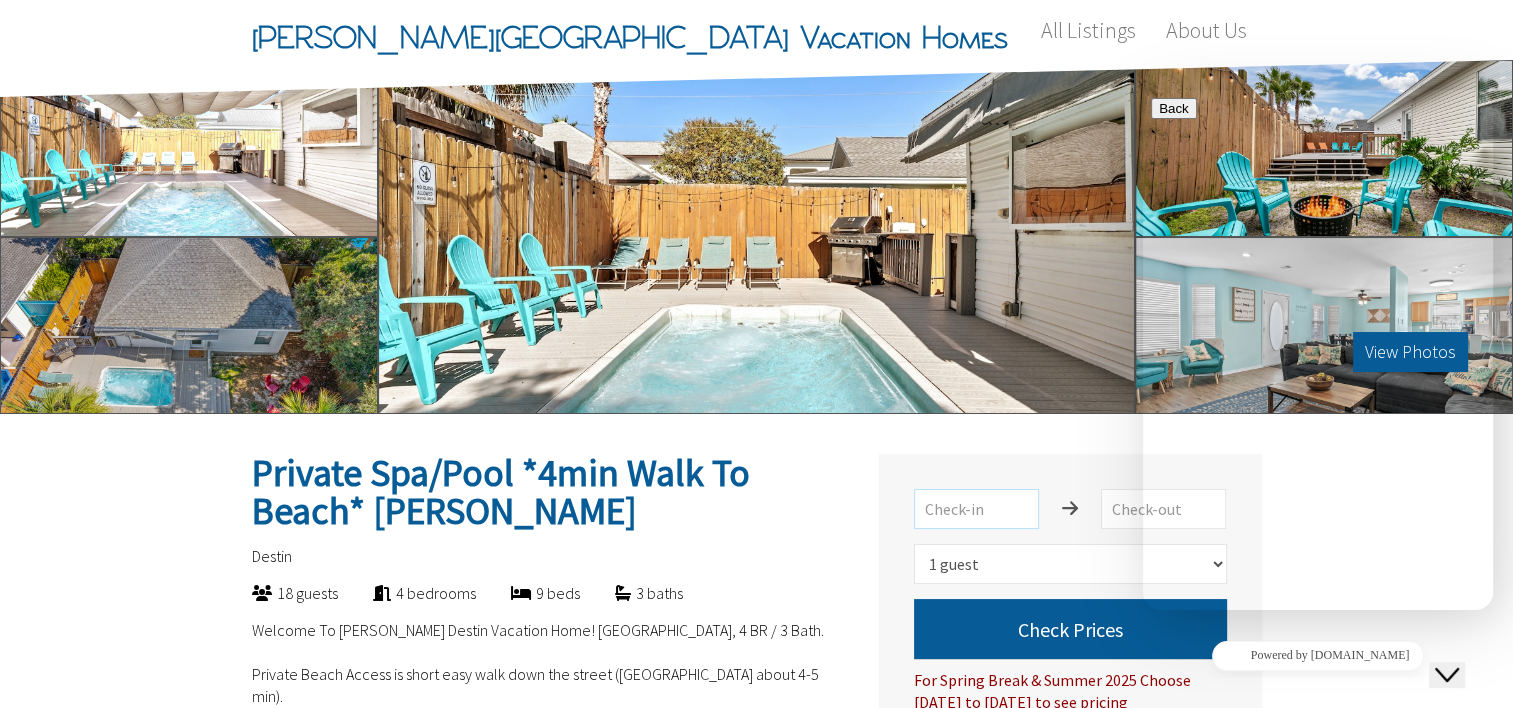 click at bounding box center (976, 509) 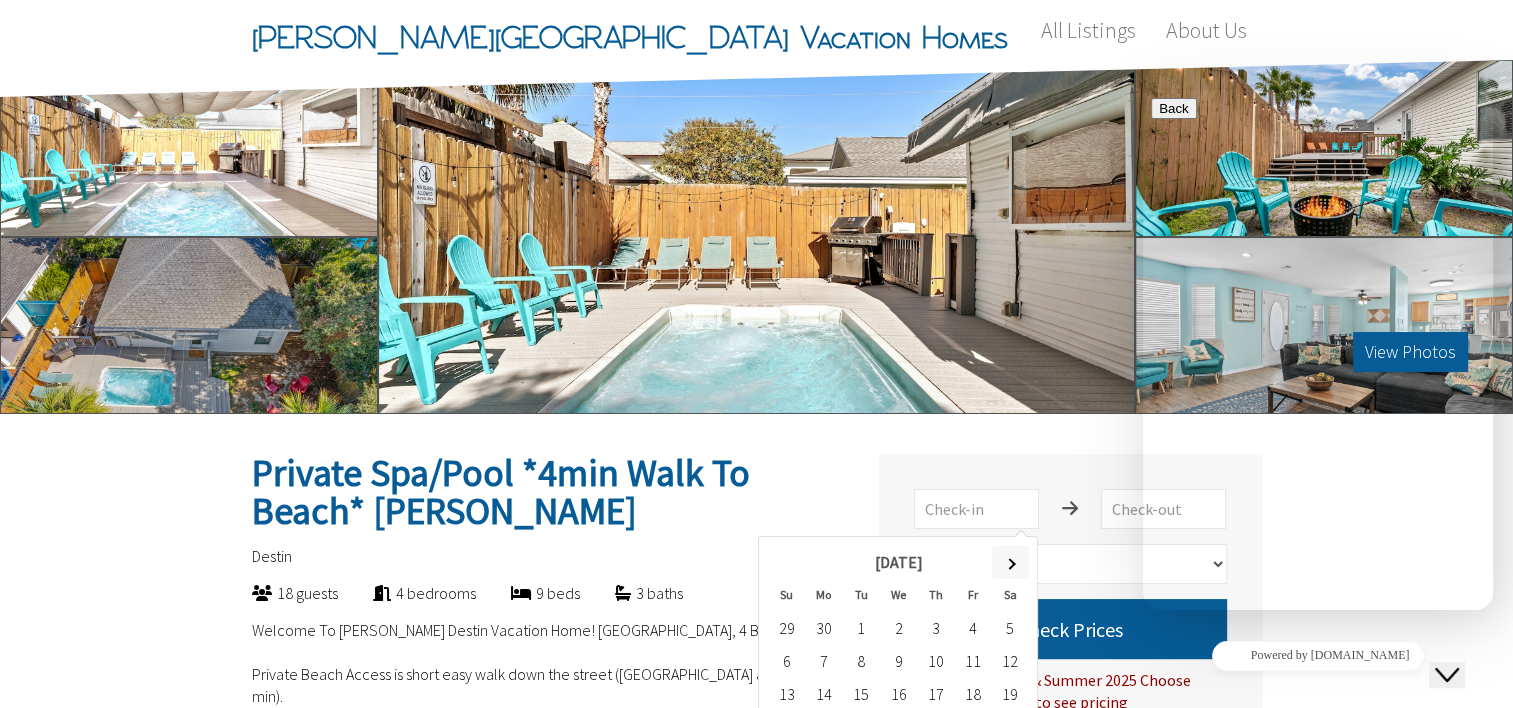 click at bounding box center (1010, 562) 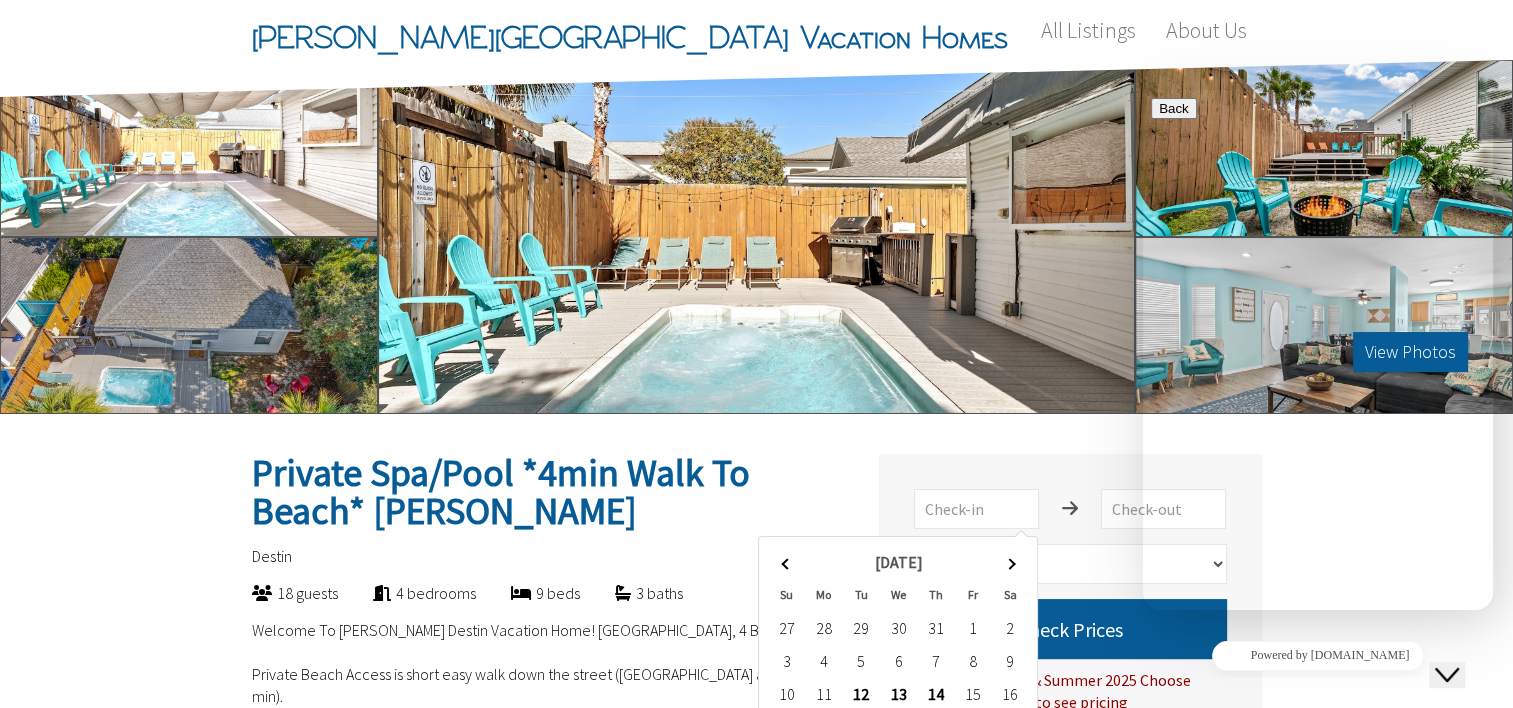 scroll, scrollTop: 200, scrollLeft: 0, axis: vertical 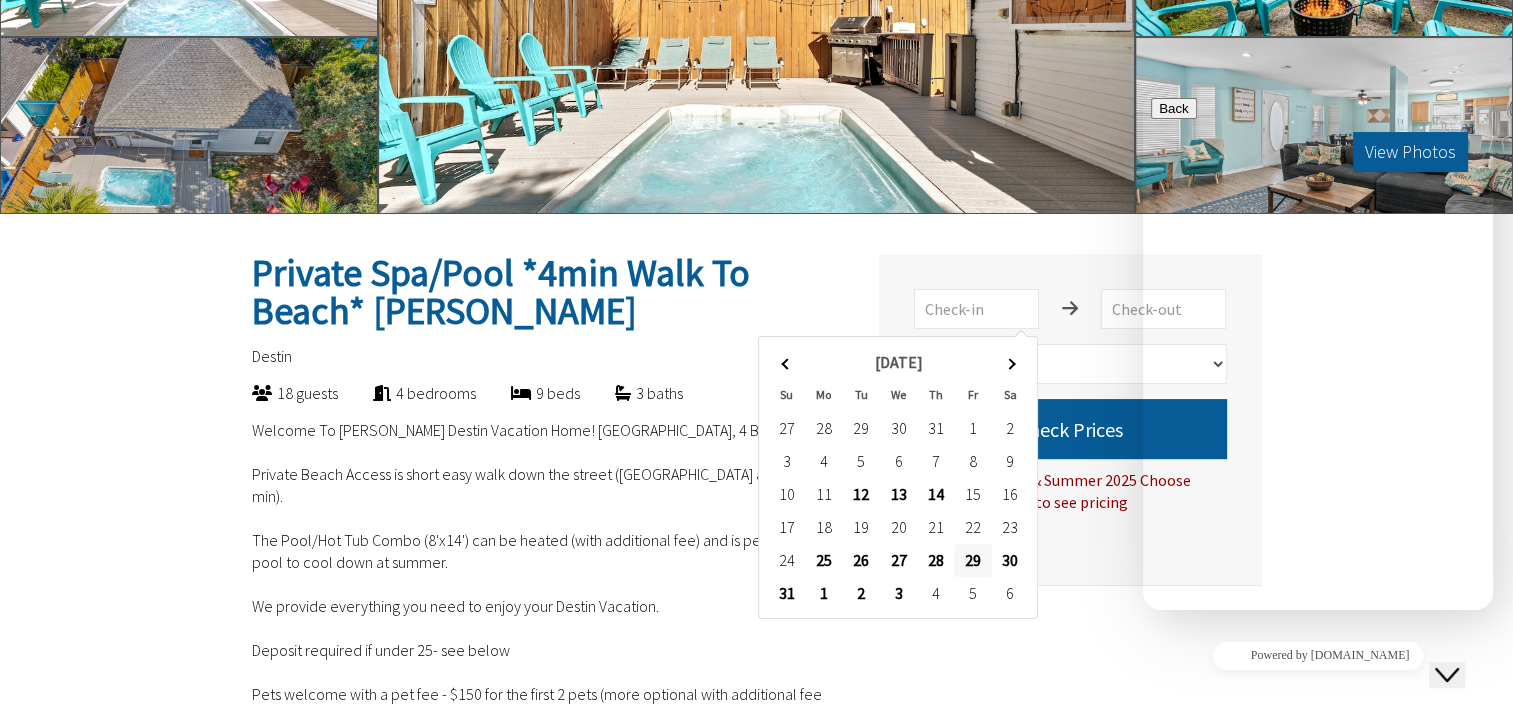 type on "[DATE]" 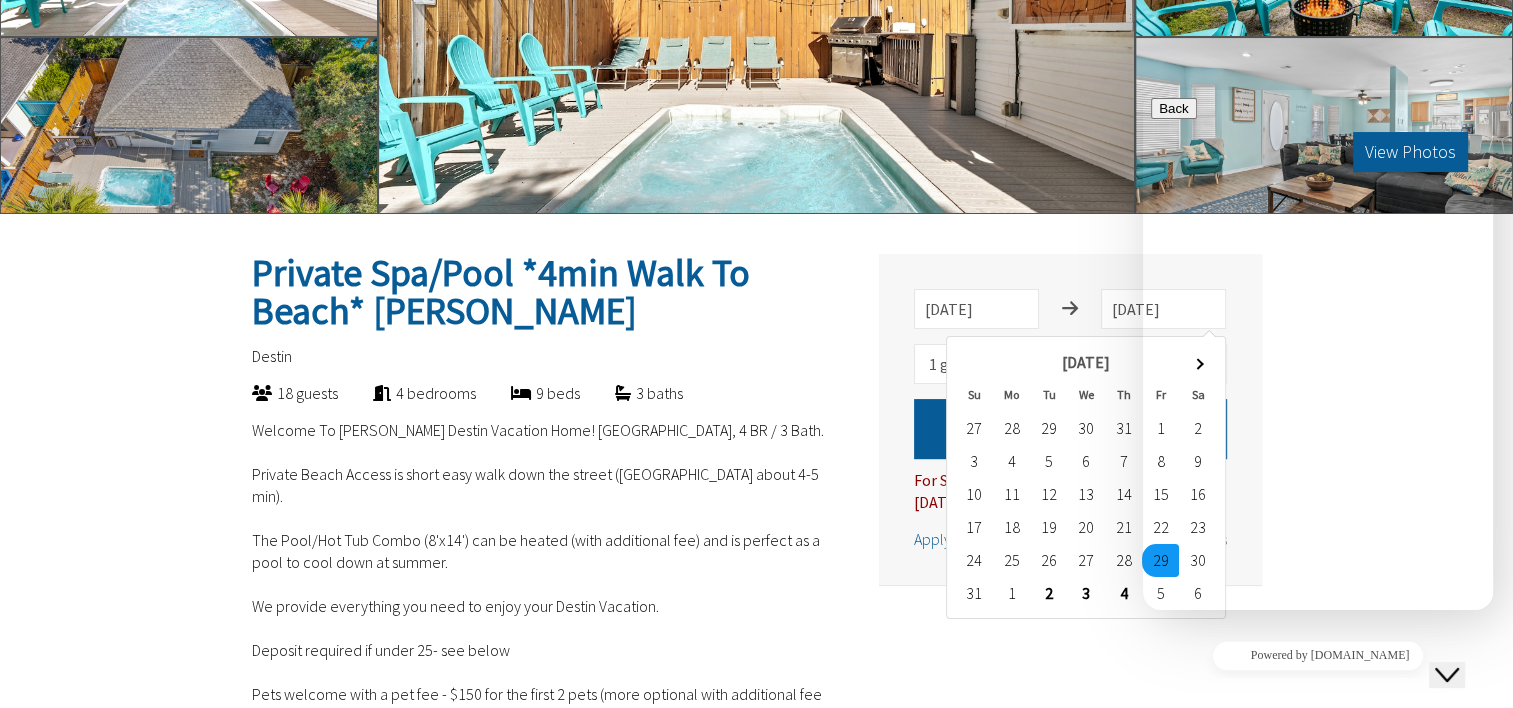 click at bounding box center [1159, 939] 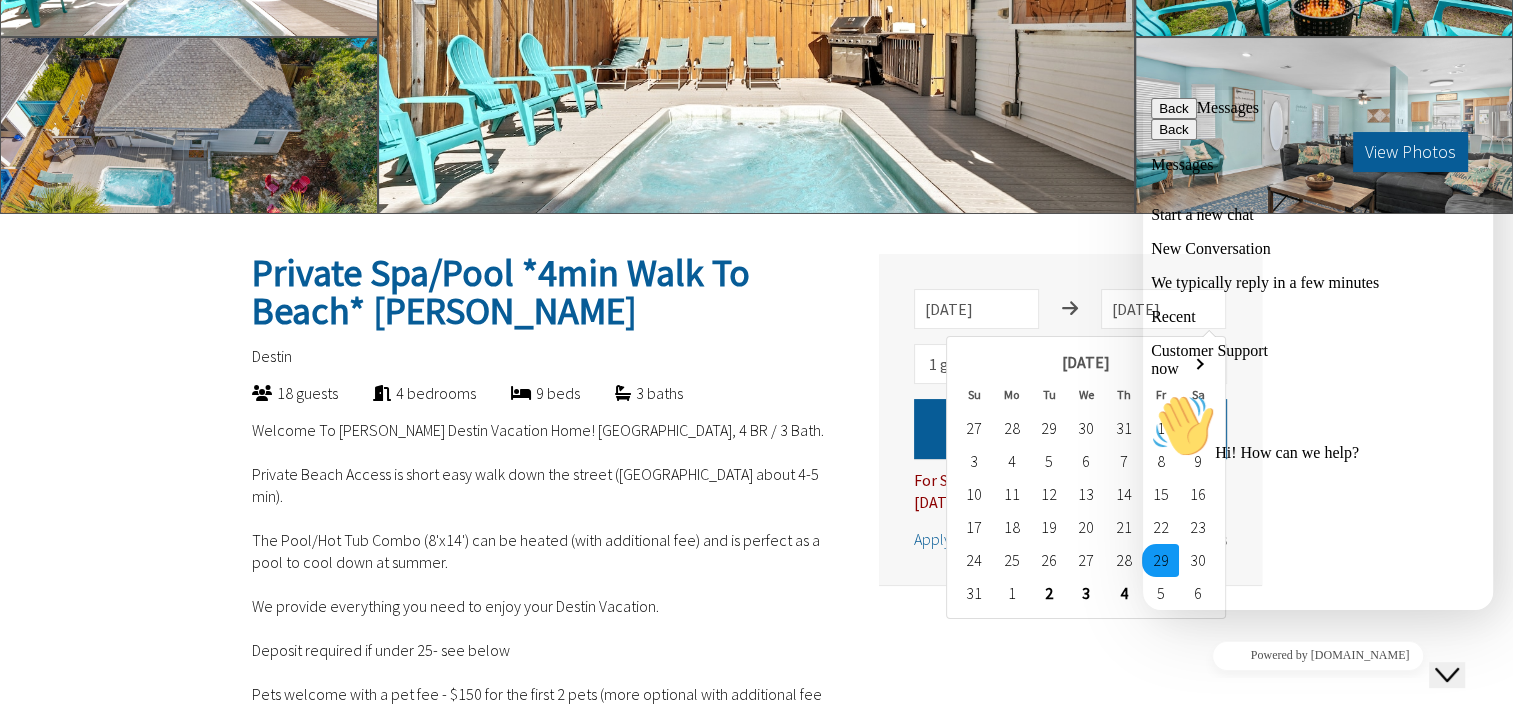 click on "Back" at bounding box center (1174, 108) 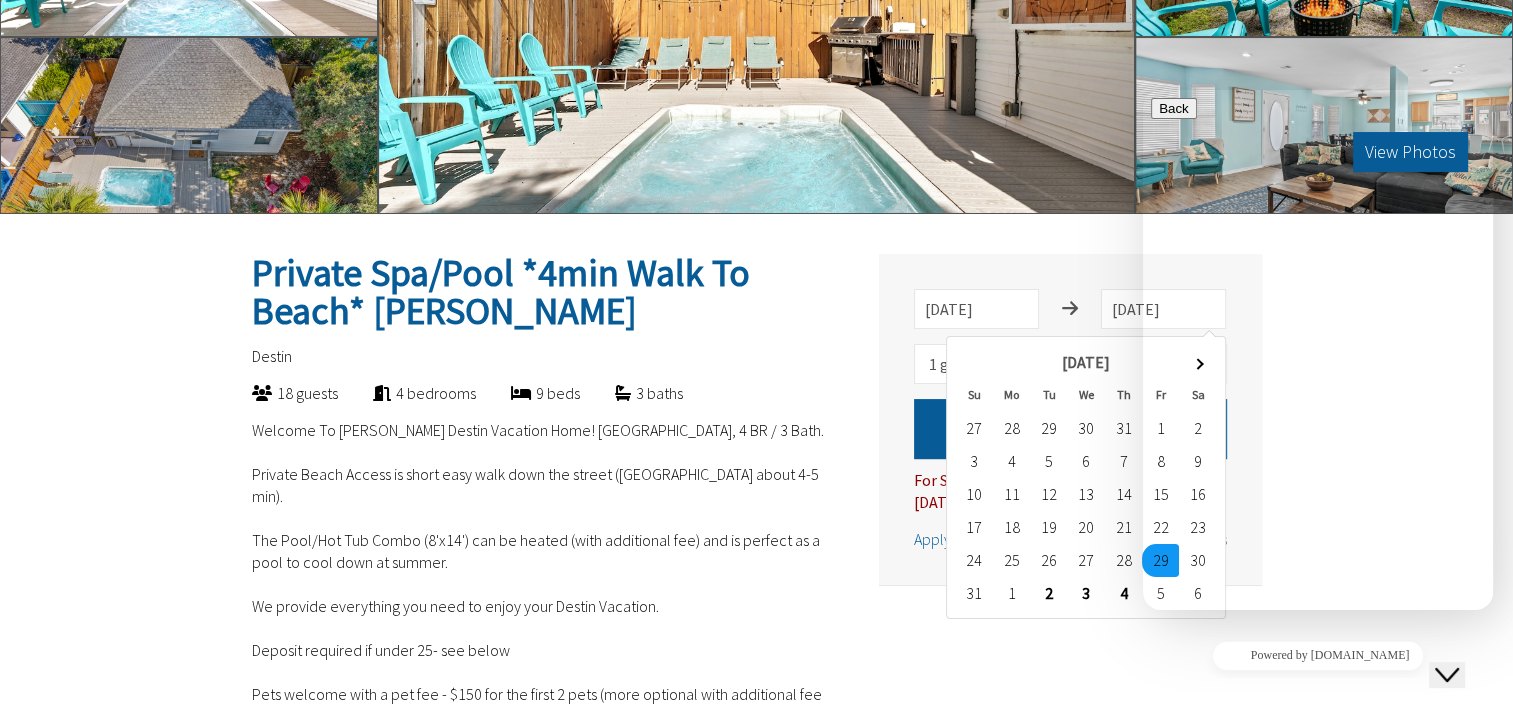 scroll, scrollTop: 2, scrollLeft: 0, axis: vertical 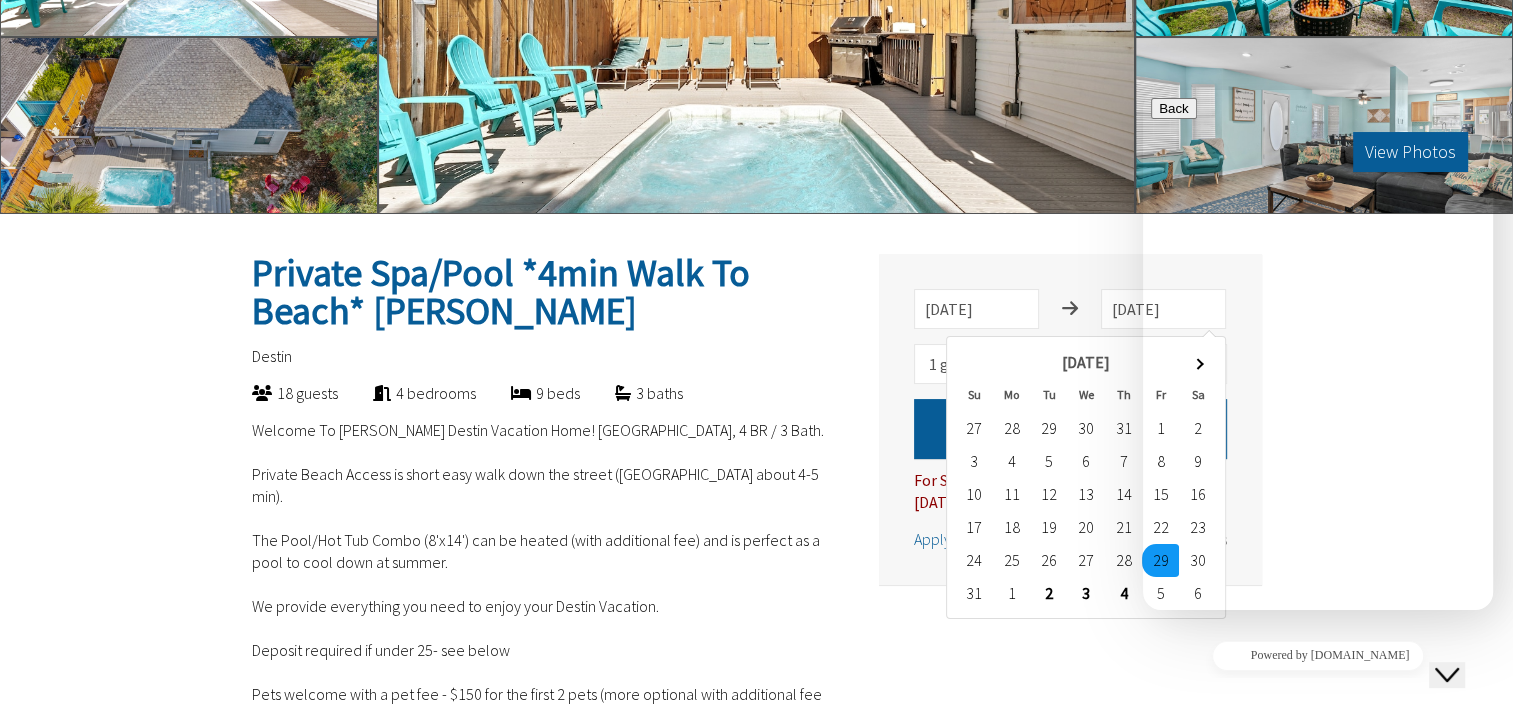 click on "Close Chat This icon closes the chat window." 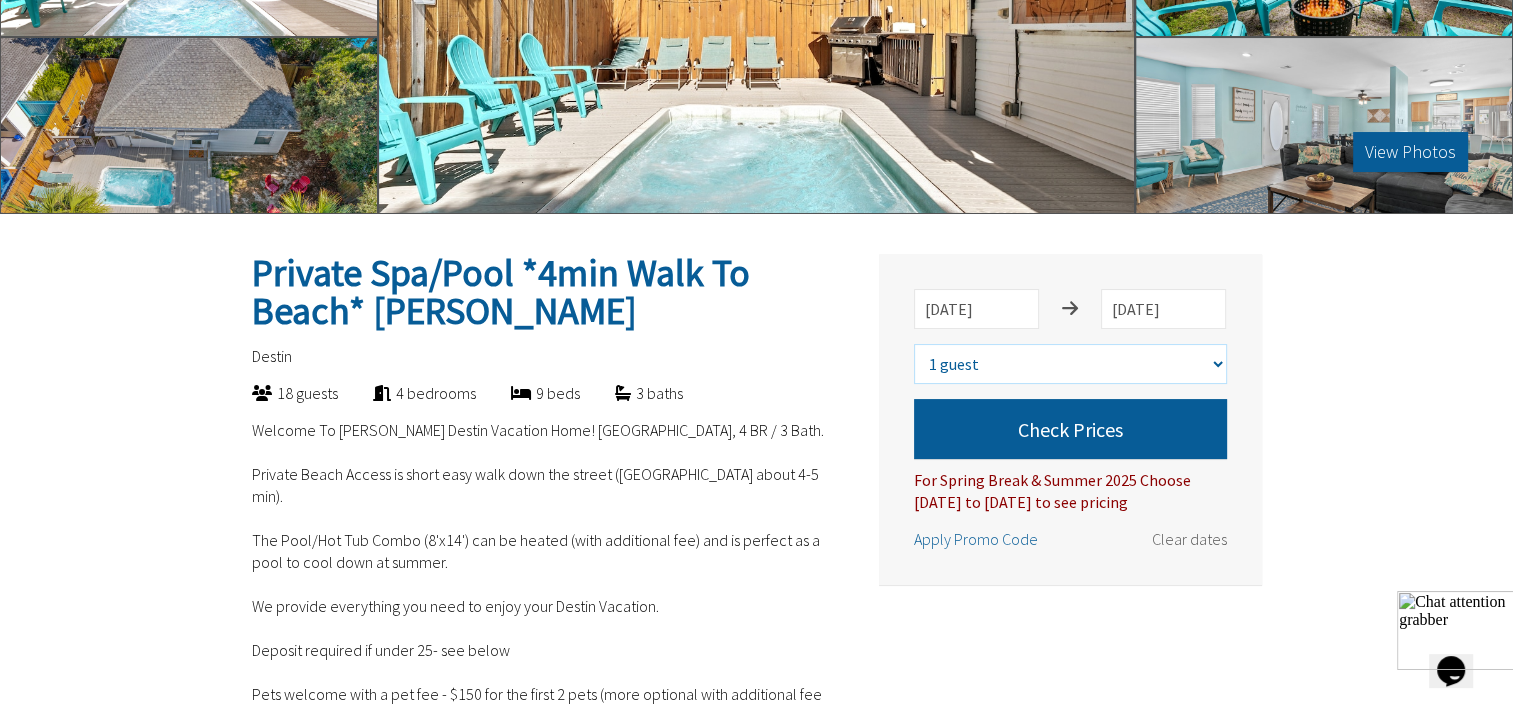 click on "Select number of guests
1 guest 2 guests 3 guests 4 guests 5 guests 6 guests 7 guests 8 guests 9 guests 10 guests 11 guests 12 guests 13 guests 14 guests 15 guests 16 guests 17 guests 18 guests" at bounding box center [1070, 364] 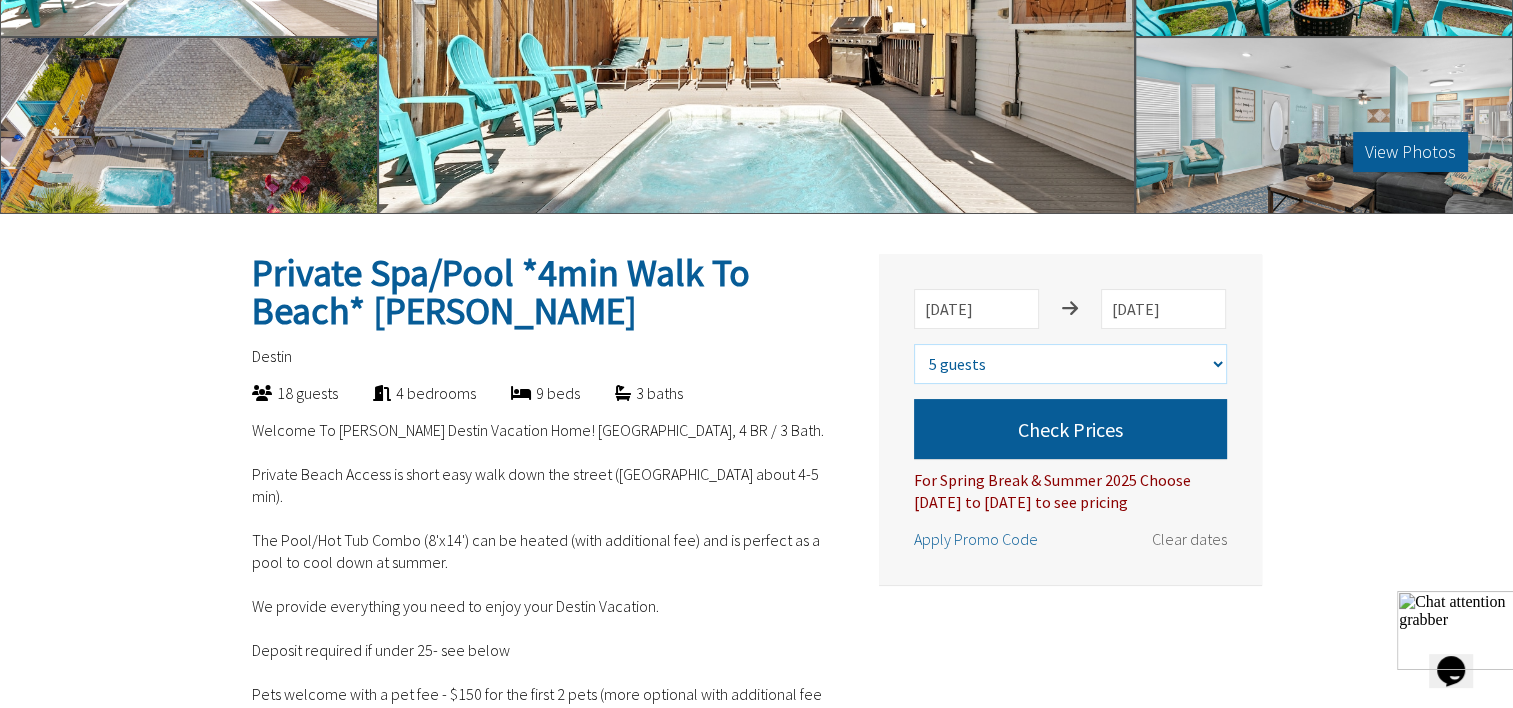 click on "Select number of guests
1 guest 2 guests 3 guests 4 guests 5 guests 6 guests 7 guests 8 guests 9 guests 10 guests 11 guests 12 guests 13 guests 14 guests 15 guests 16 guests 17 guests 18 guests" at bounding box center (1070, 364) 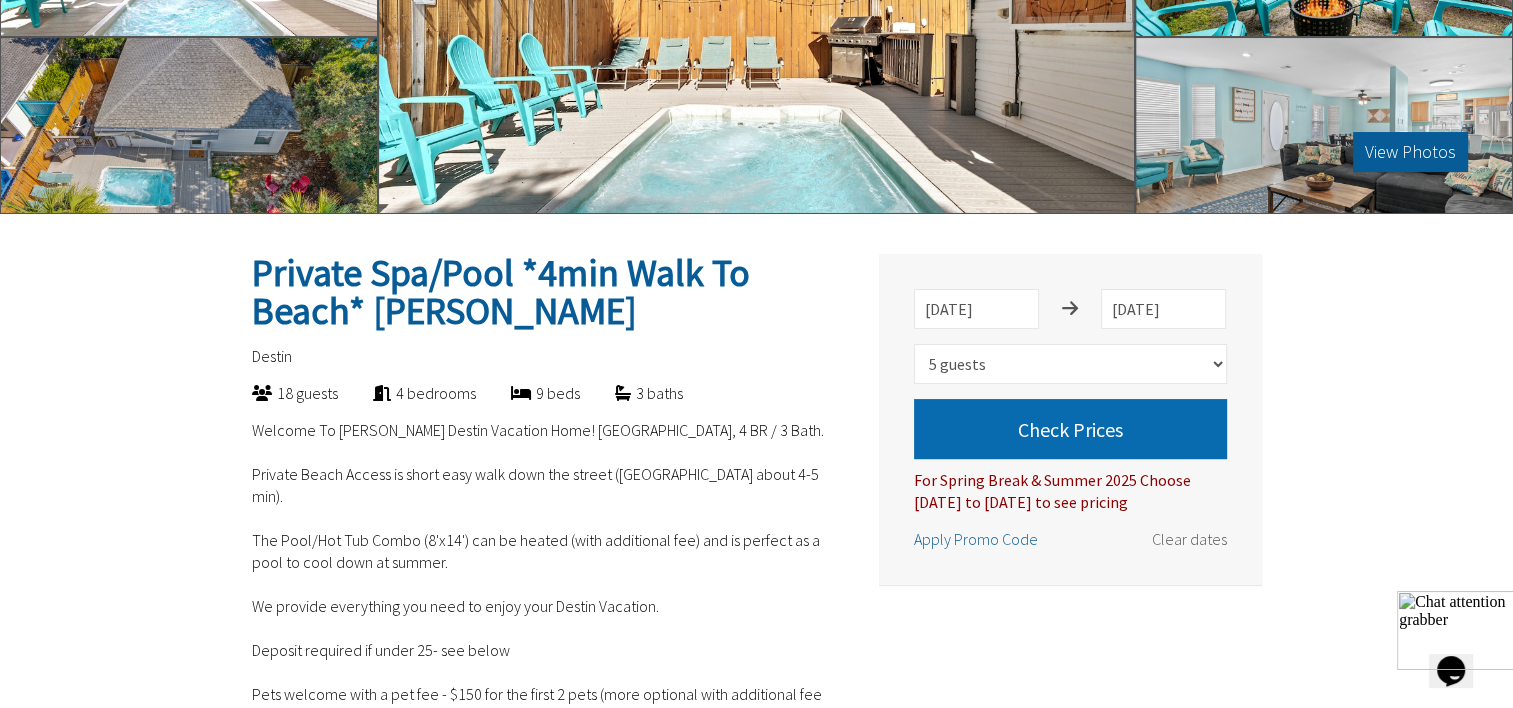 click on "Check Prices" at bounding box center [1070, 429] 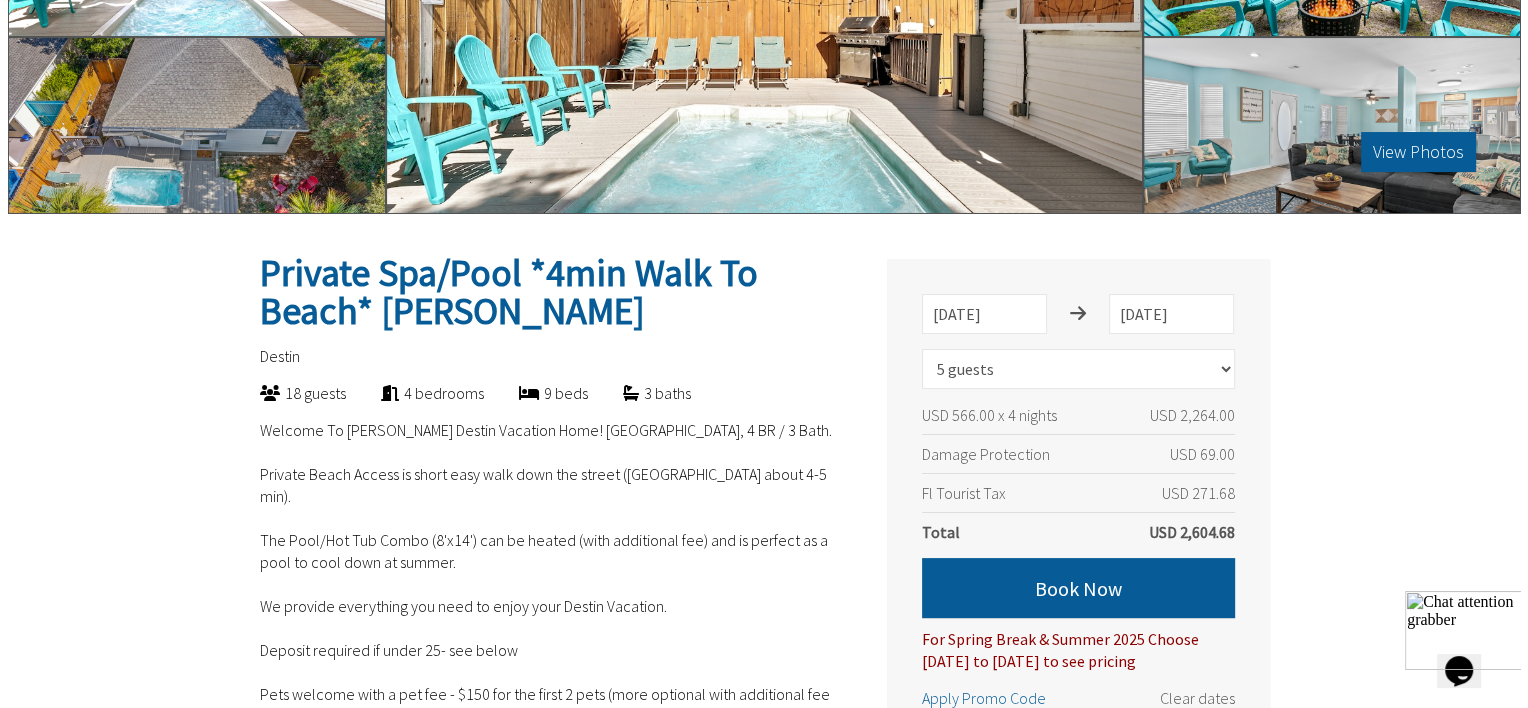 scroll, scrollTop: 0, scrollLeft: 0, axis: both 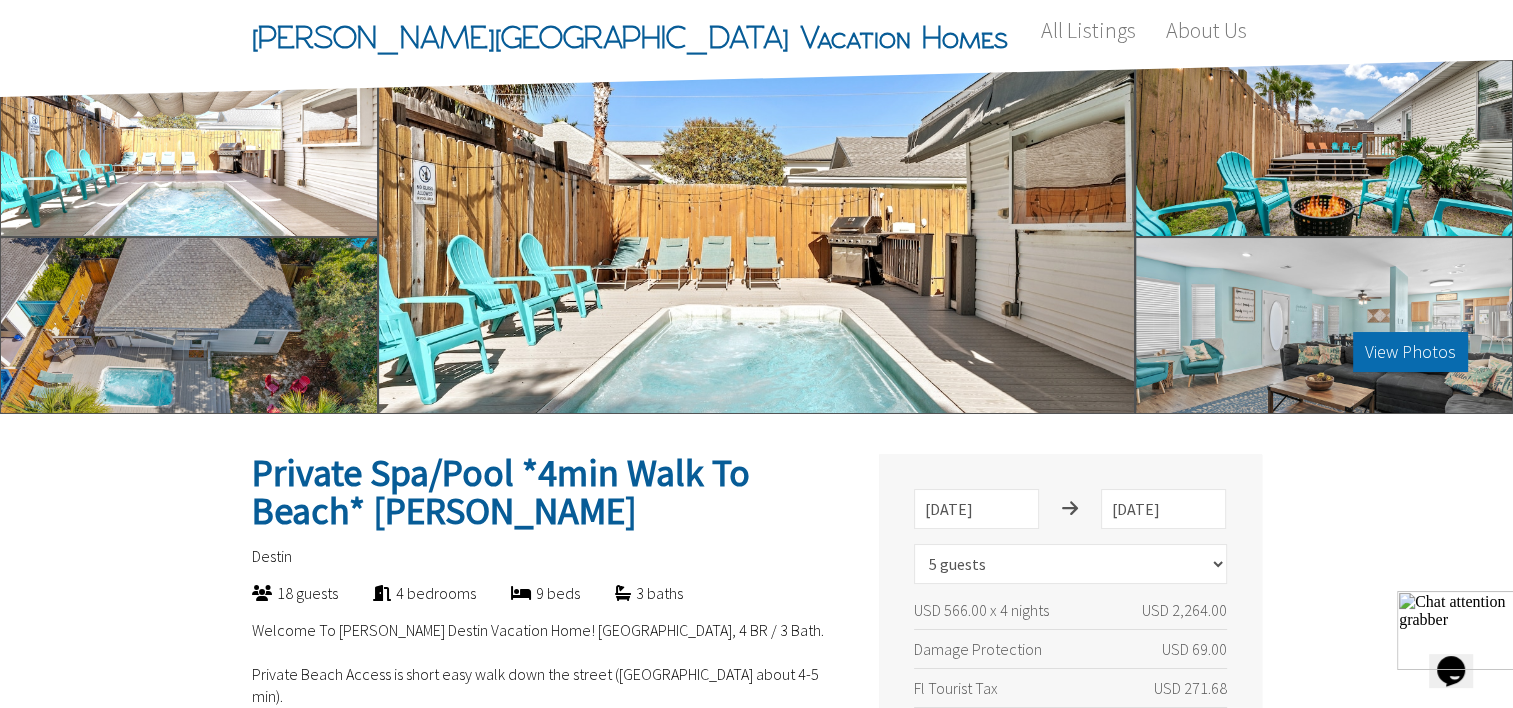 click on "View Photos" at bounding box center [1410, 352] 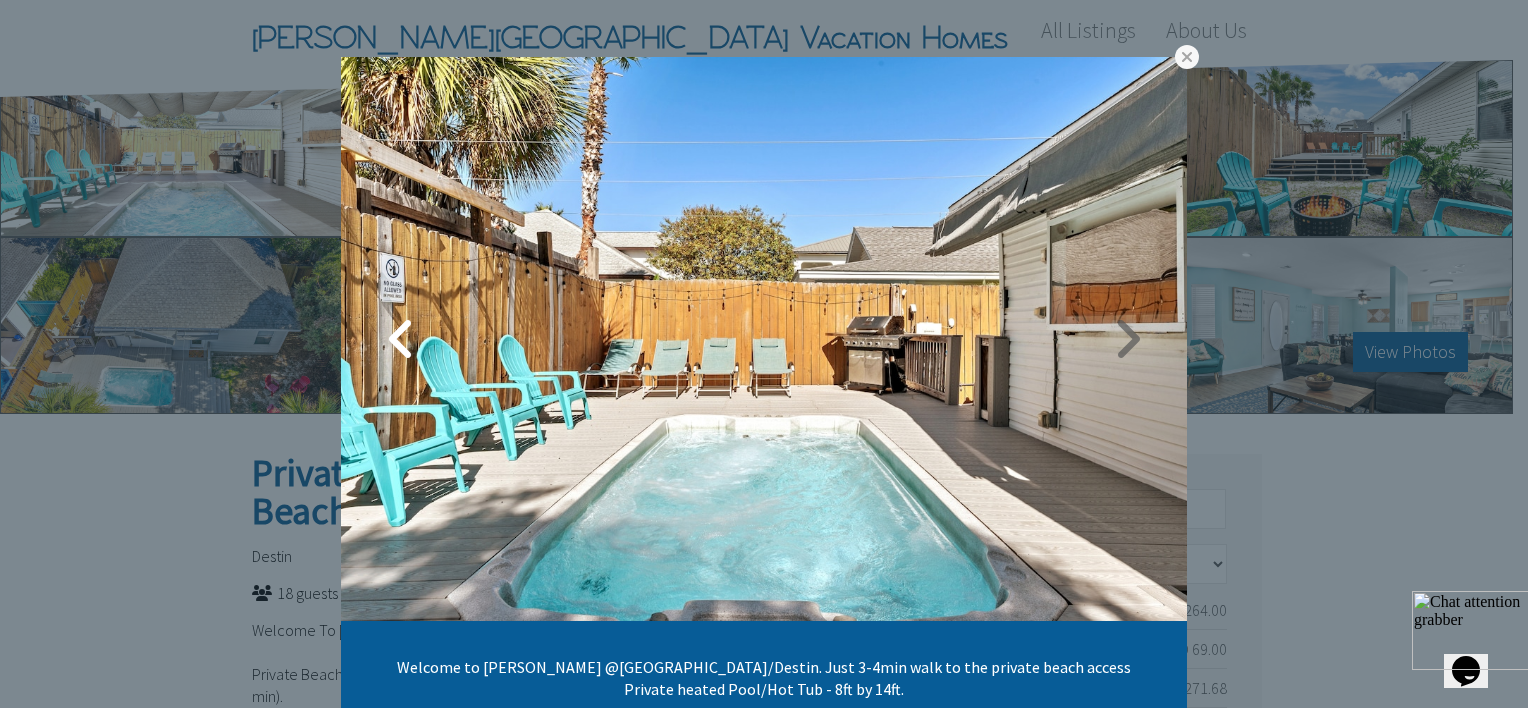 click at bounding box center (1127, 339) 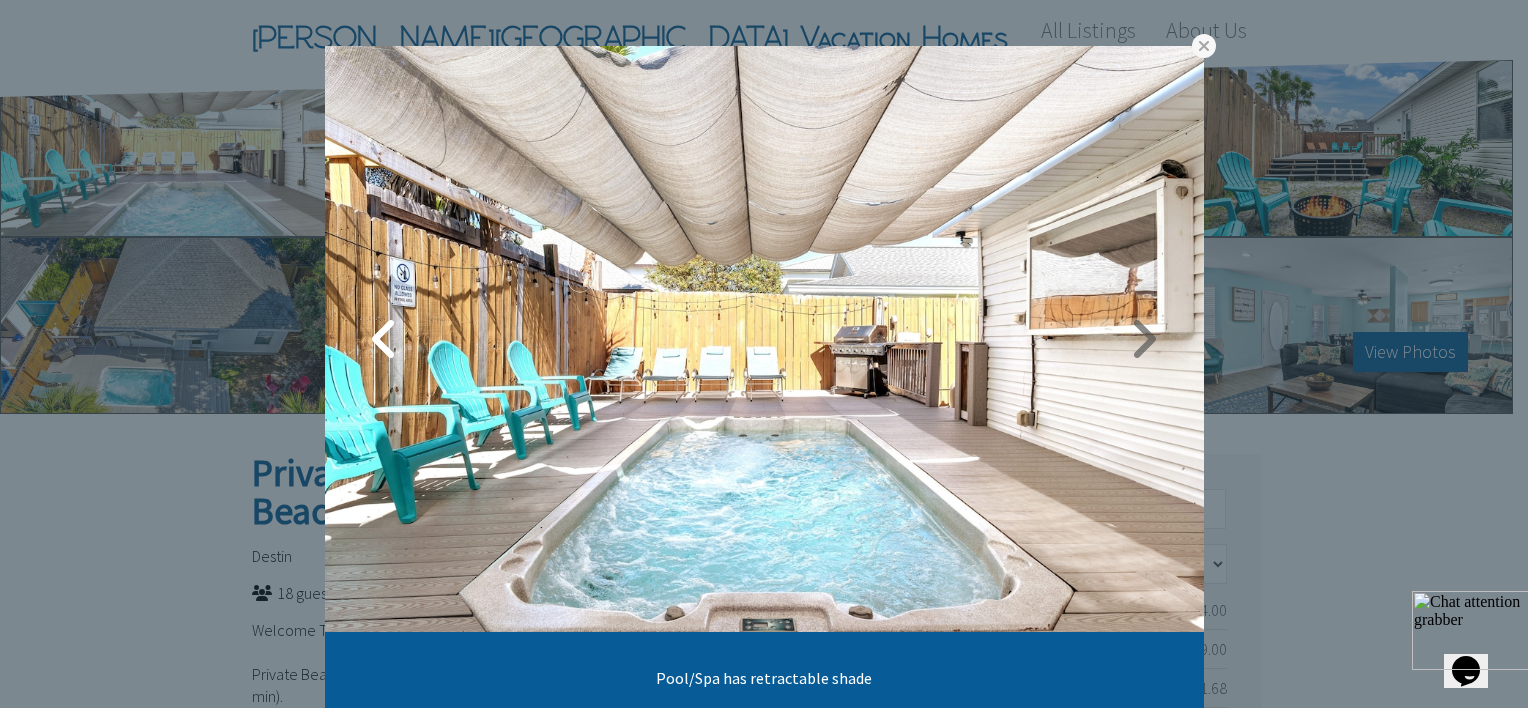 click at bounding box center (1144, 339) 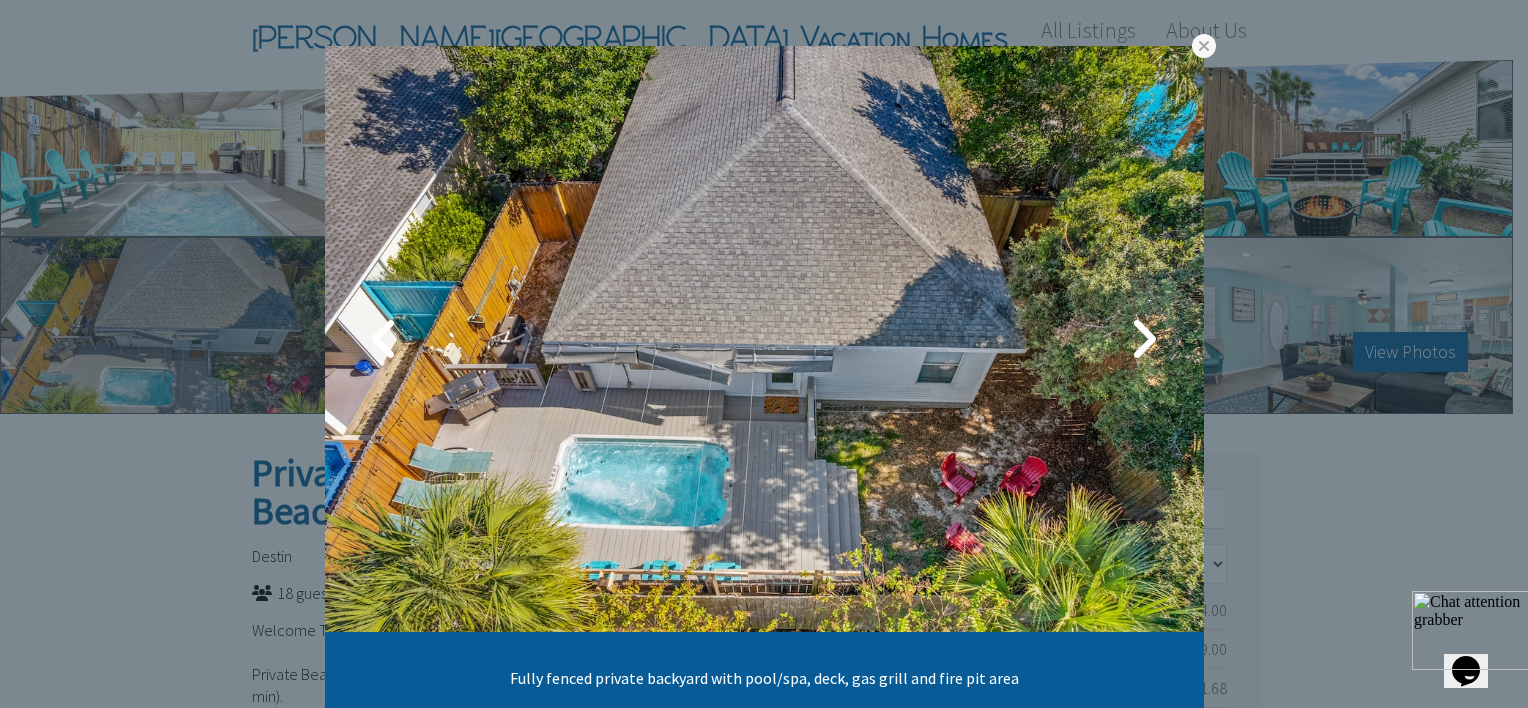 click at bounding box center [1412, 664] 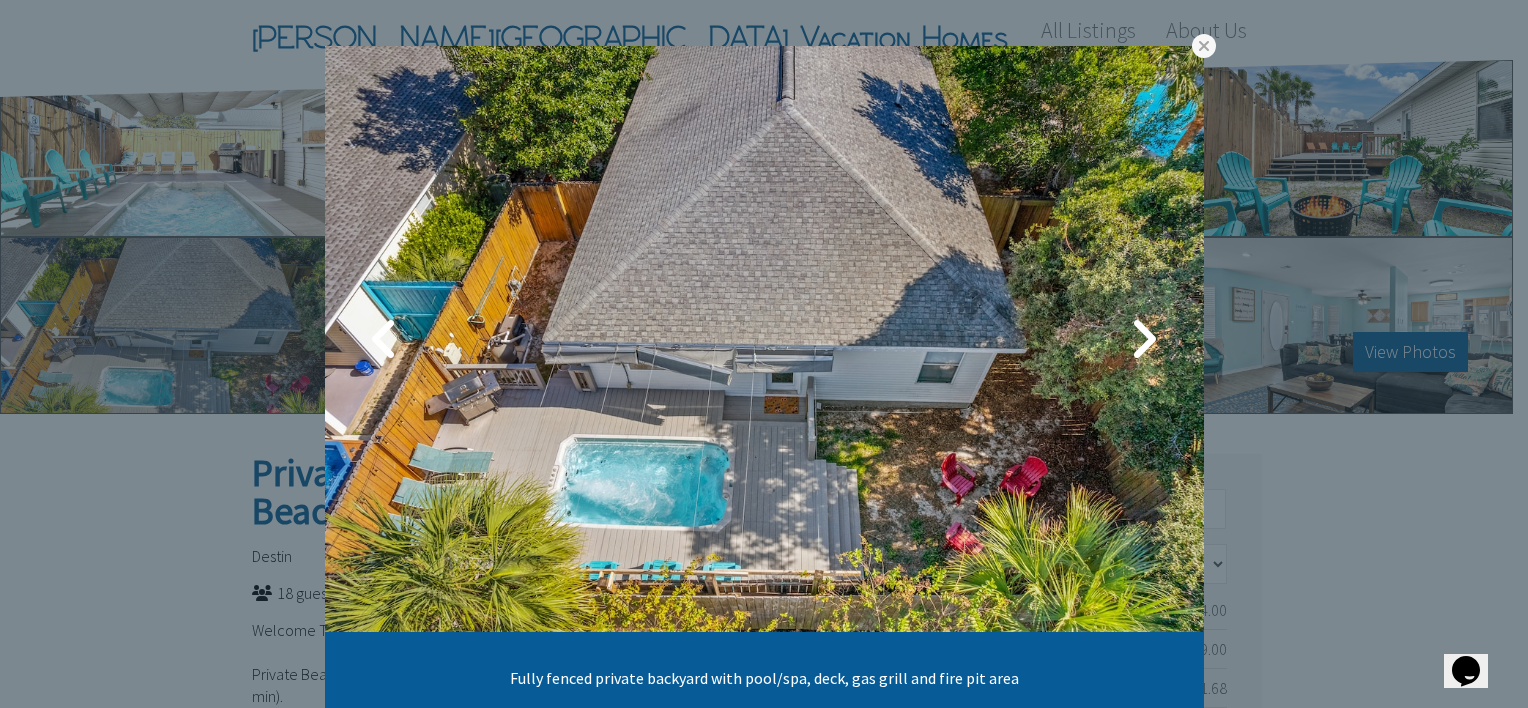 click on "Fully fenced private backyard with pool/spa, deck, gas grill and fire pit area" at bounding box center [764, 354] 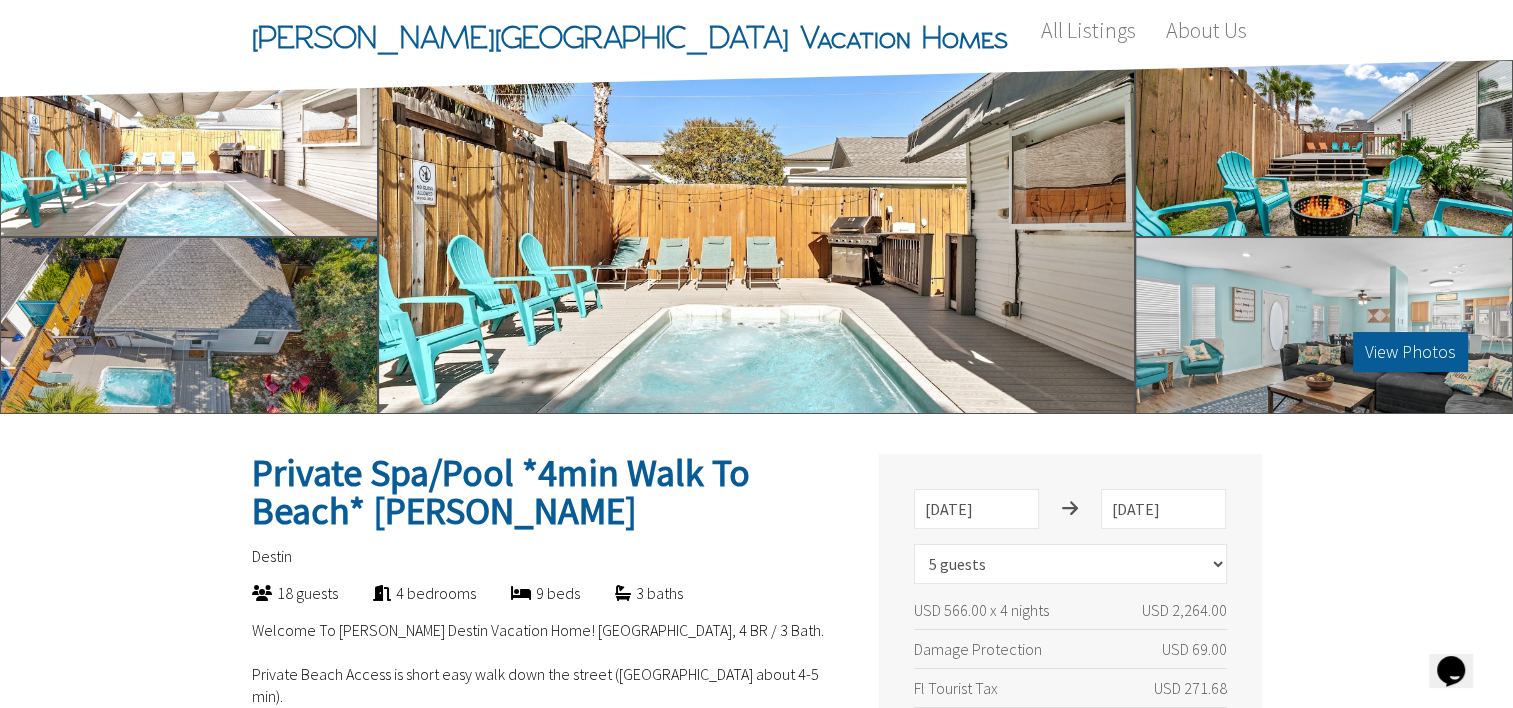 click at bounding box center [1324, 325] 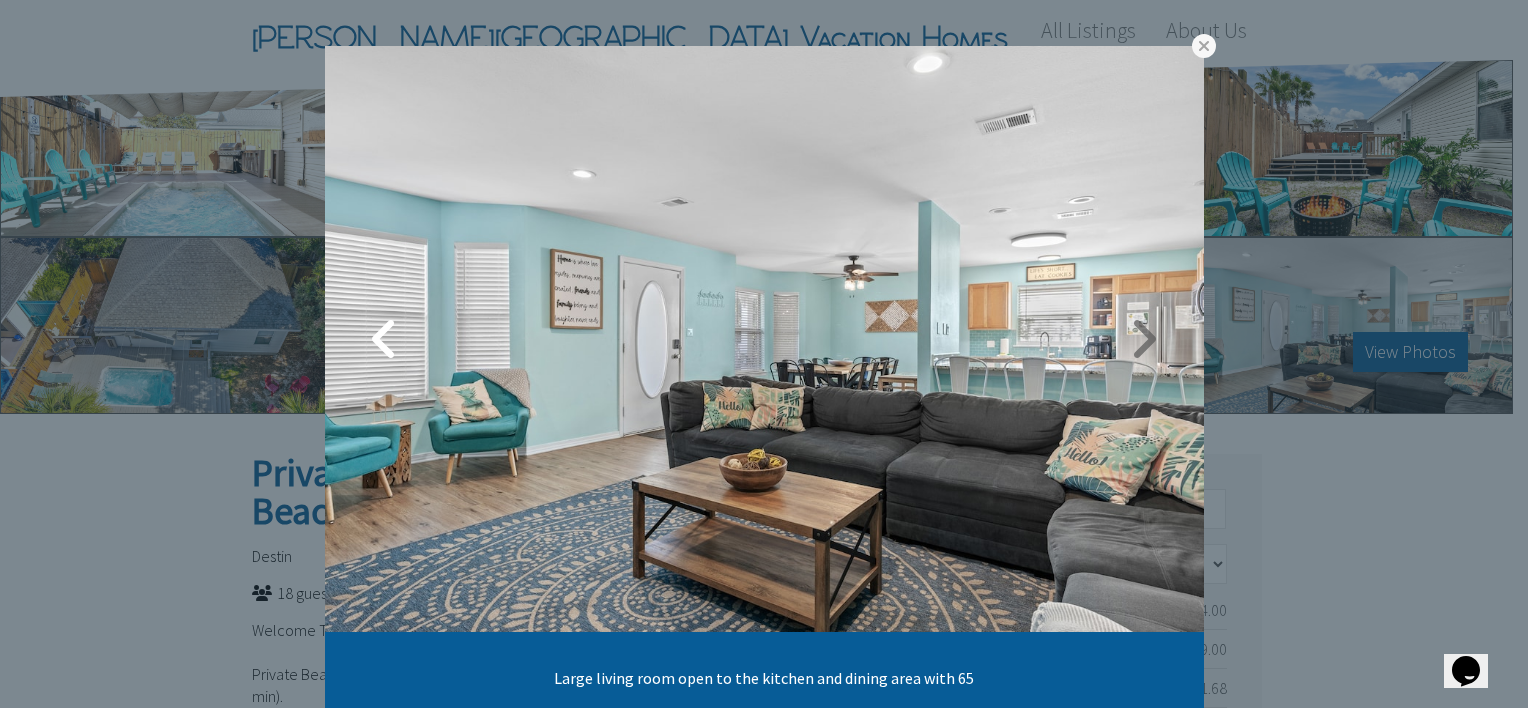 click at bounding box center (1144, 339) 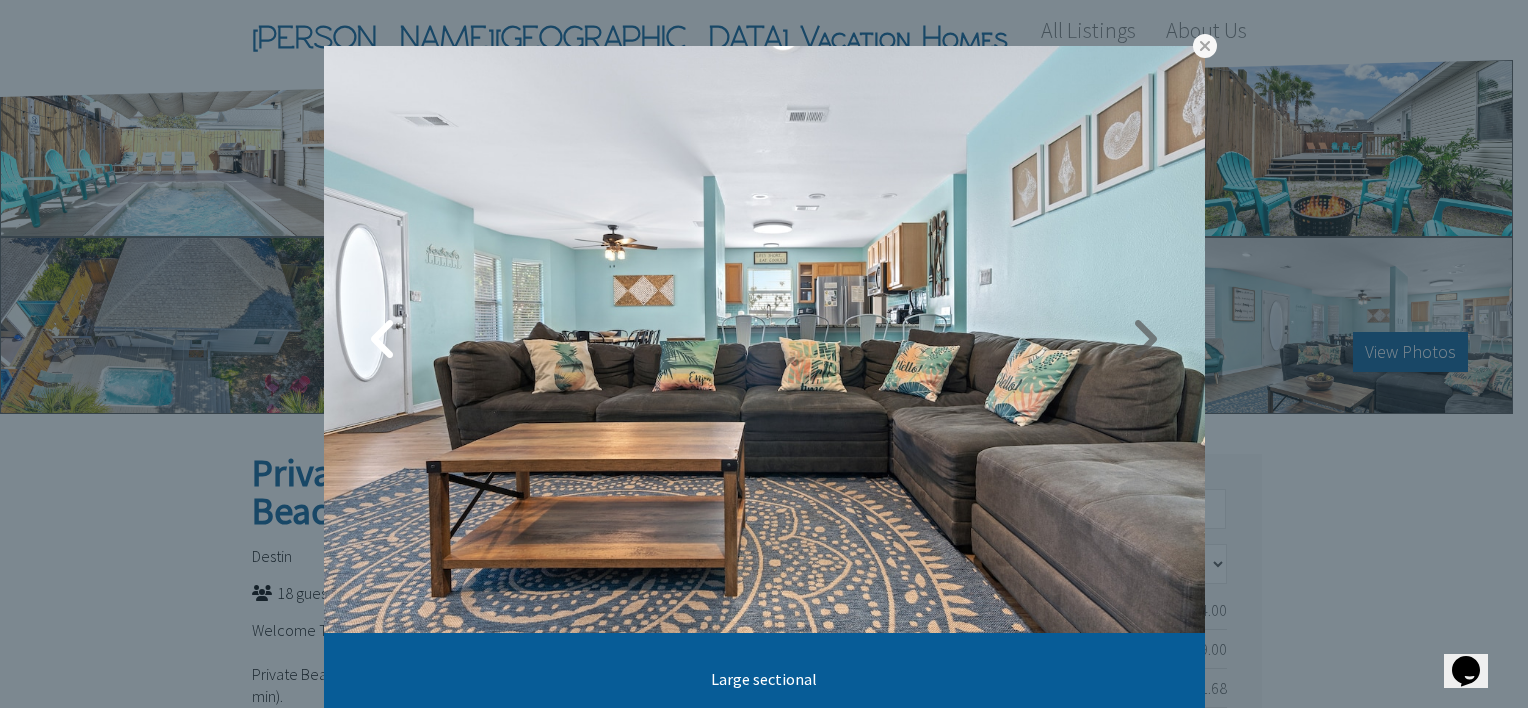 click at bounding box center (1145, 339) 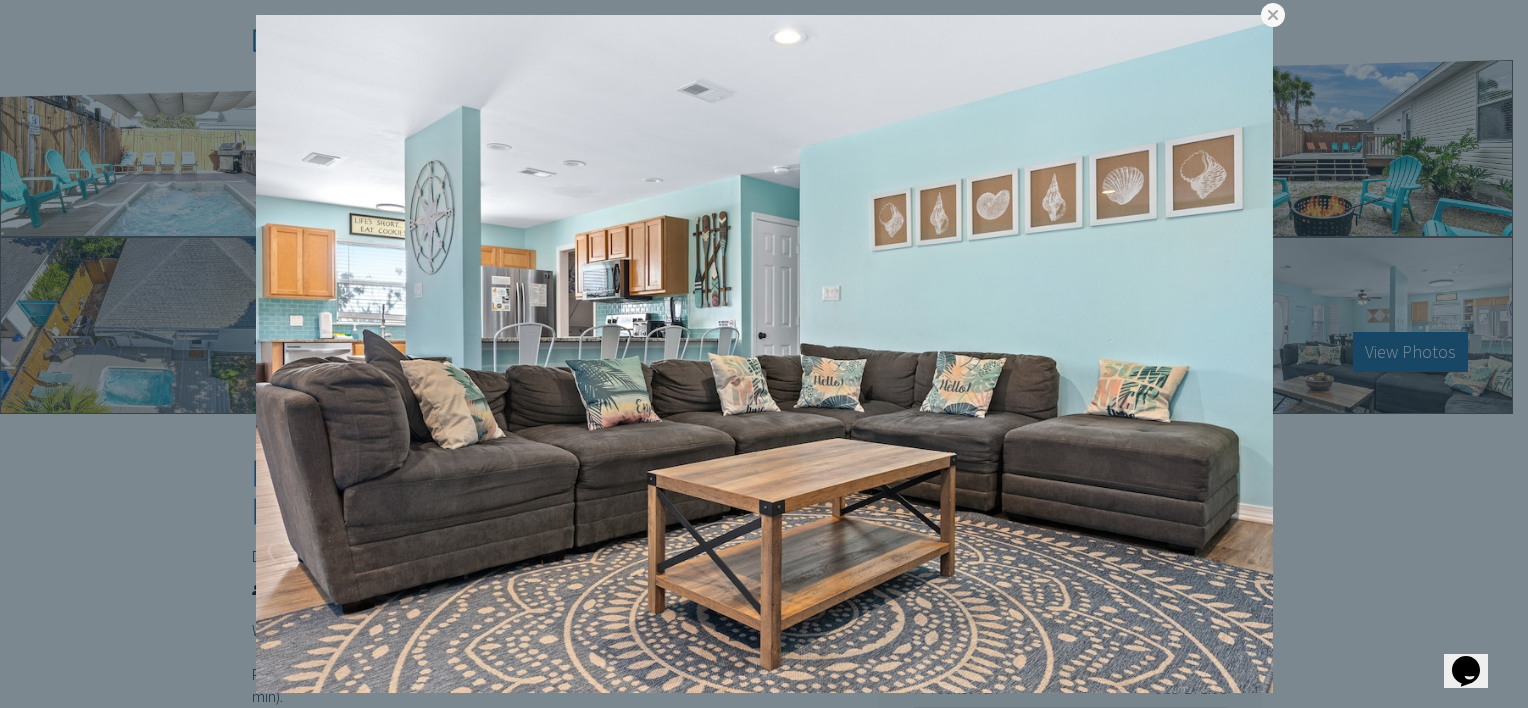 click at bounding box center (0, 0) 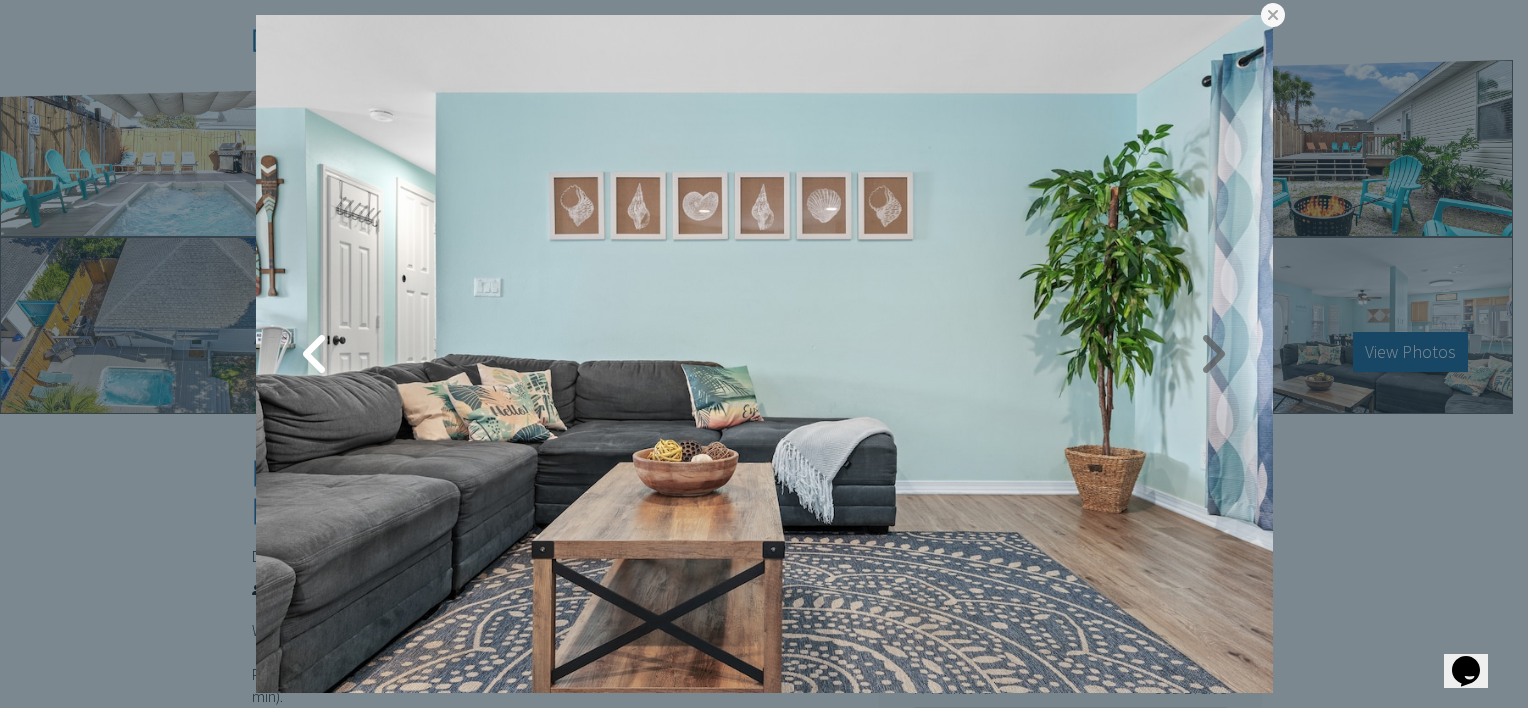 click at bounding box center (1213, 354) 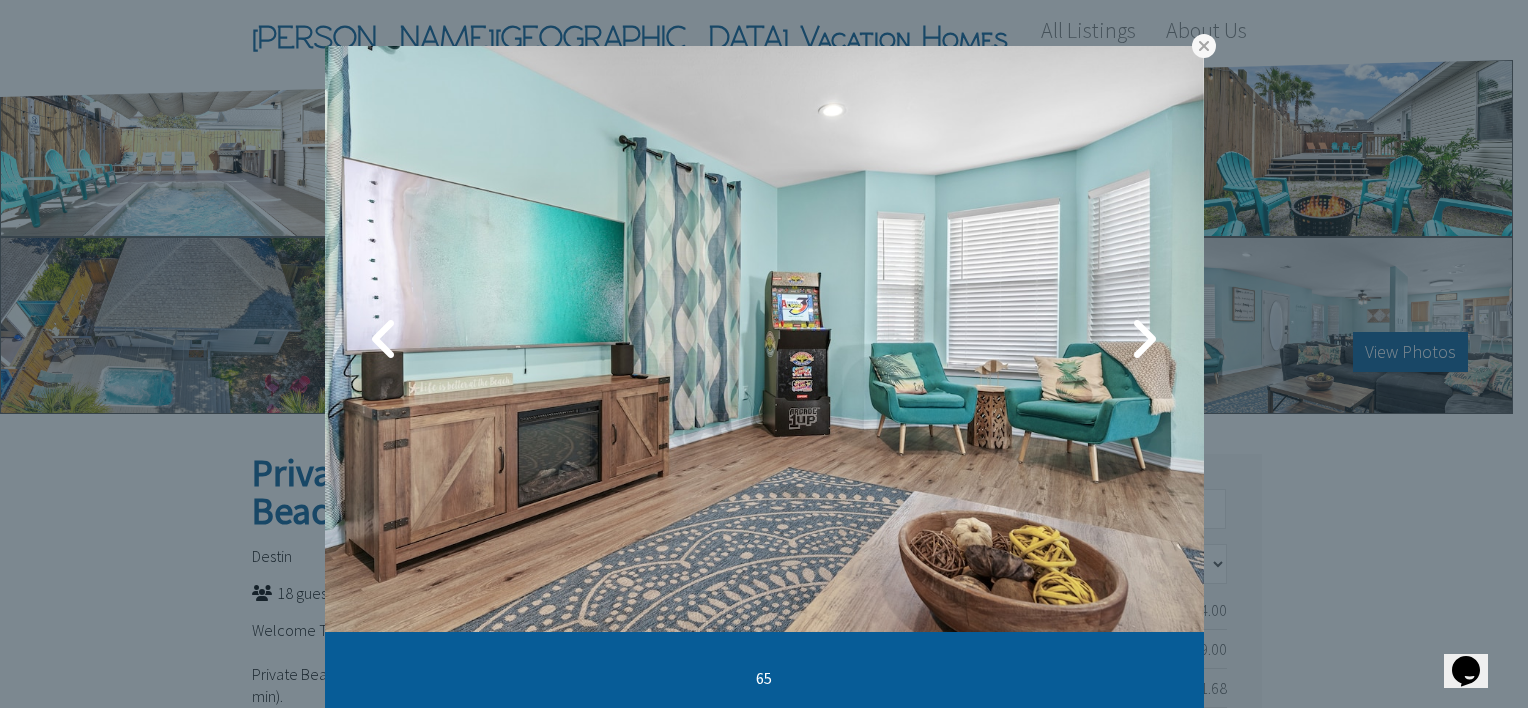 click at bounding box center [764, 339] 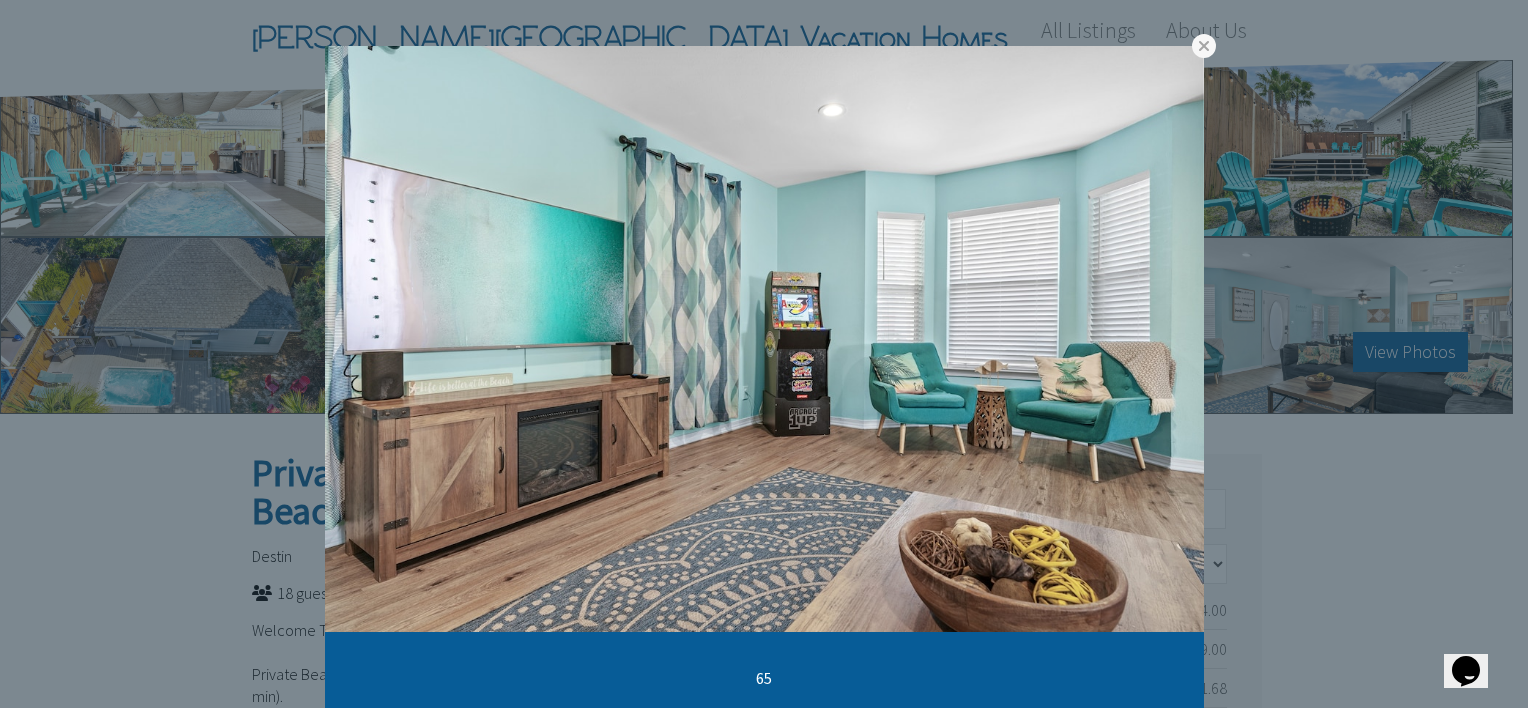 click at bounding box center [0, 0] 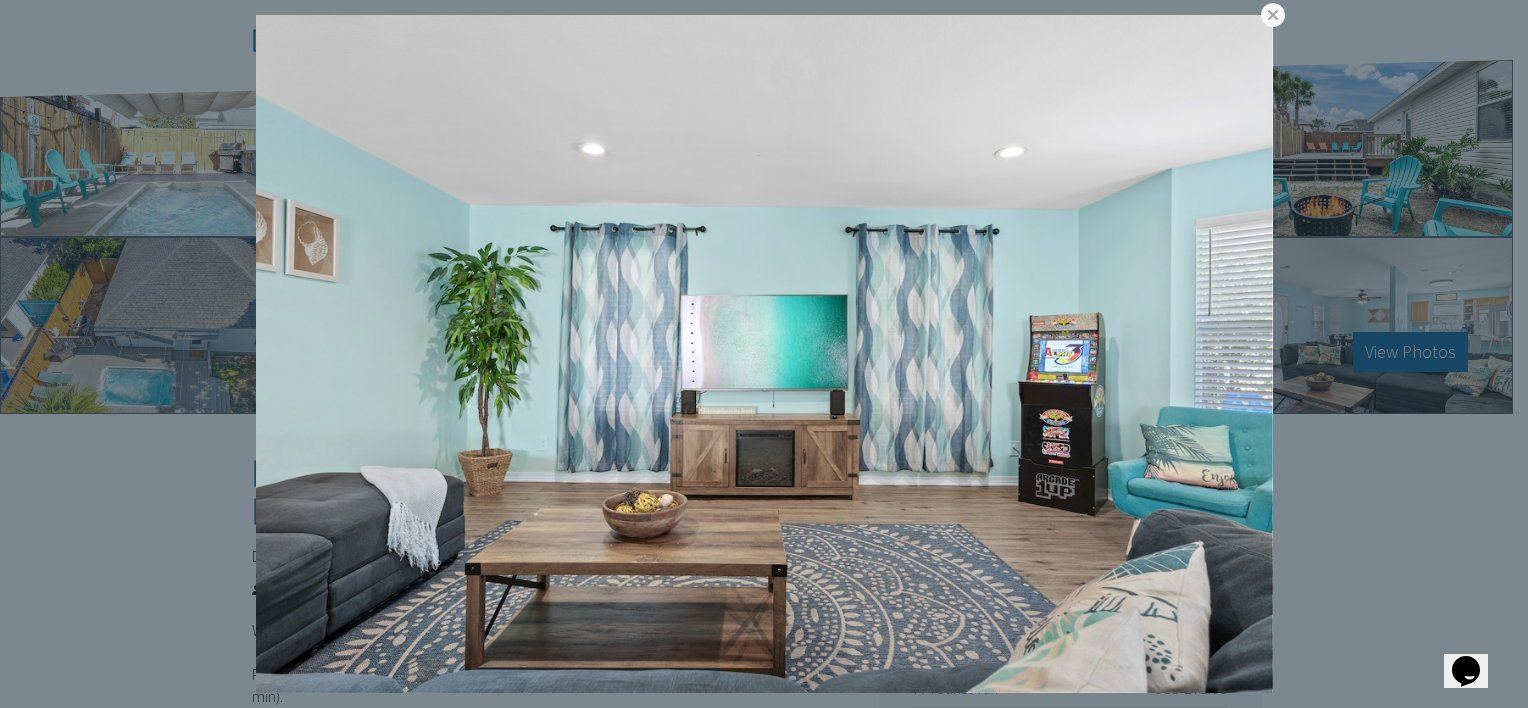 click at bounding box center (0, 0) 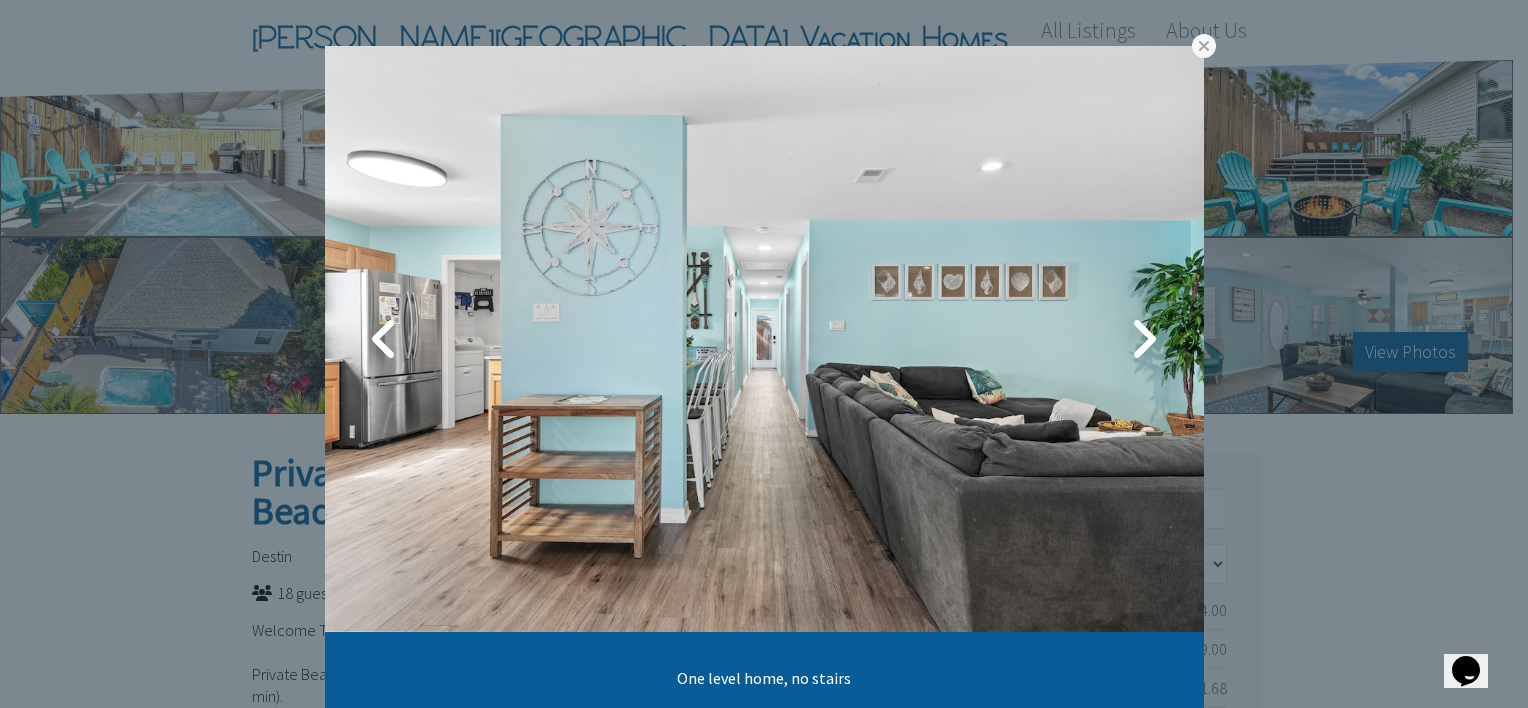 click on "One level home, no stairs" at bounding box center (764, 354) 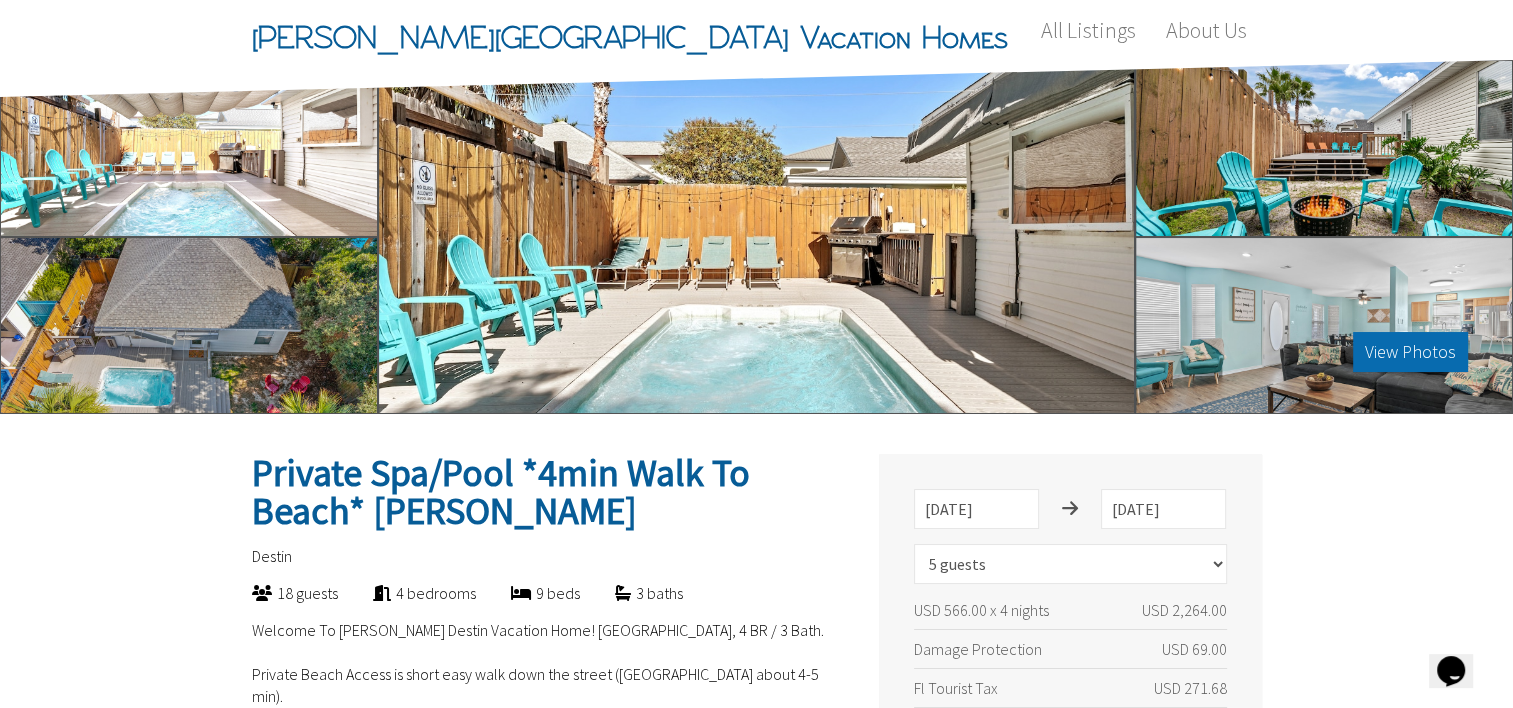 click on "View Photos" at bounding box center (1410, 352) 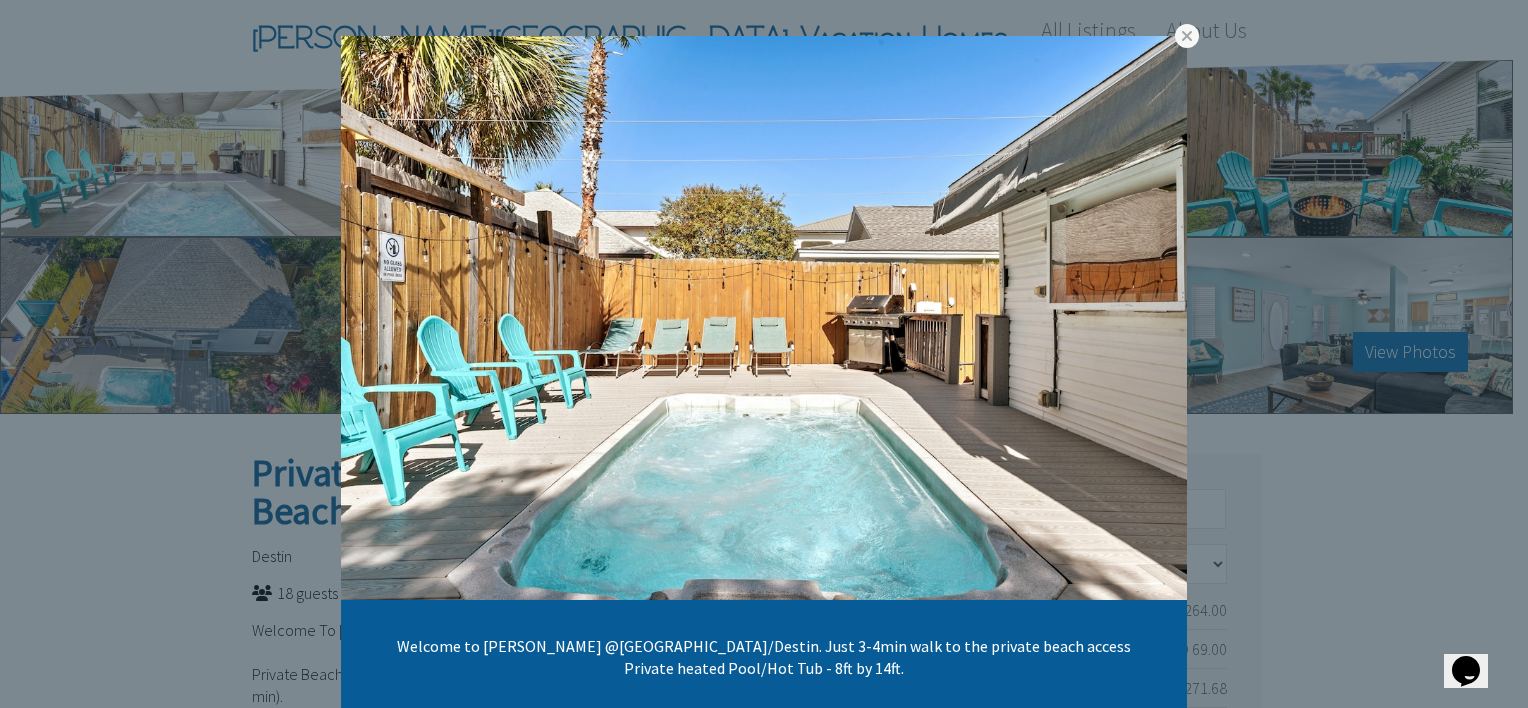 scroll, scrollTop: 27, scrollLeft: 0, axis: vertical 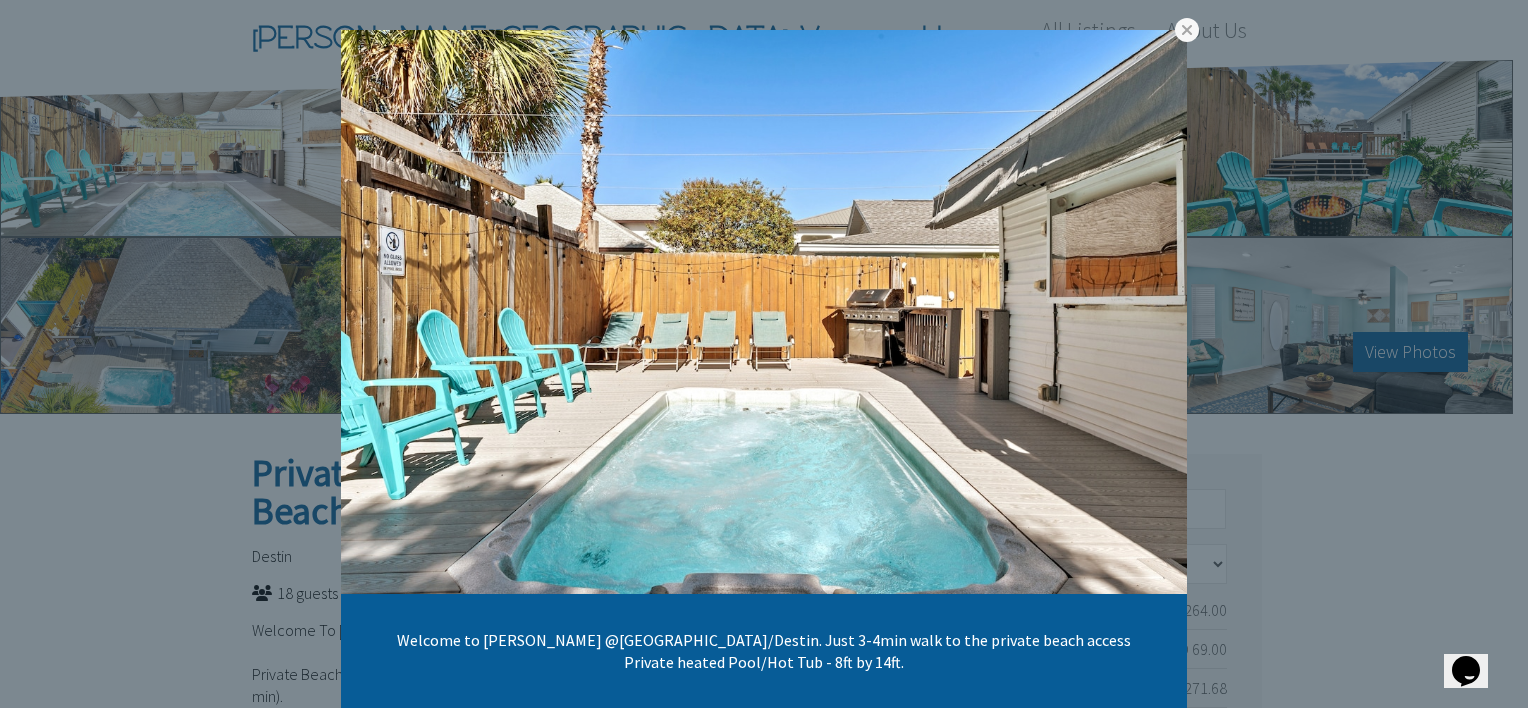 click at bounding box center (0, 0) 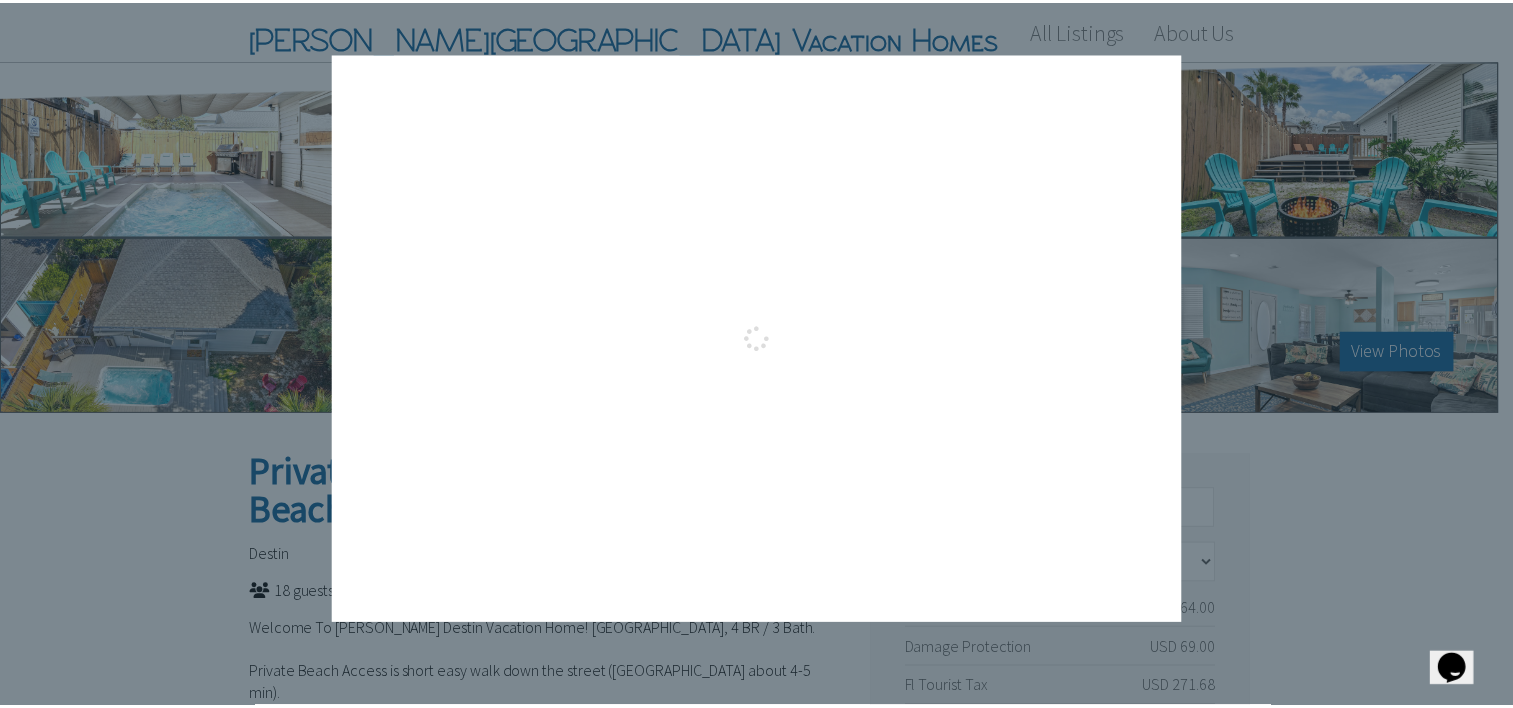 scroll, scrollTop: 0, scrollLeft: 0, axis: both 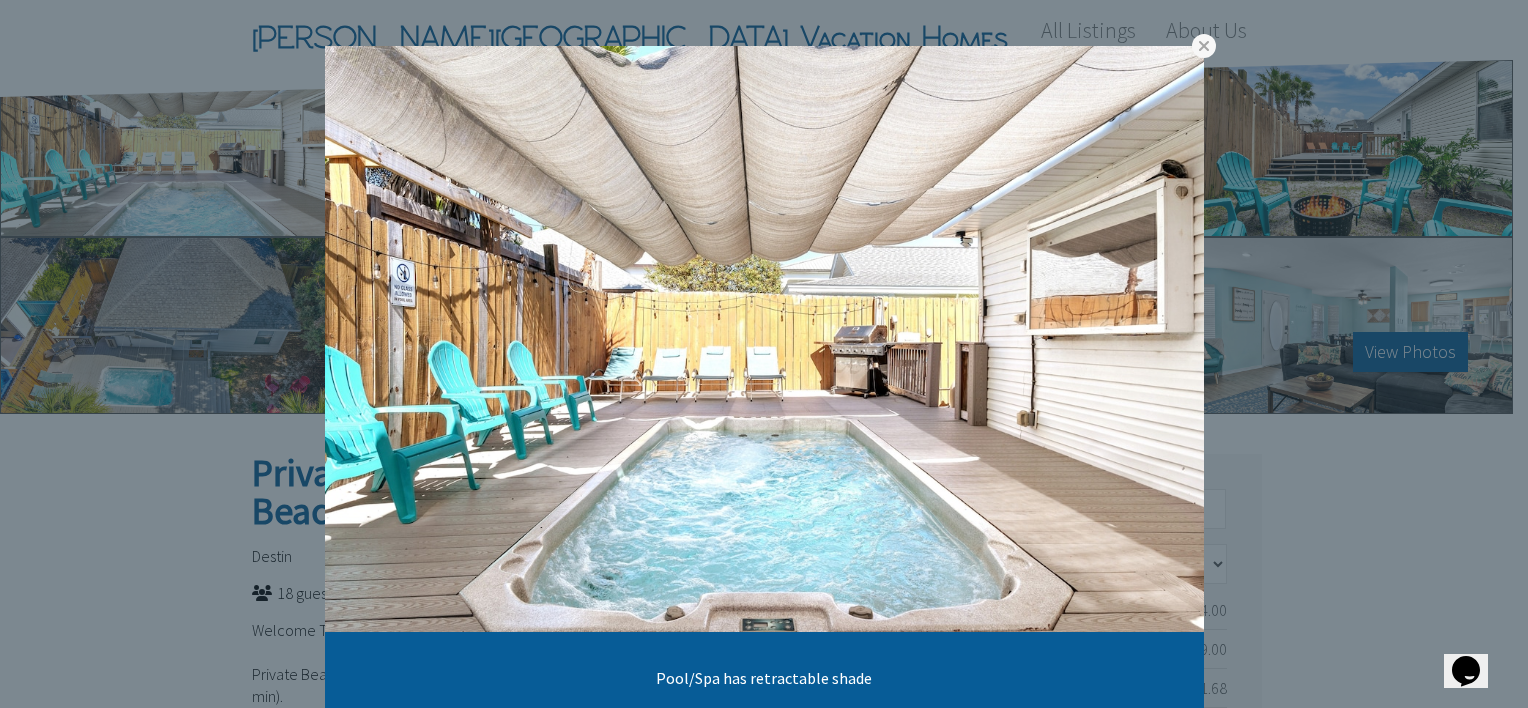 click at bounding box center [764, 339] 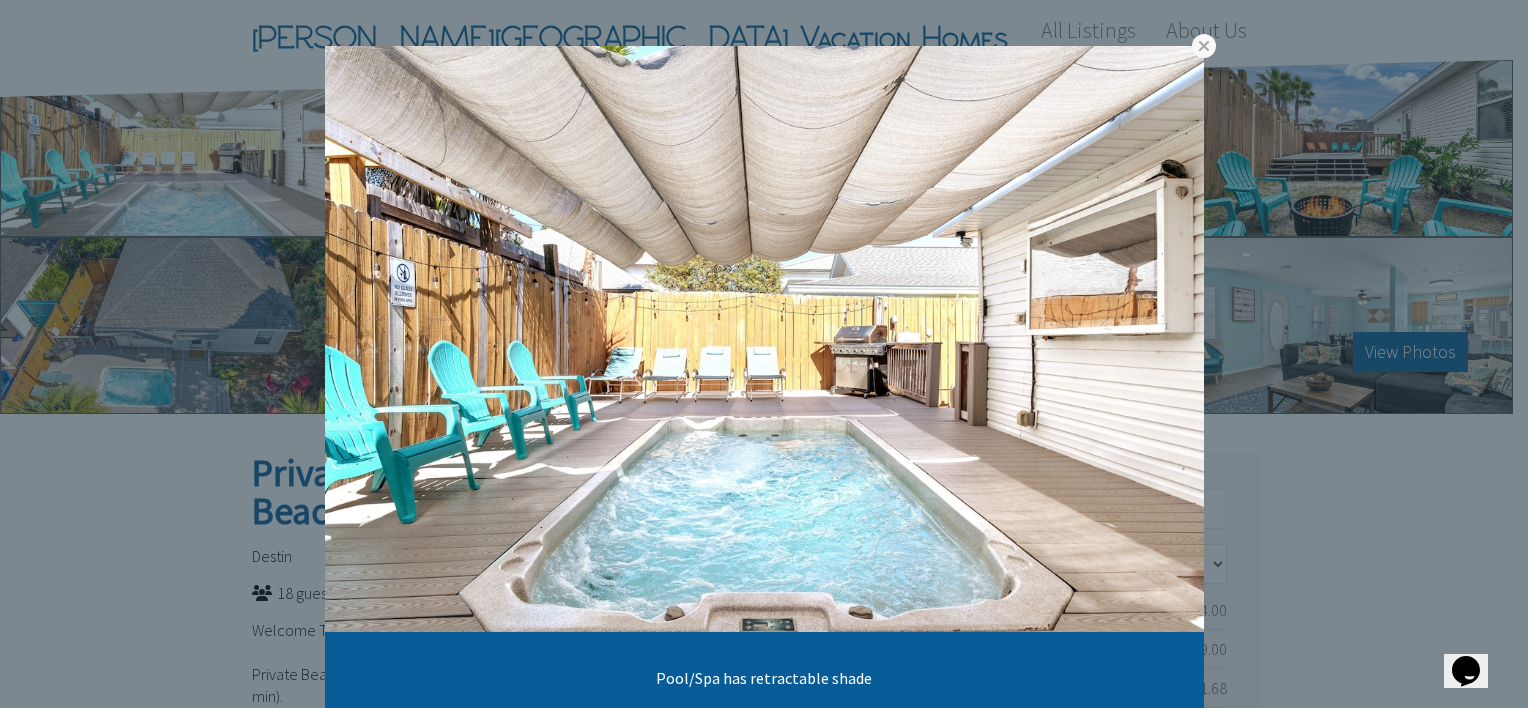 click at bounding box center [0, 0] 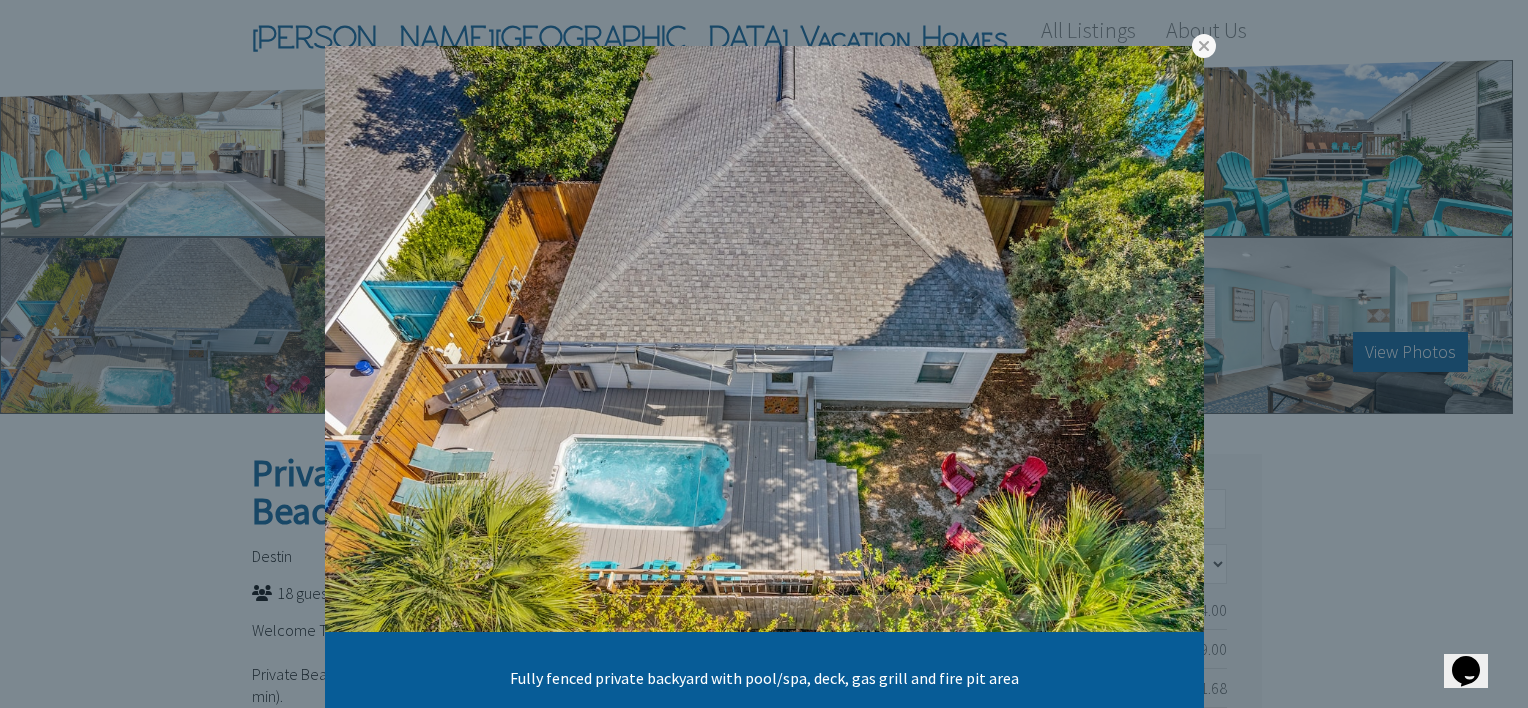 click at bounding box center (0, 0) 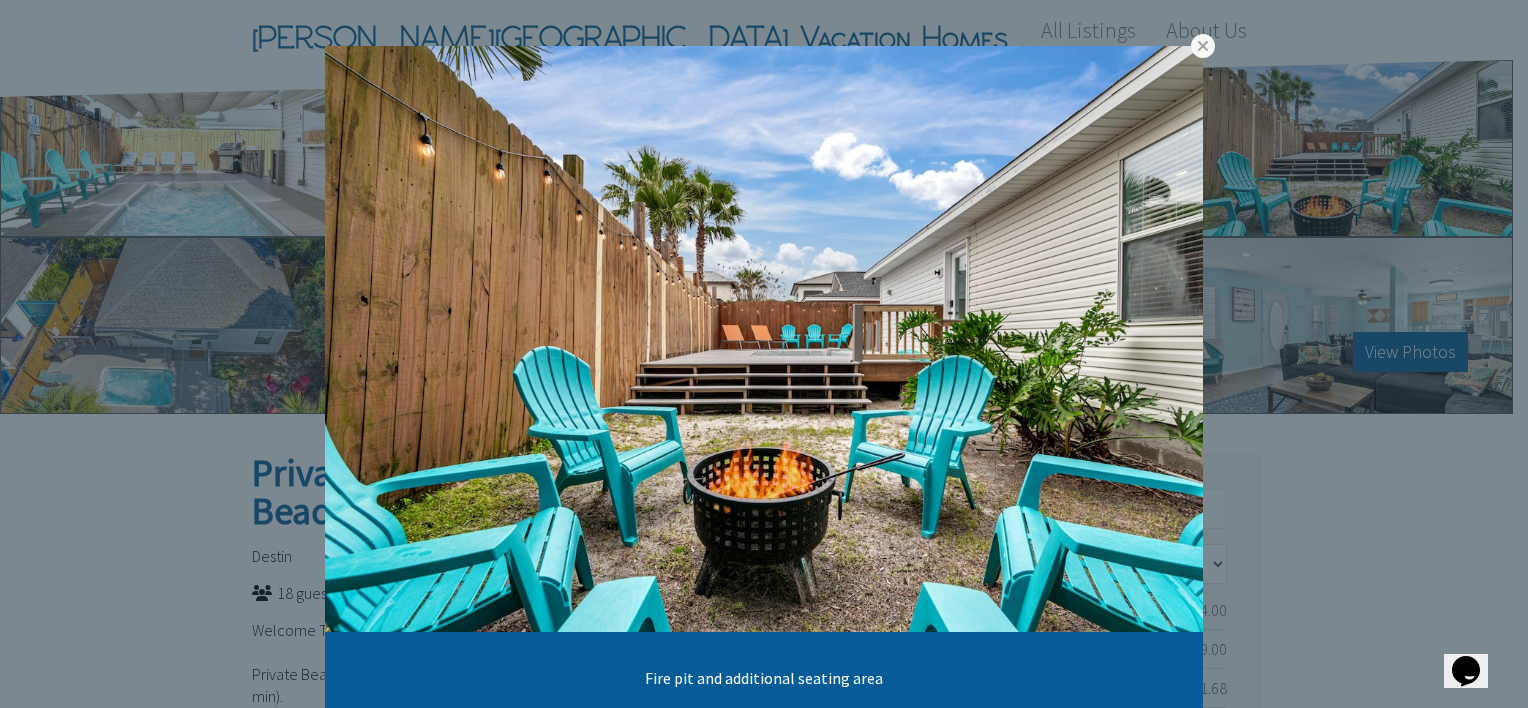 click at bounding box center (0, 0) 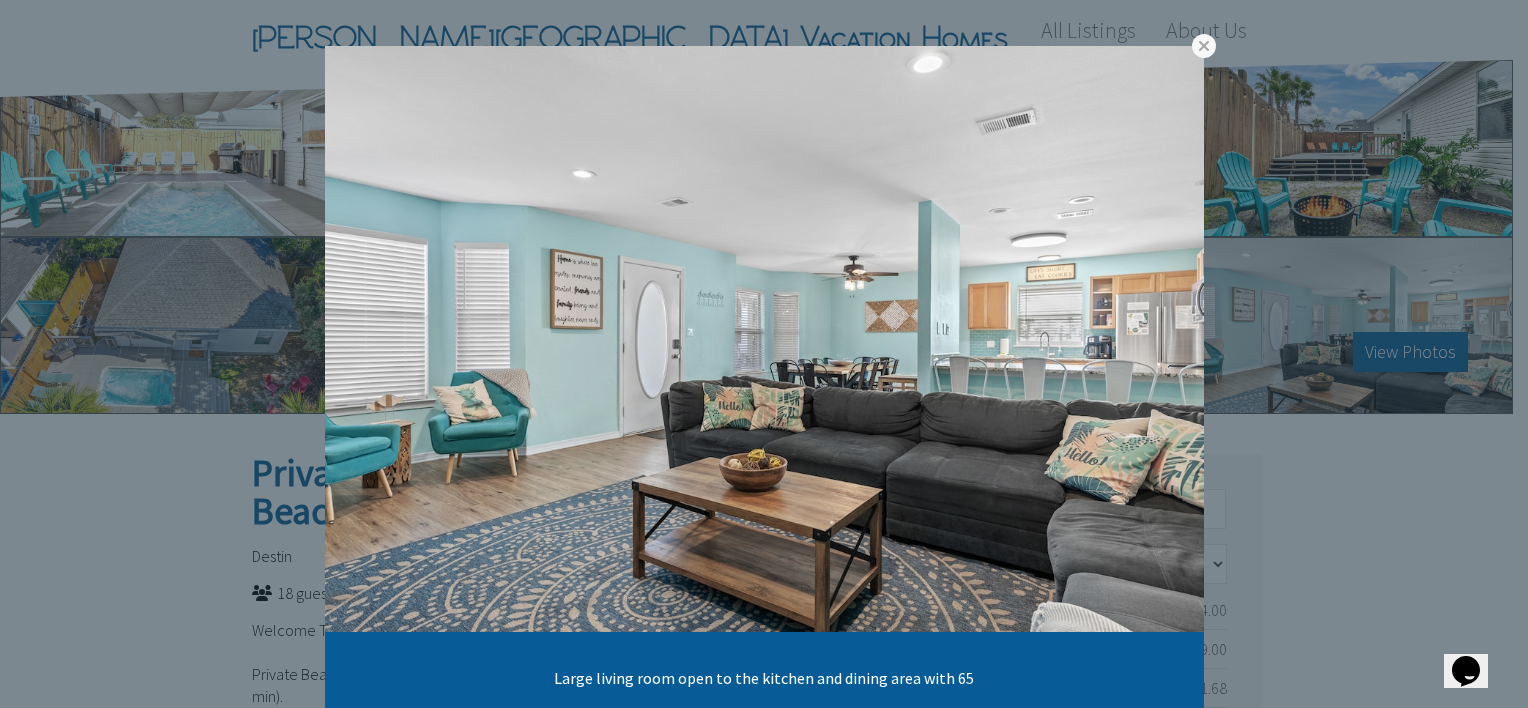 click at bounding box center [0, 0] 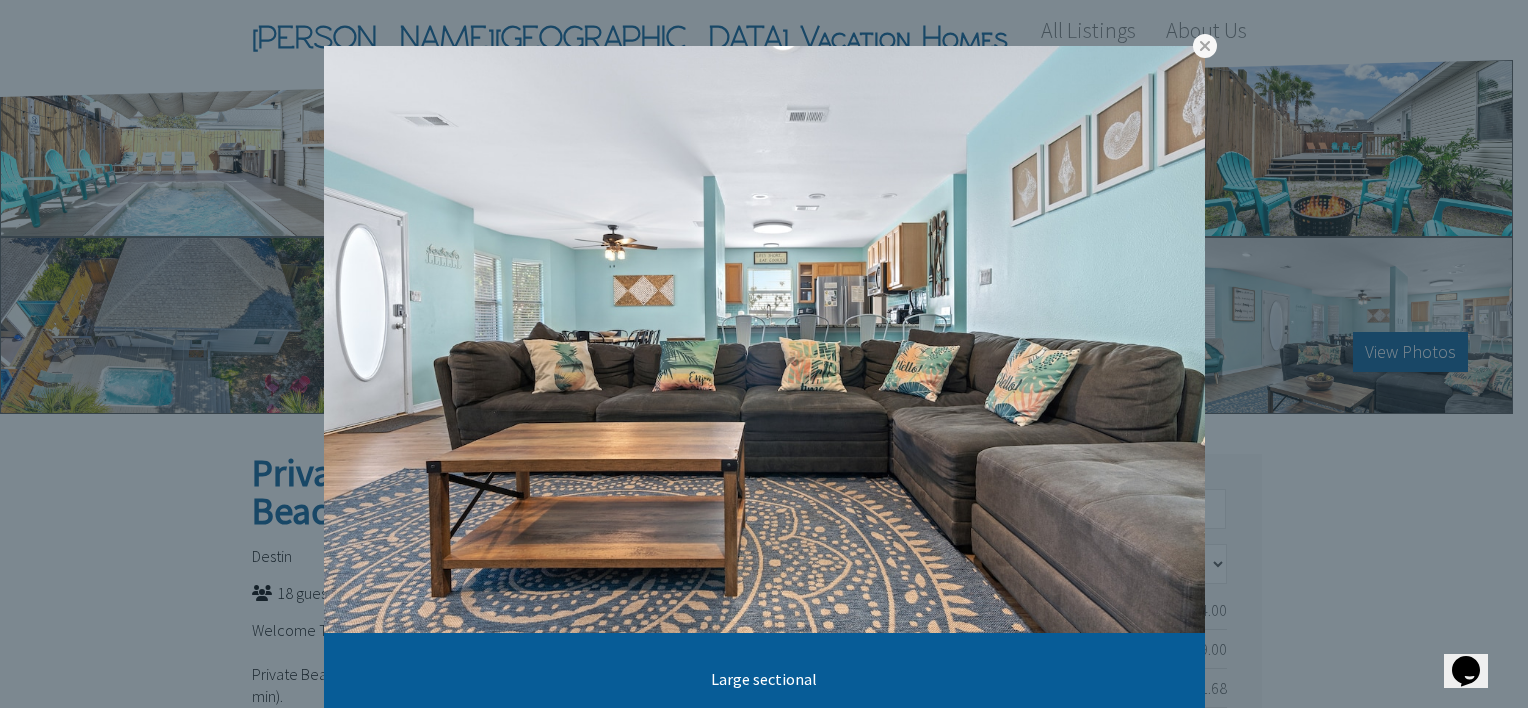 click at bounding box center (0, 0) 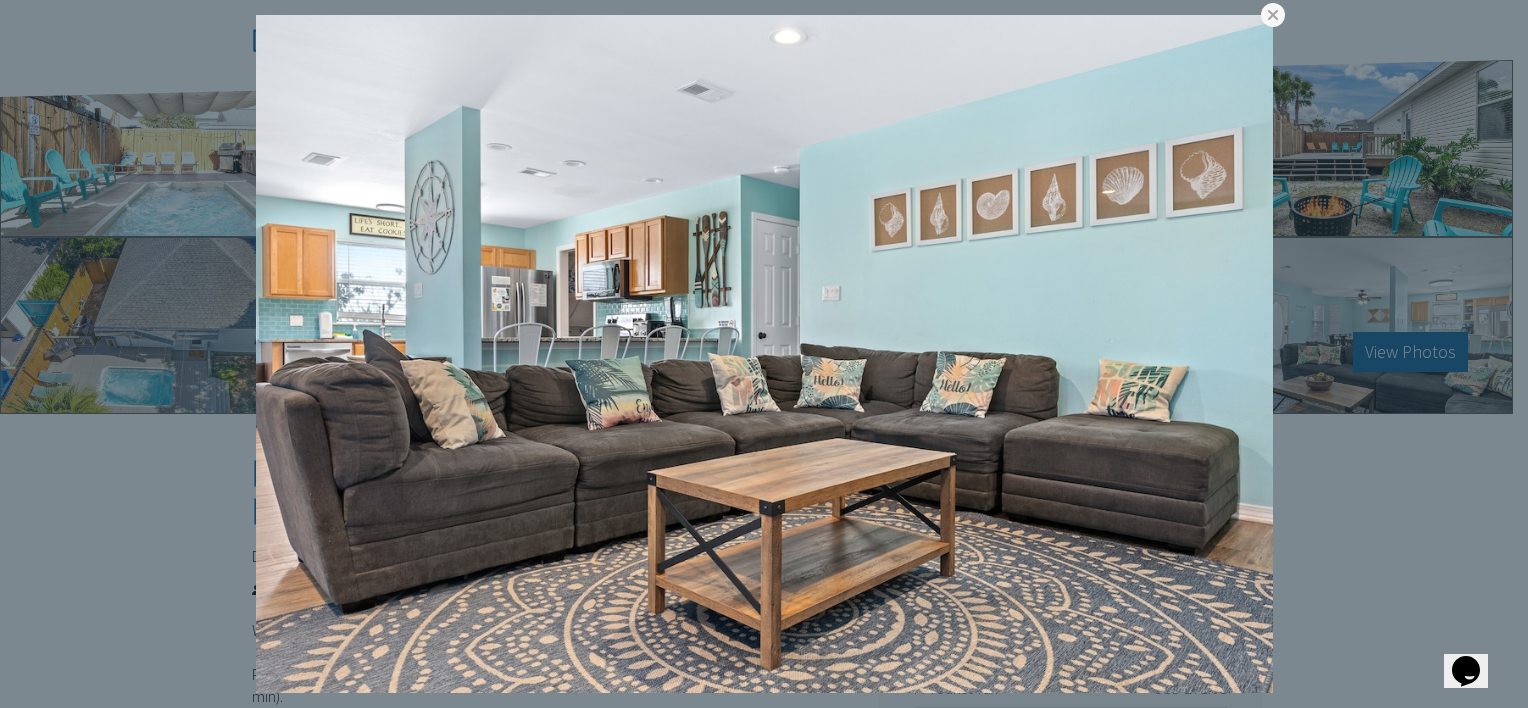 click at bounding box center (0, 0) 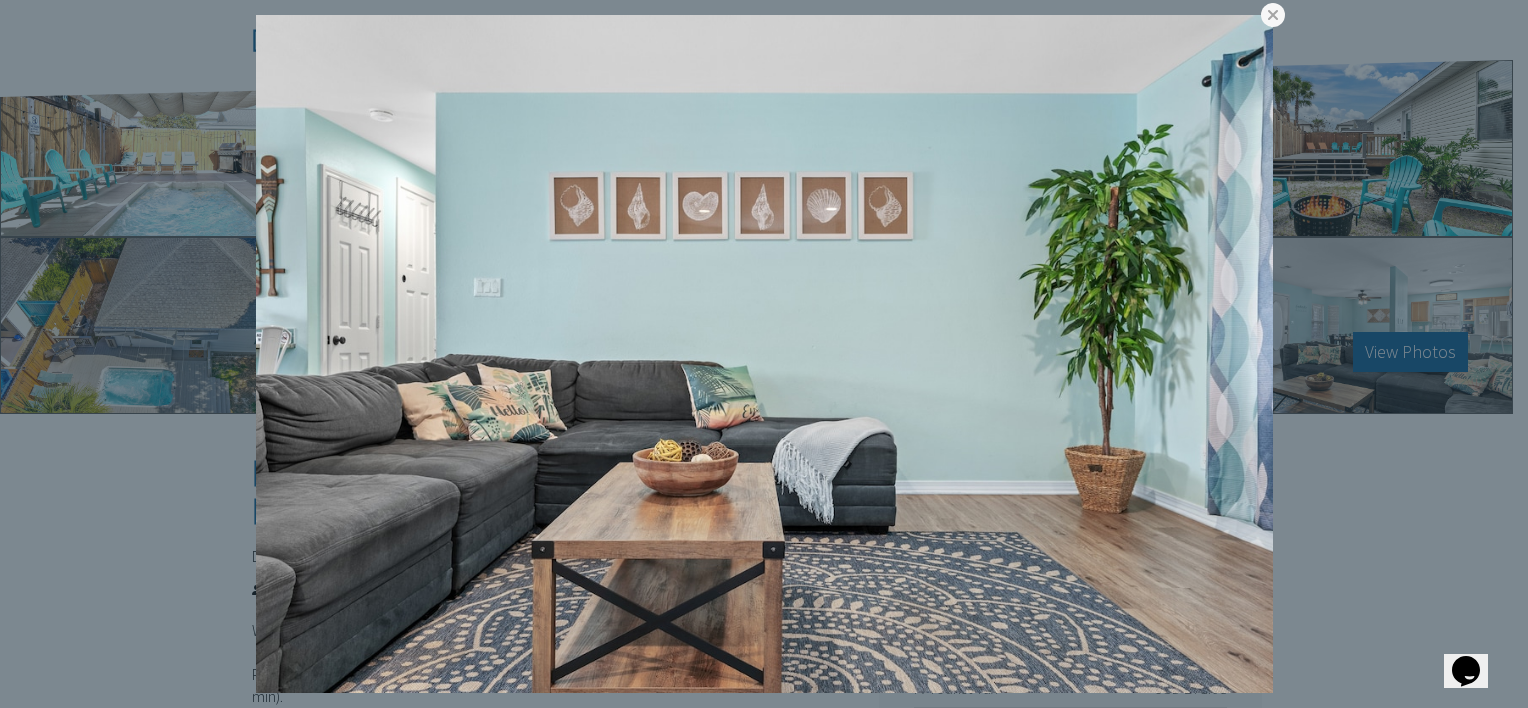 click at bounding box center (0, 0) 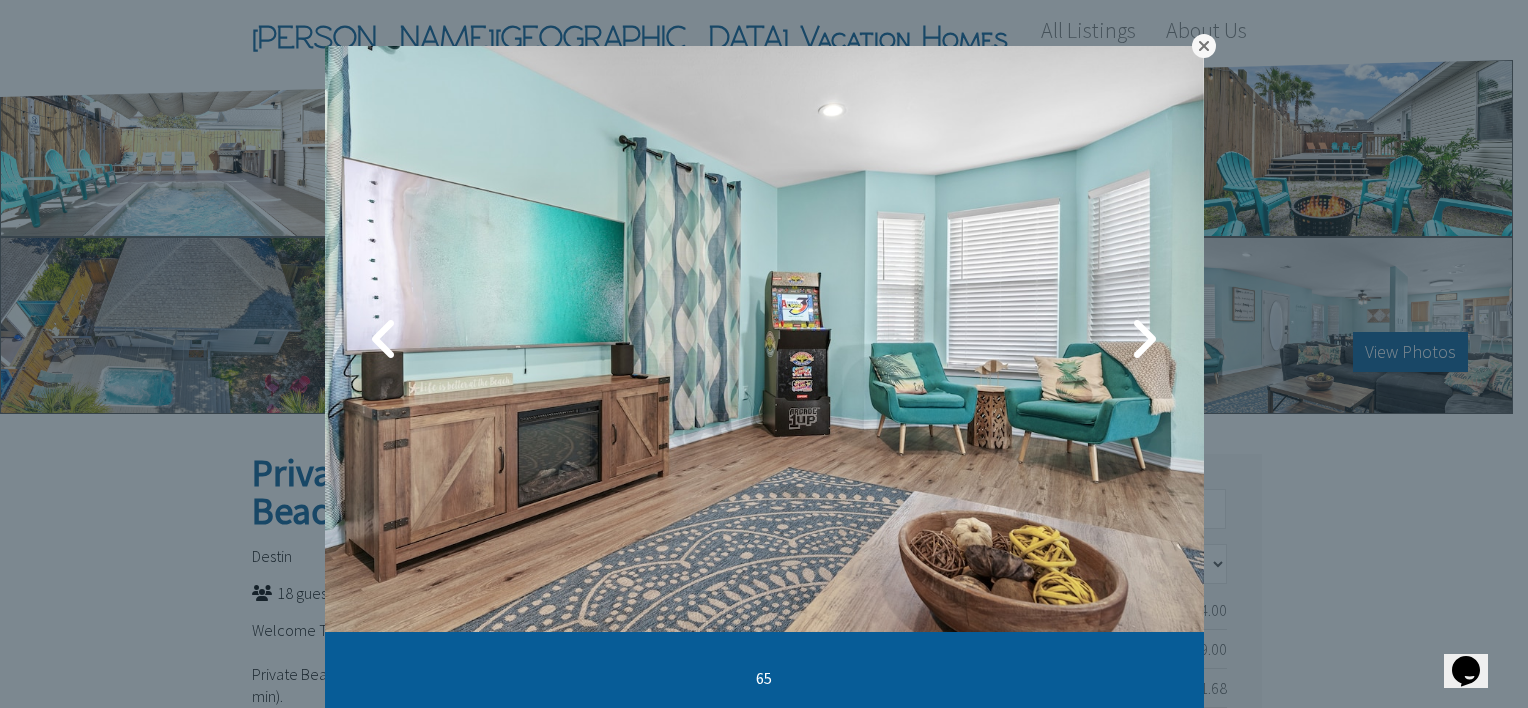 click at bounding box center [1204, 46] 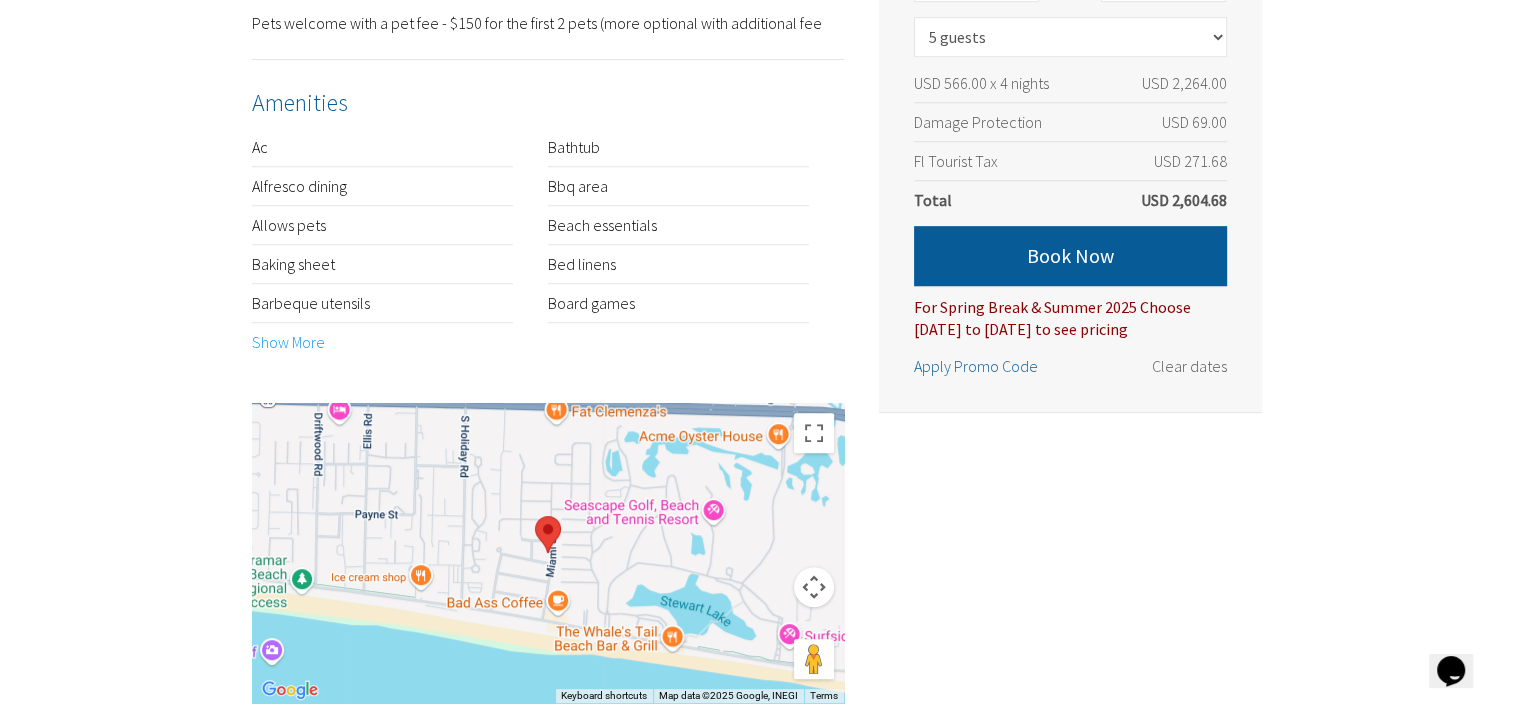 scroll, scrollTop: 900, scrollLeft: 0, axis: vertical 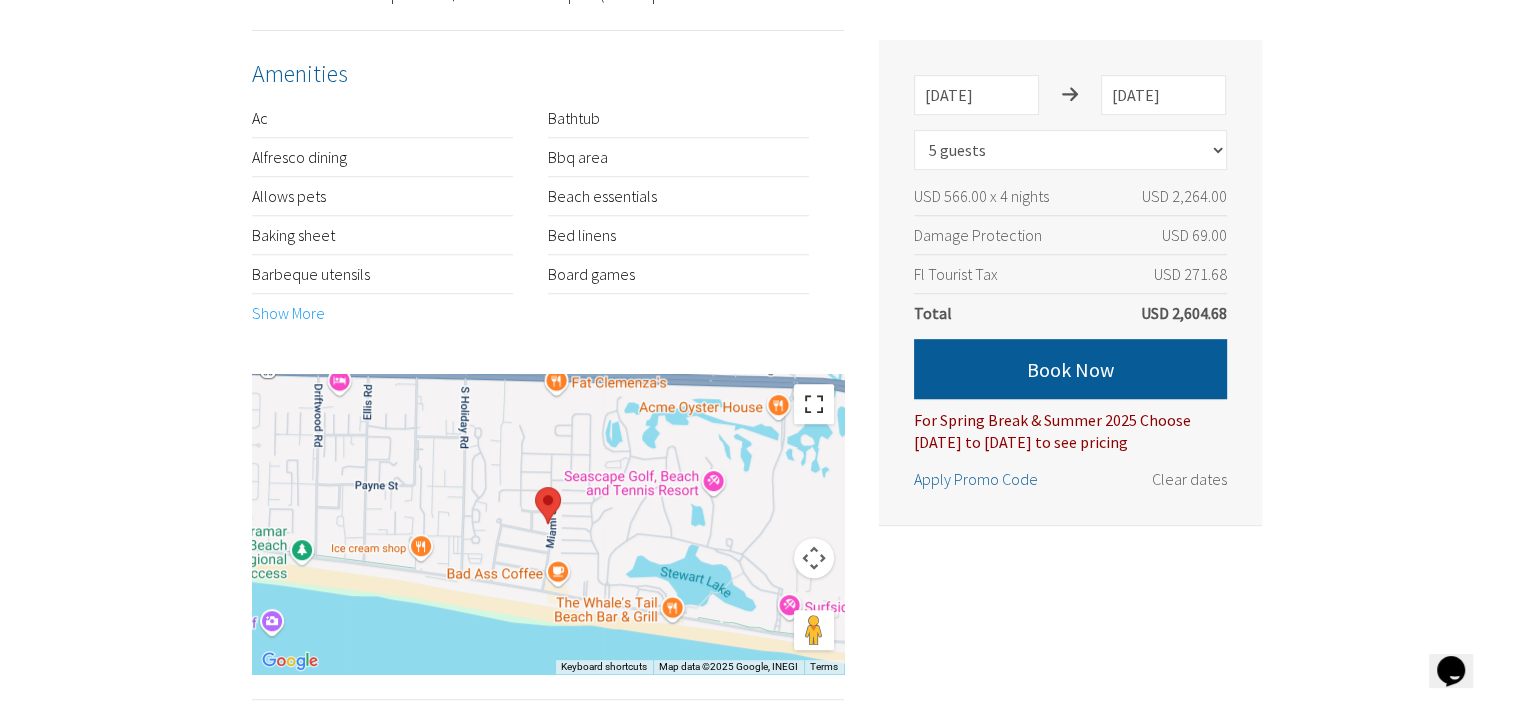 click at bounding box center (814, 404) 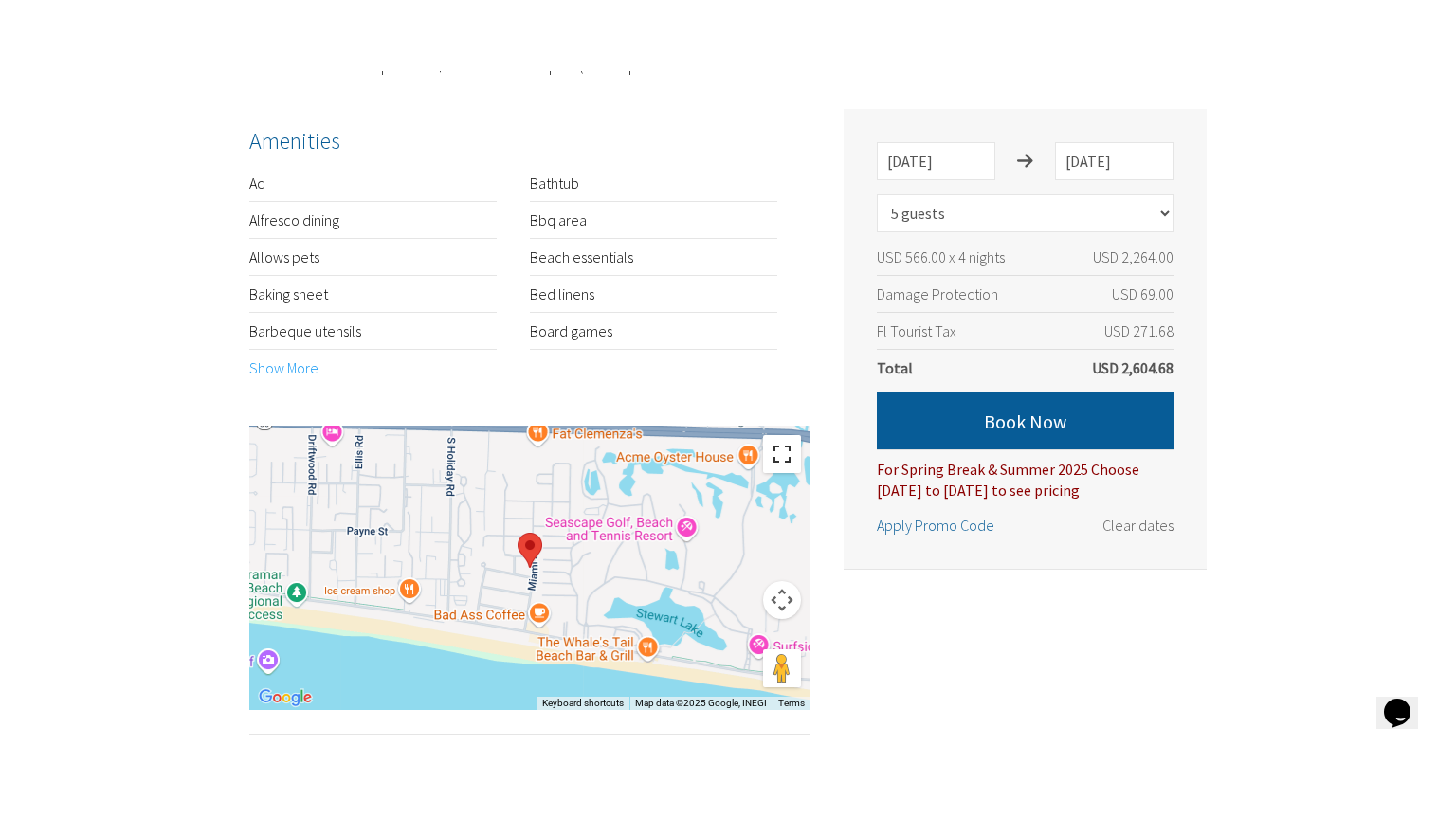 scroll, scrollTop: 926, scrollLeft: 0, axis: vertical 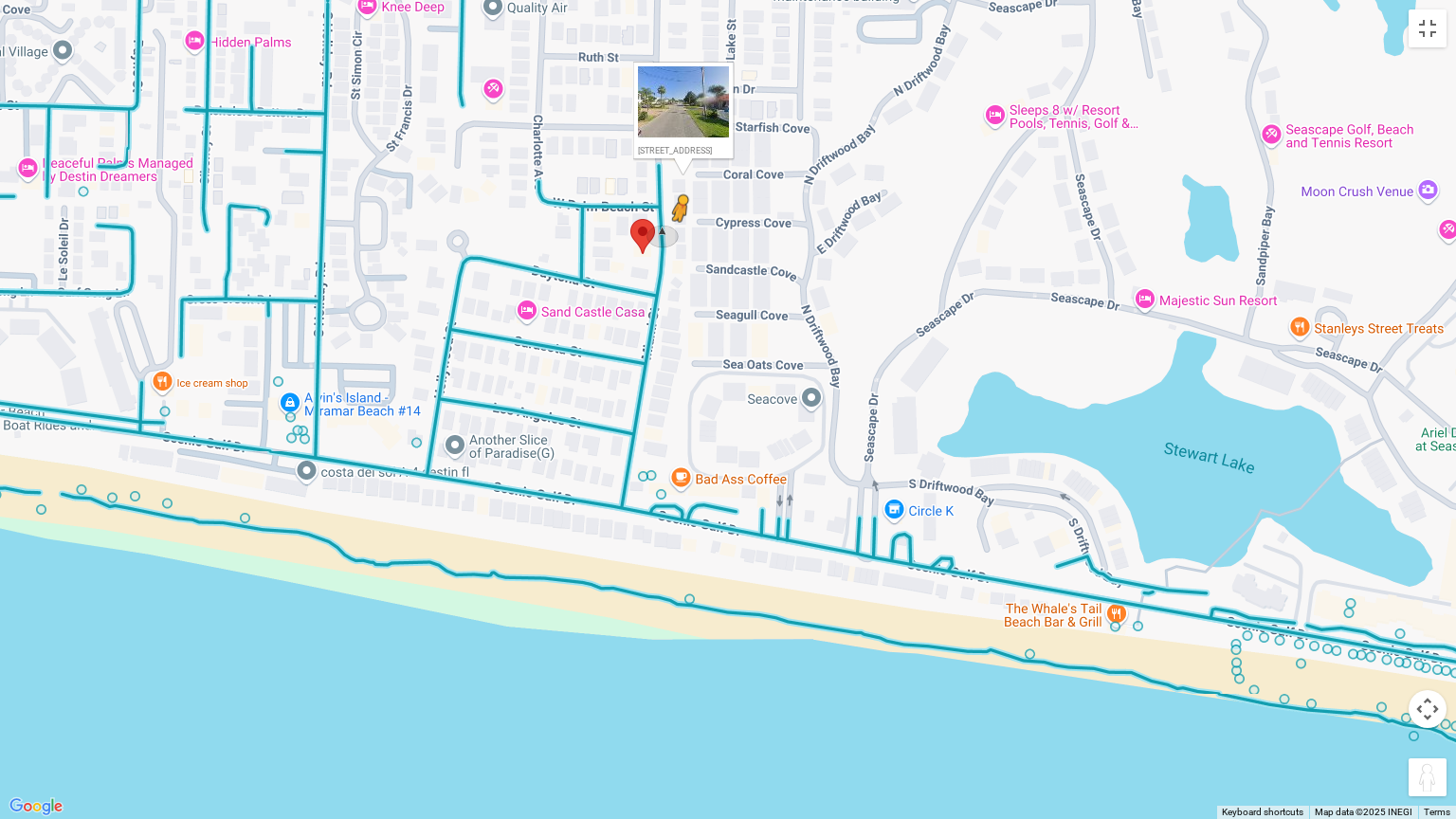 drag, startPoint x: 1429, startPoint y: 776, endPoint x: 679, endPoint y: 240, distance: 921.8438 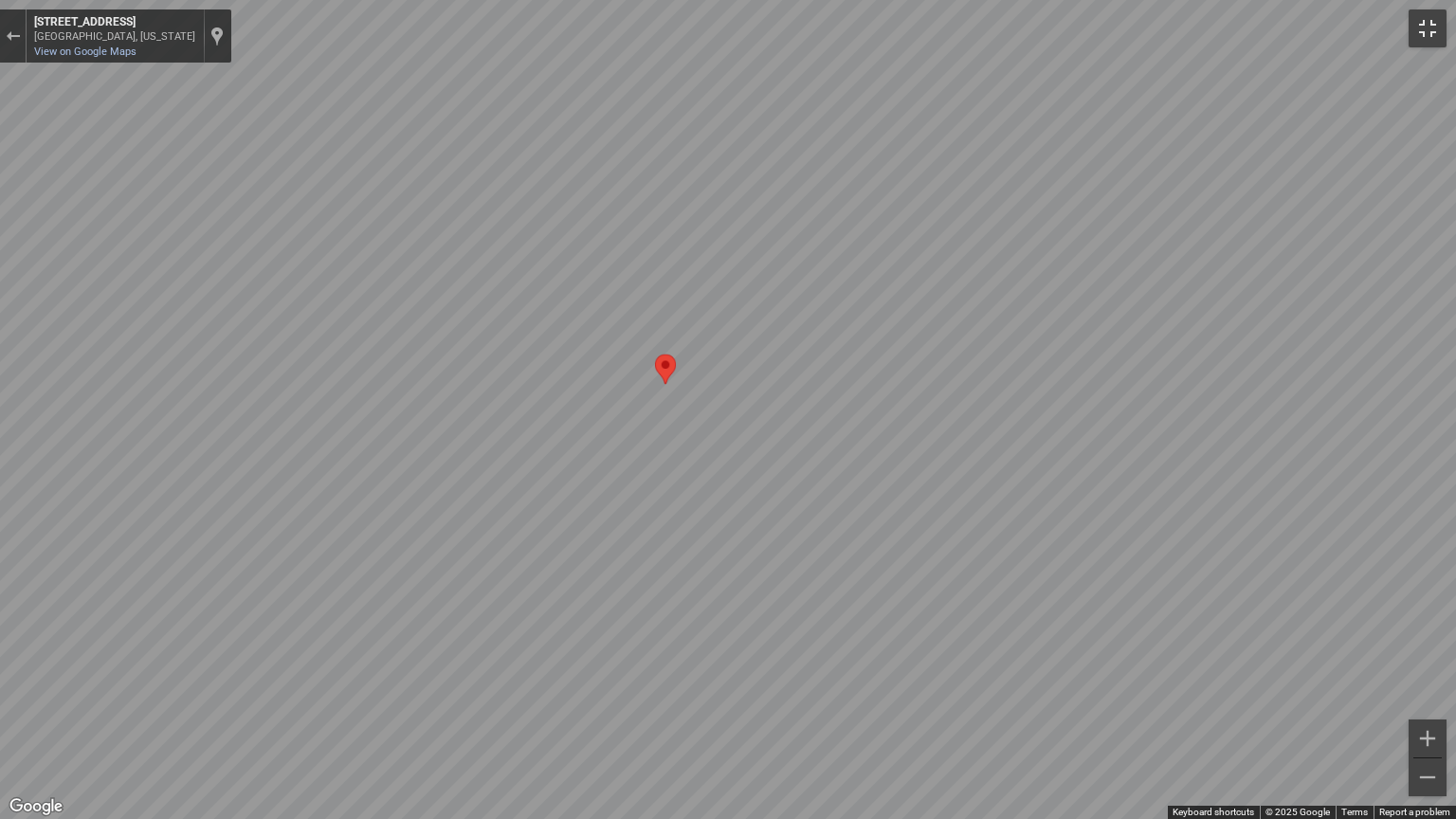 click at bounding box center (1428, 28) 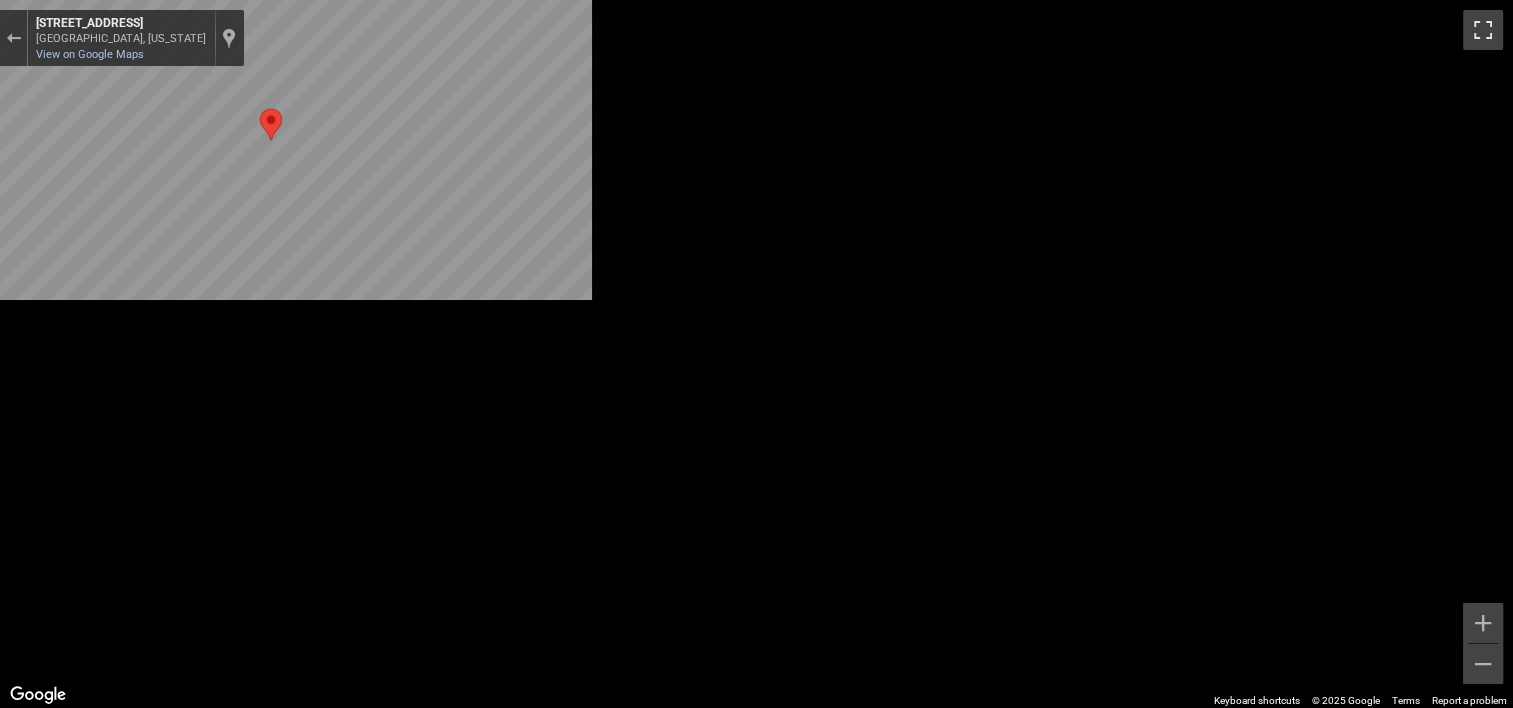 scroll, scrollTop: 1000, scrollLeft: 0, axis: vertical 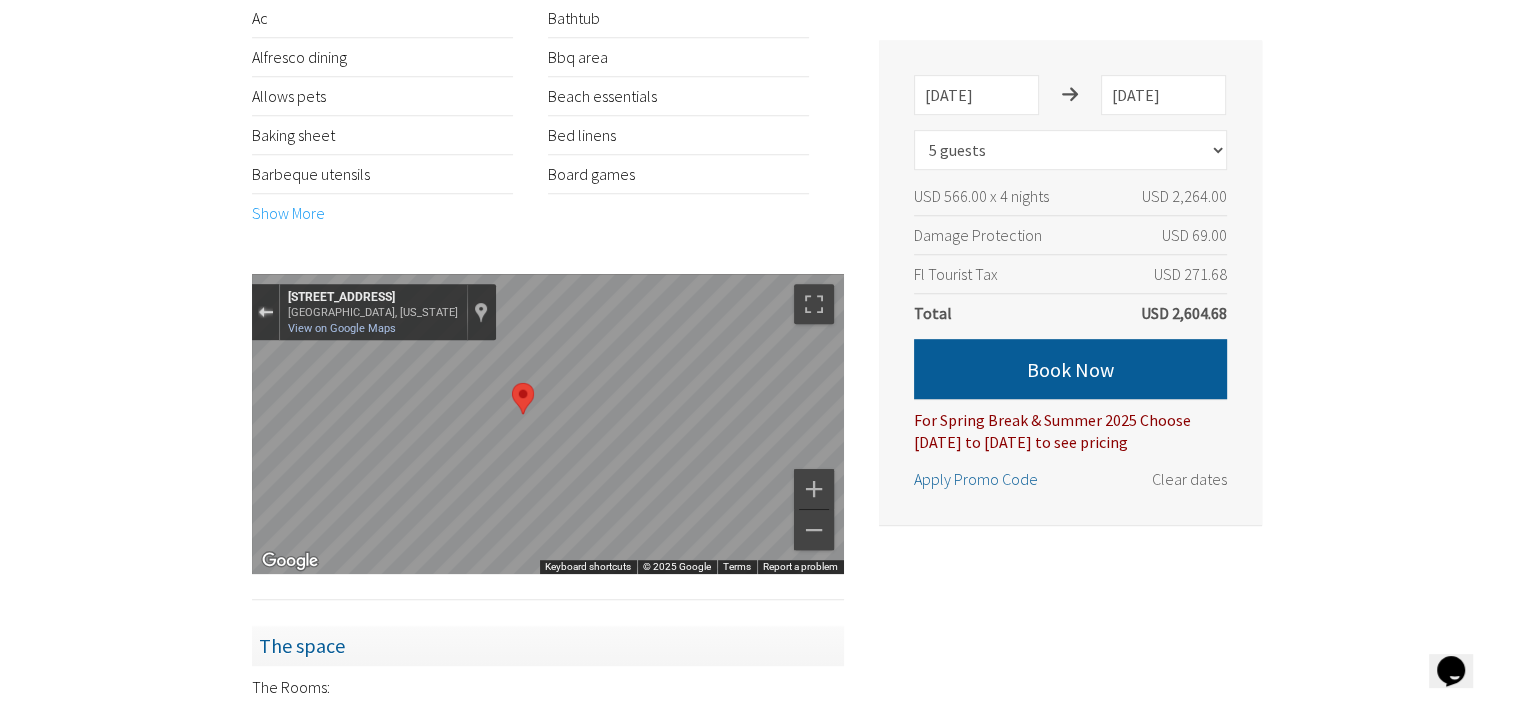 click at bounding box center [265, 312] 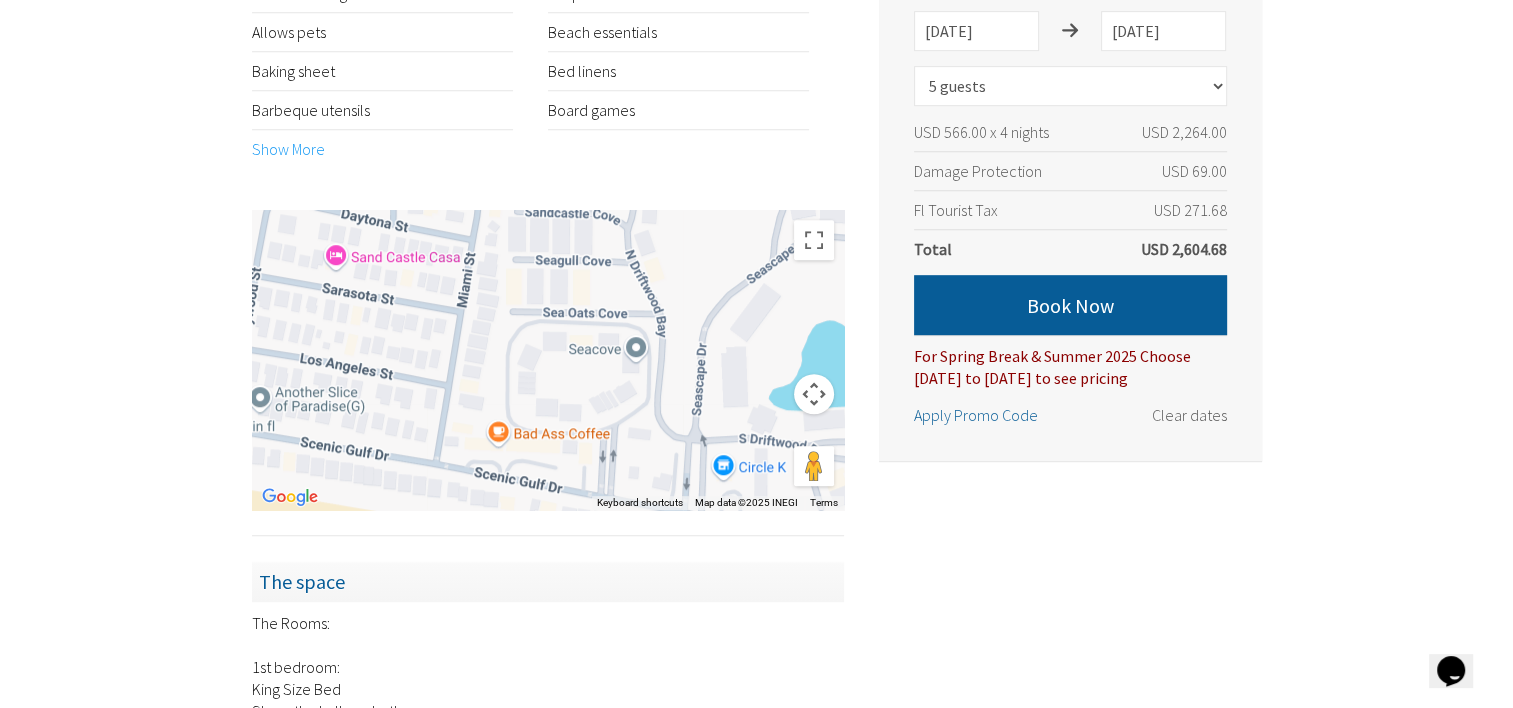 scroll, scrollTop: 1100, scrollLeft: 0, axis: vertical 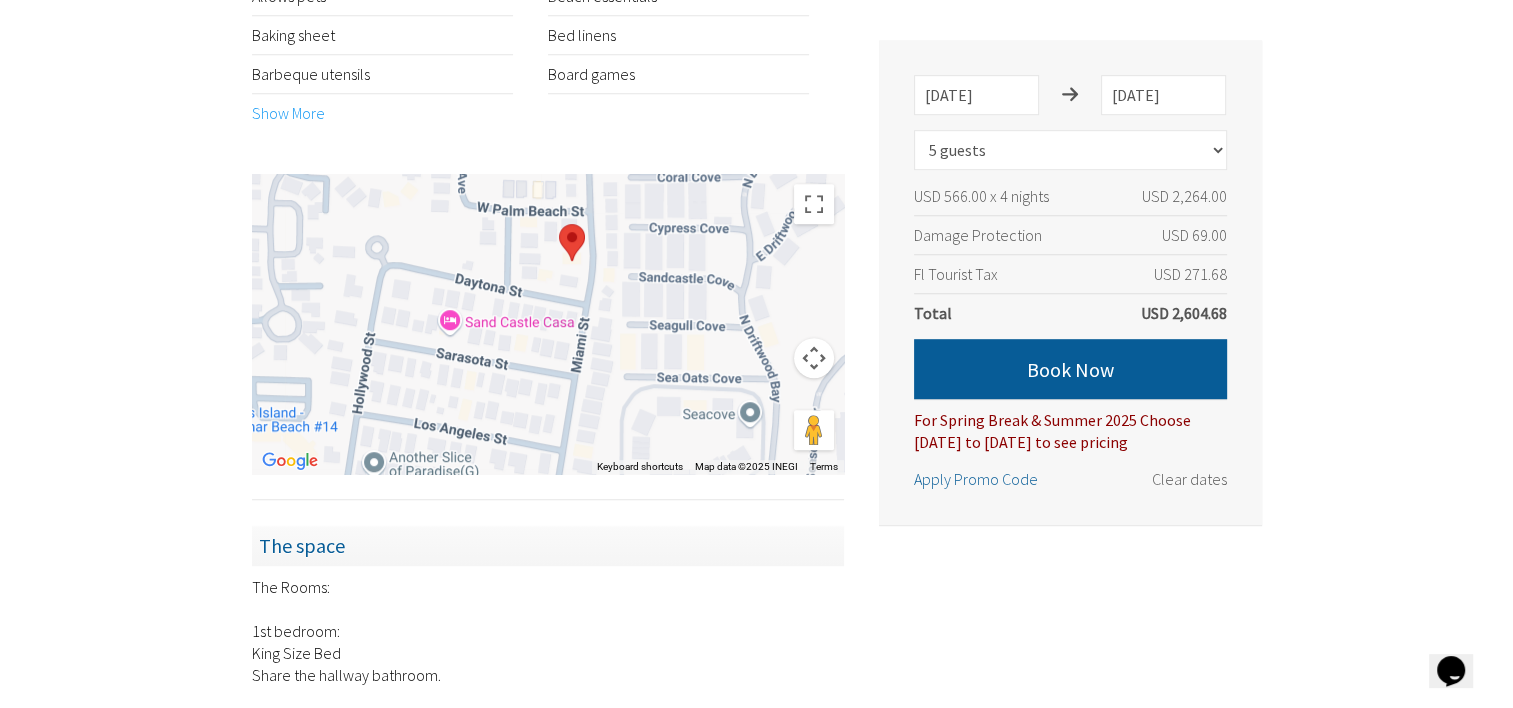 drag, startPoint x: 656, startPoint y: 348, endPoint x: 780, endPoint y: 449, distance: 159.92812 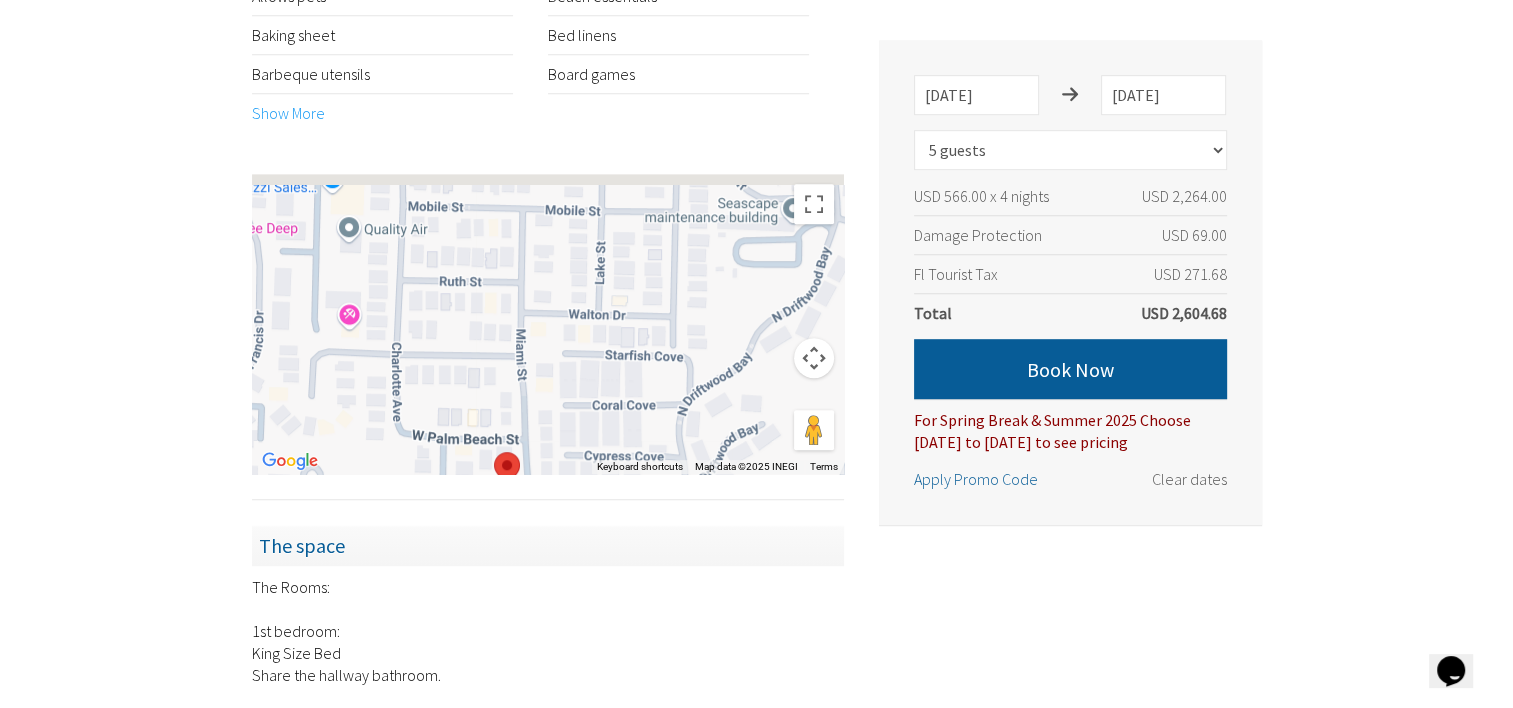 drag, startPoint x: 704, startPoint y: 416, endPoint x: 636, endPoint y: 662, distance: 255.22539 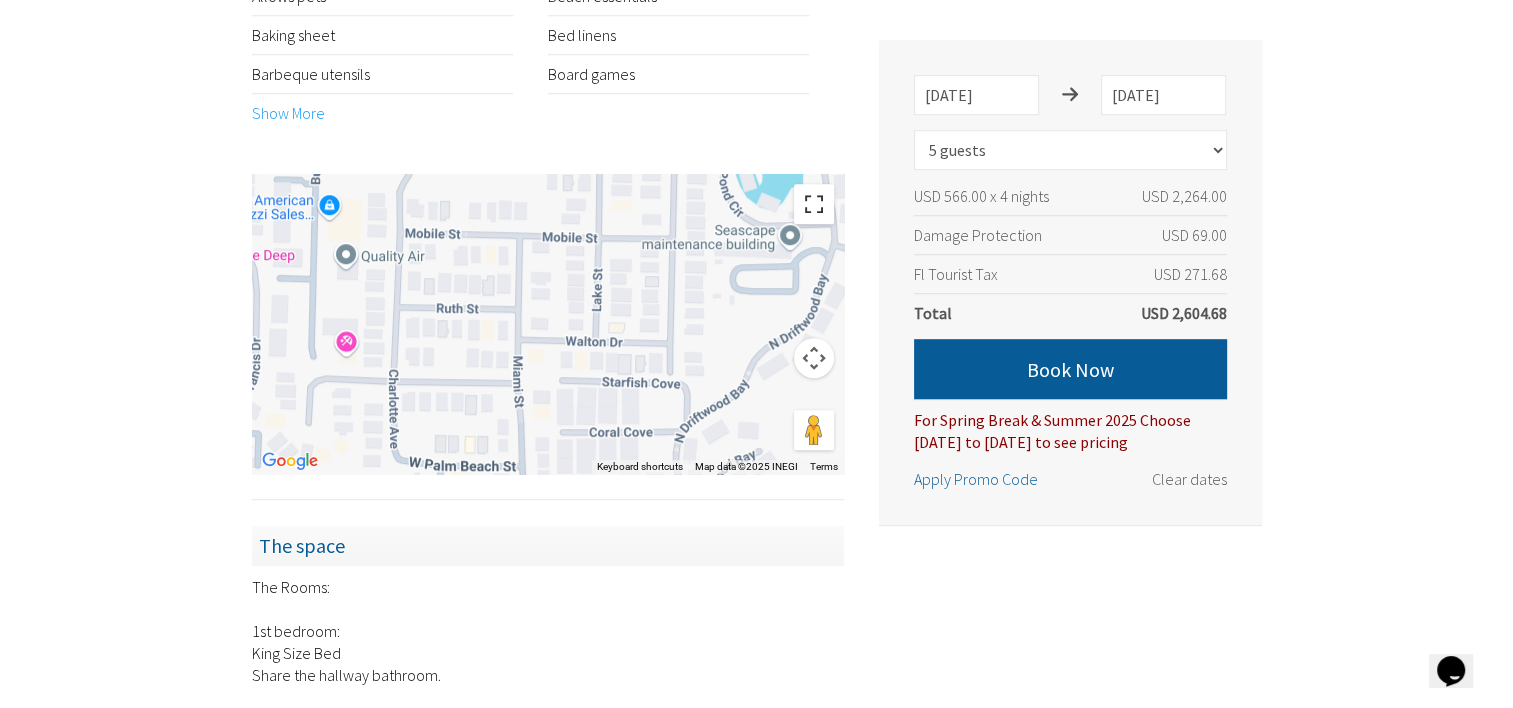 click at bounding box center [814, 204] 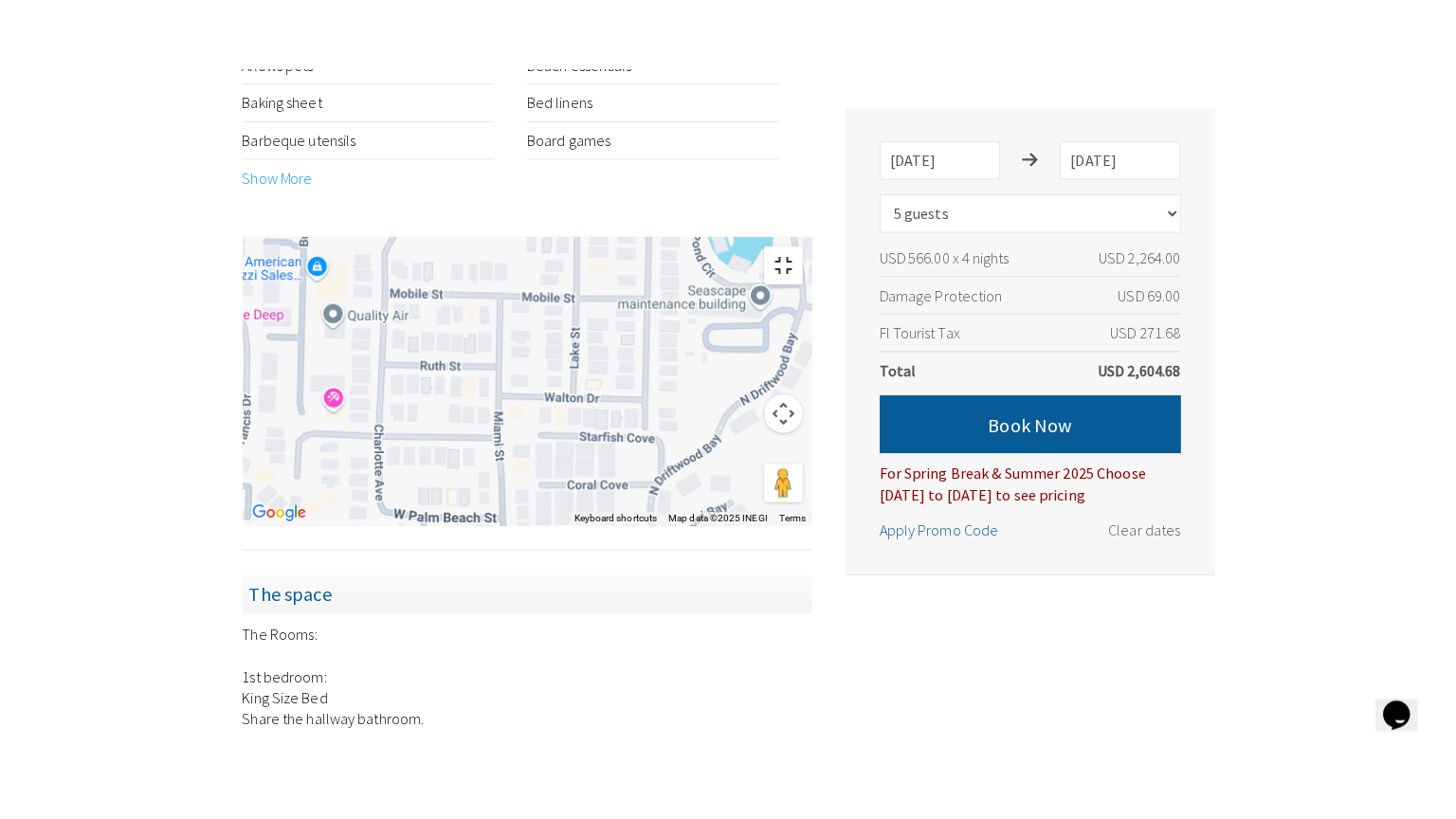 scroll, scrollTop: 1116, scrollLeft: 0, axis: vertical 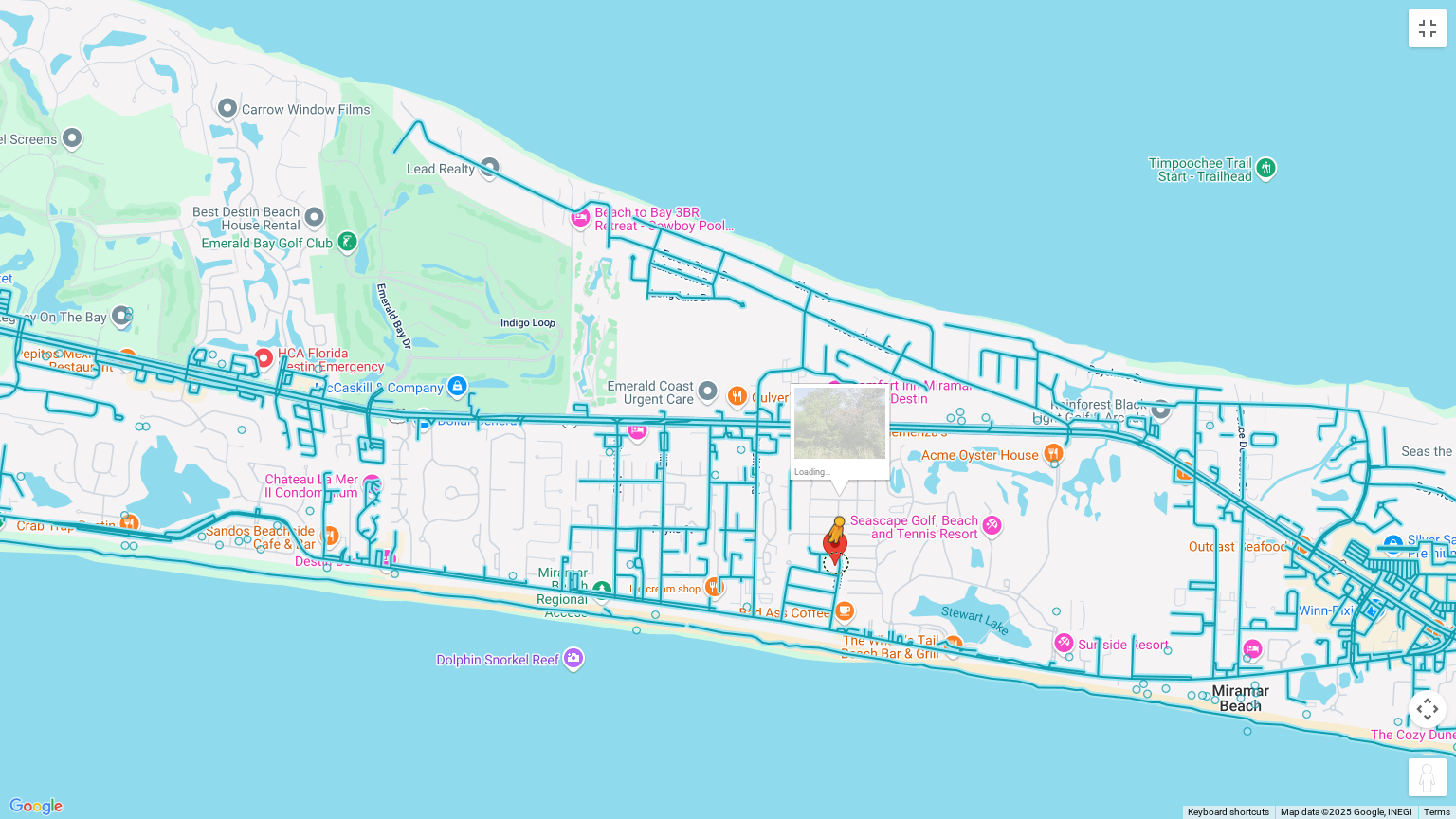 drag, startPoint x: 1426, startPoint y: 781, endPoint x: 825, endPoint y: 555, distance: 642.088 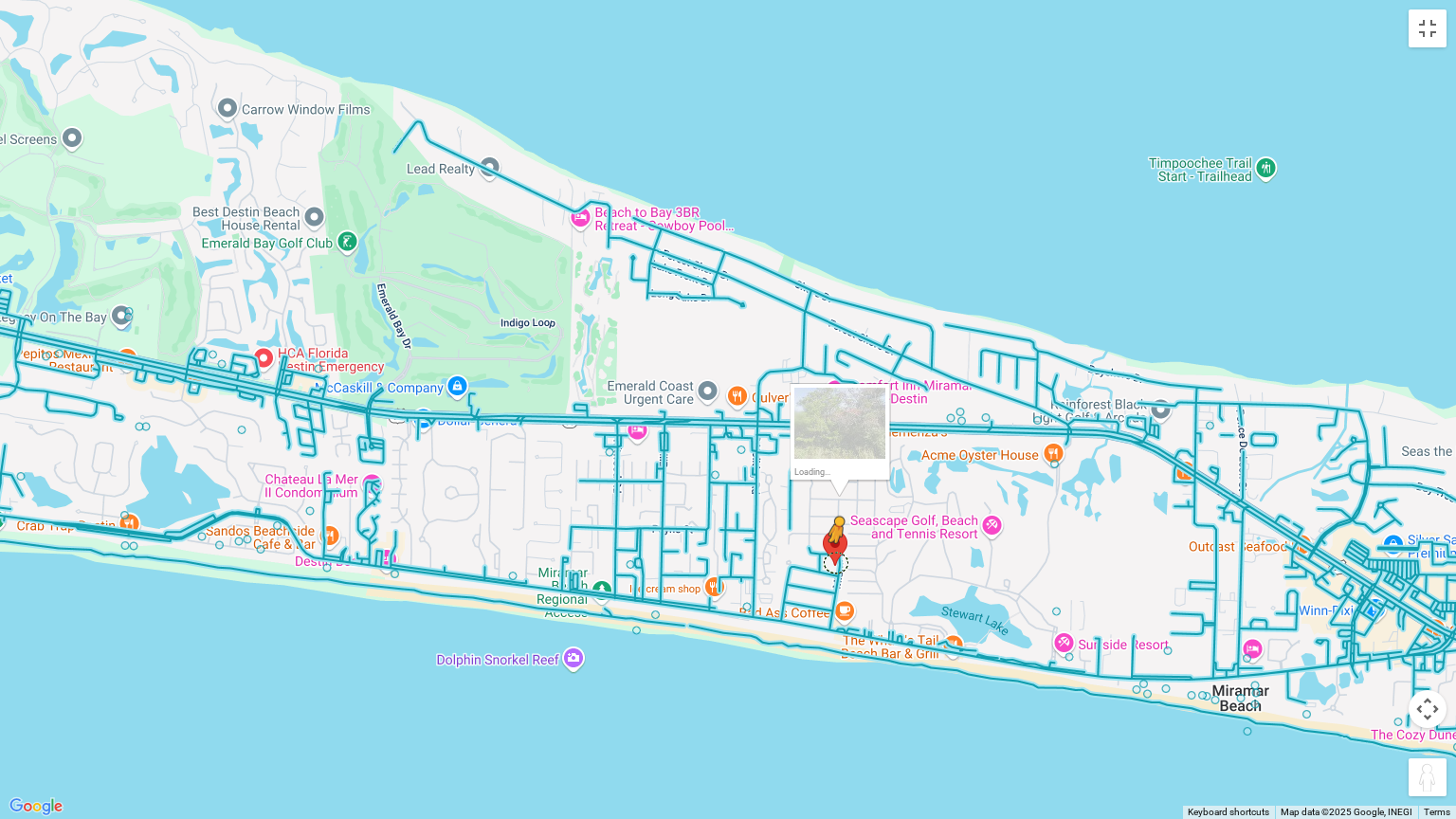 click on "To activate drag with keyboard, press Alt + Enter. Once in keyboard drag state, use the arrow keys to move the marker. To complete the drag, press the Enter key. To cancel, press Escape. Loading... Use ctrl + scroll to zoom the map Keyboard shortcuts Map Data Map data ©2025 Google, INEGI Map data ©2025 Google, INEGI 200 m  Click to toggle between metric and imperial units Terms Report a map error" at bounding box center [728, 410] 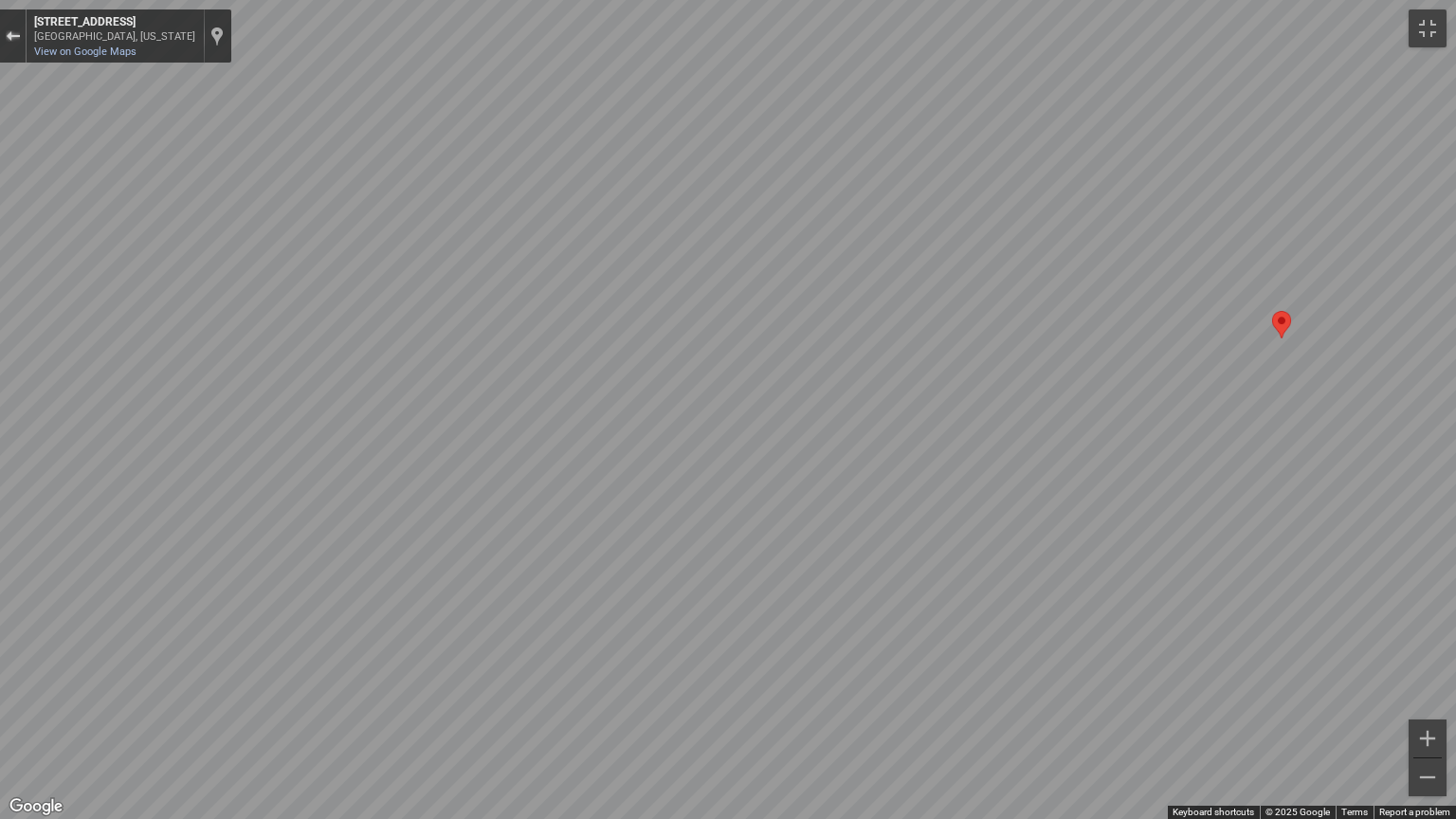 click at bounding box center [12, 36] 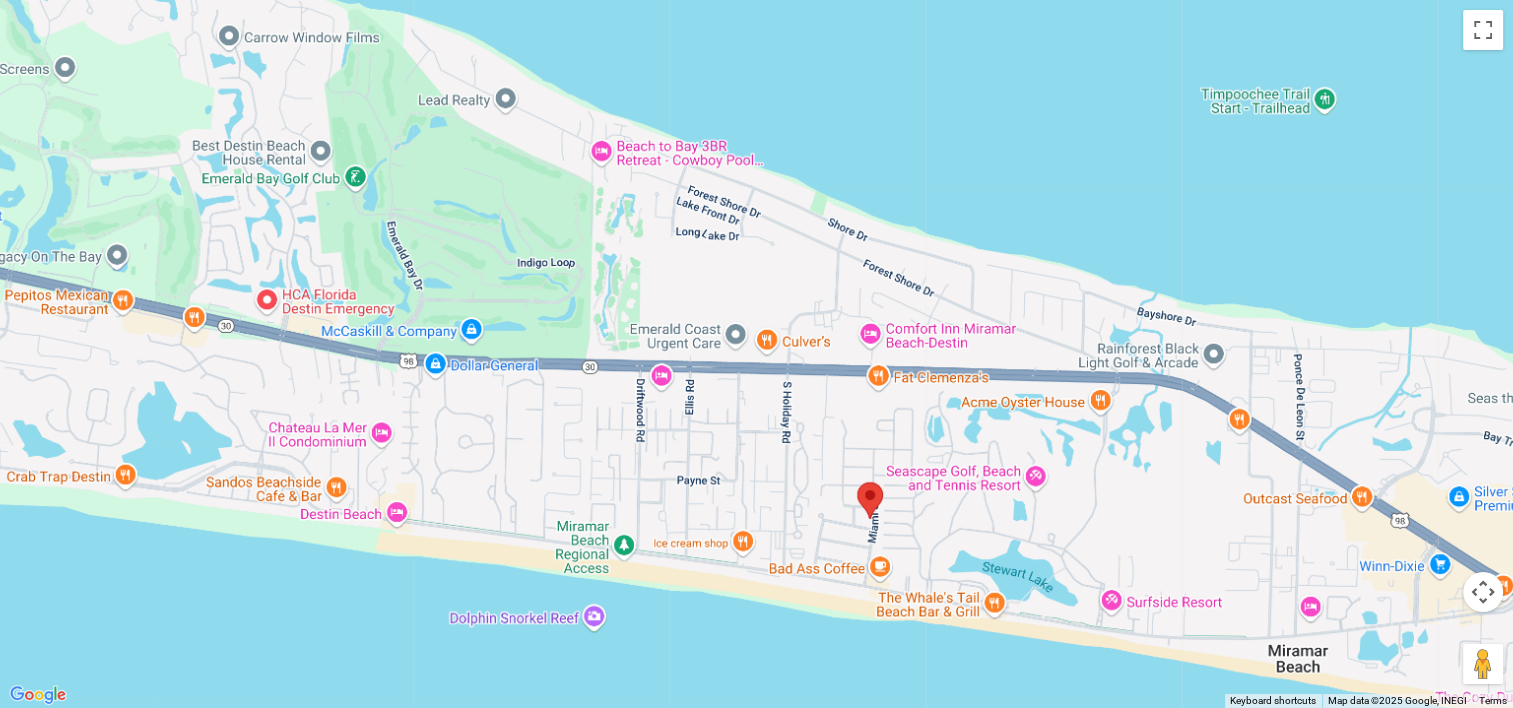 scroll, scrollTop: 2900, scrollLeft: 0, axis: vertical 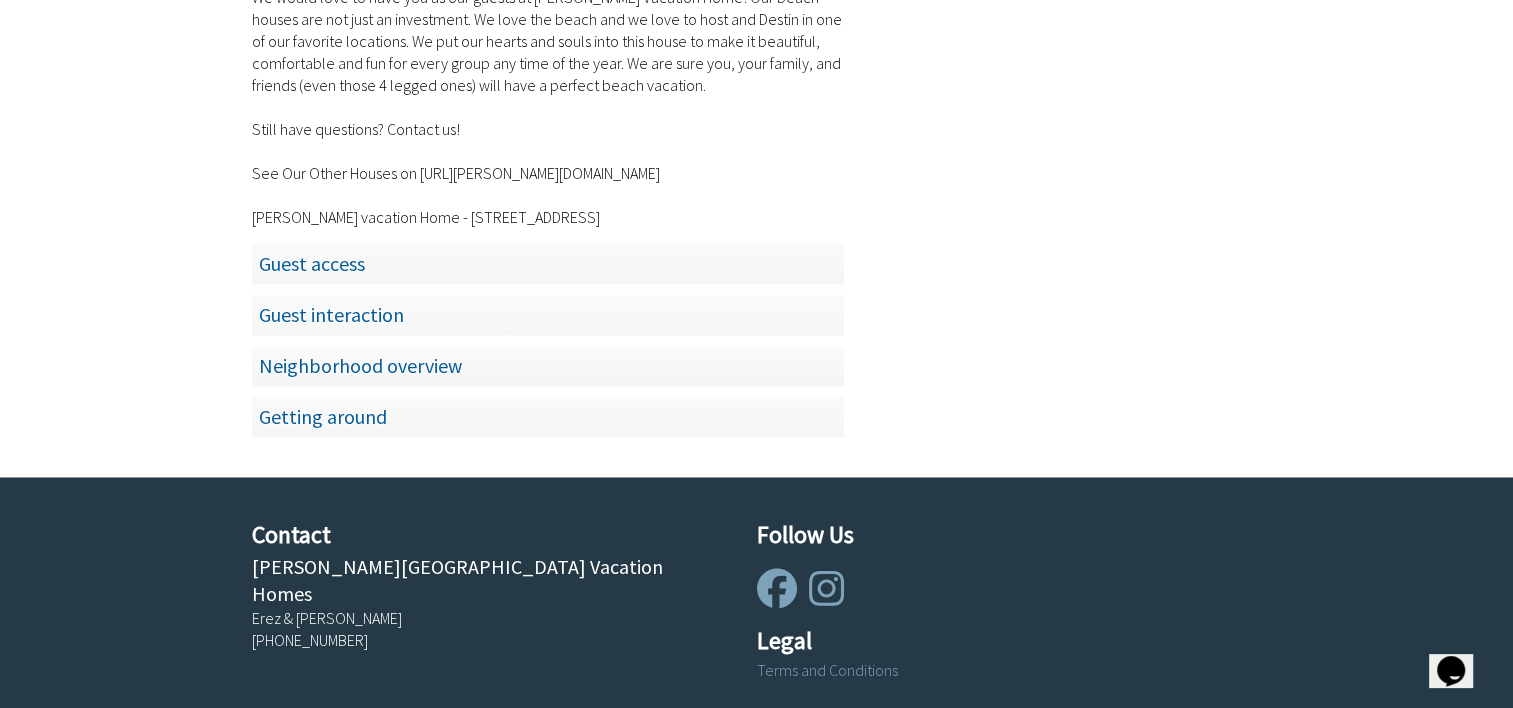 click on "Guest access" at bounding box center [548, 263] 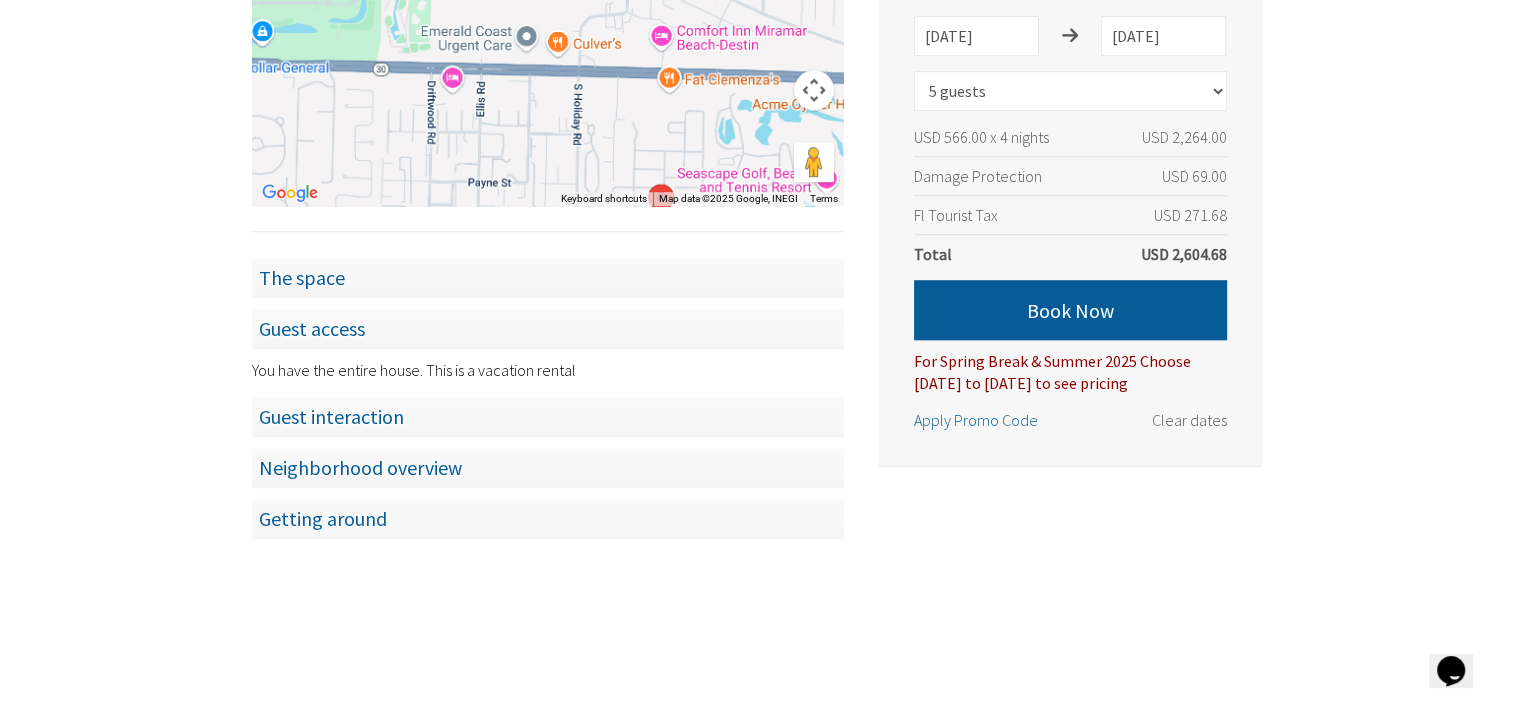 scroll, scrollTop: 1400, scrollLeft: 0, axis: vertical 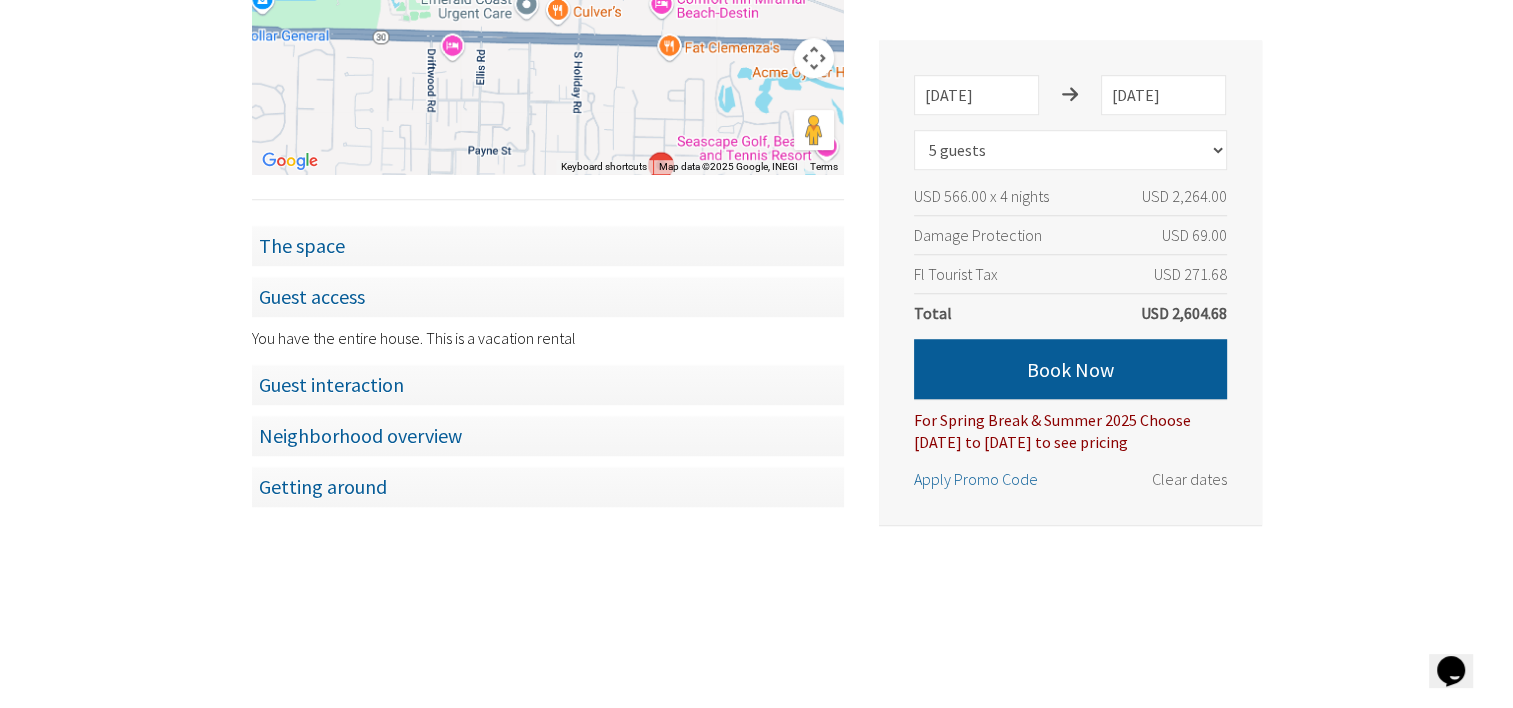 click on "Guest interaction" at bounding box center (548, 384) 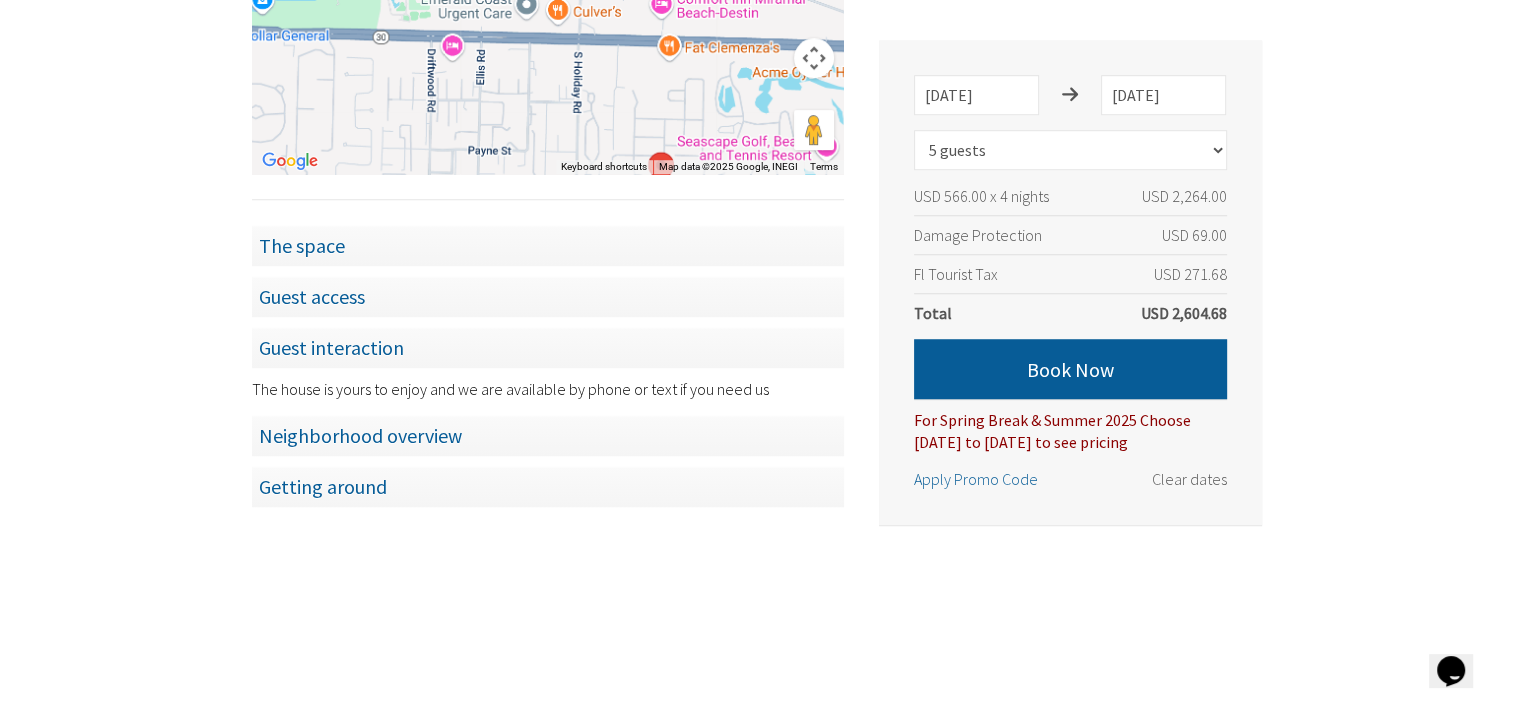 click on "Getting around" at bounding box center (548, 486) 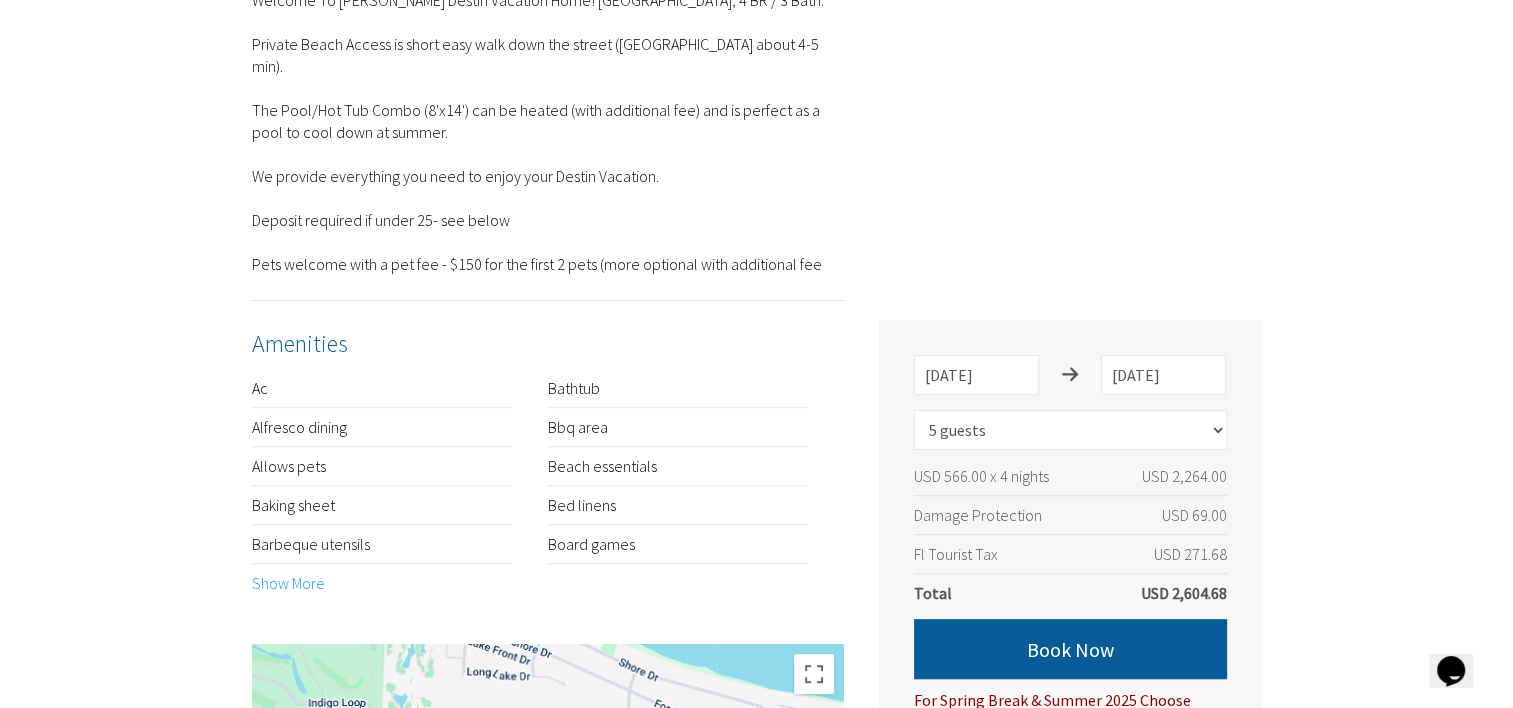 scroll, scrollTop: 500, scrollLeft: 0, axis: vertical 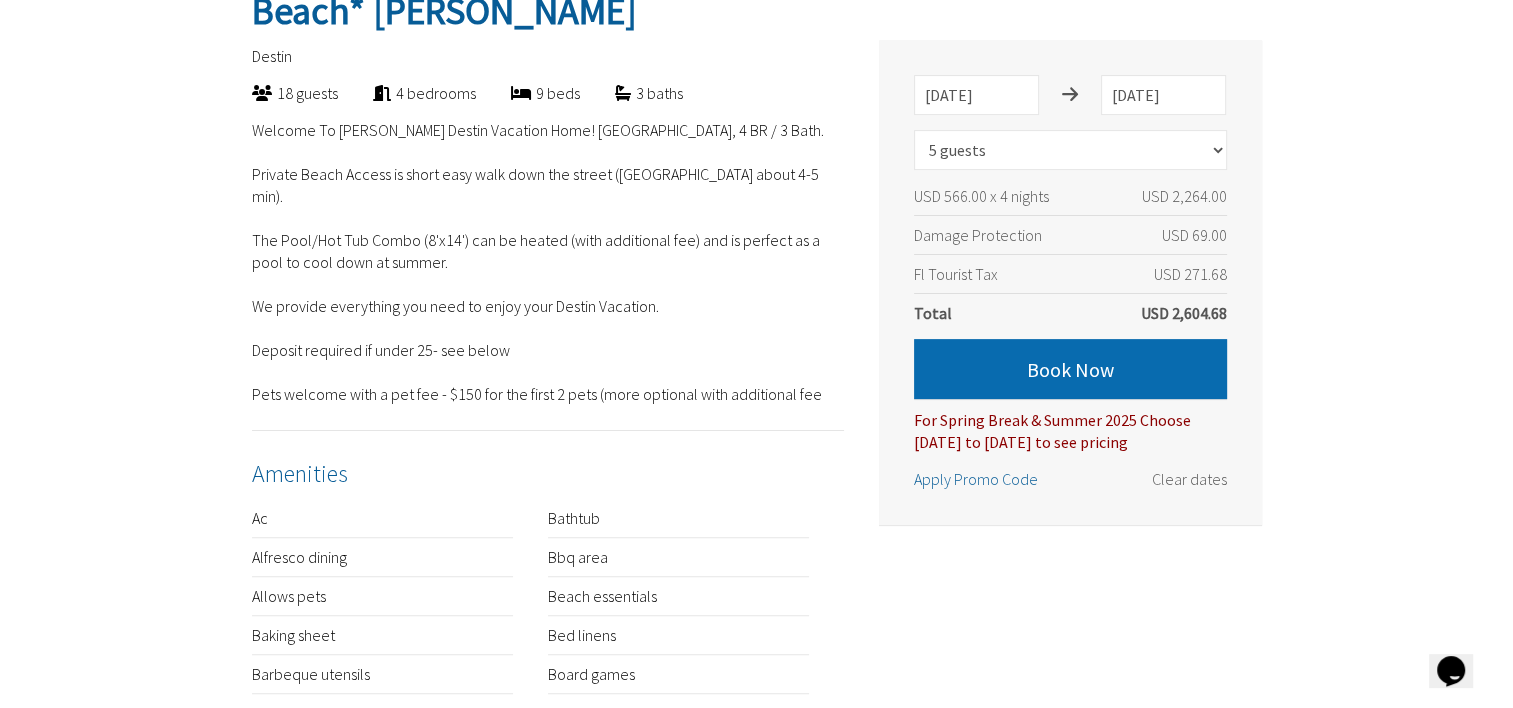 click on "Book Now" at bounding box center [1070, 369] 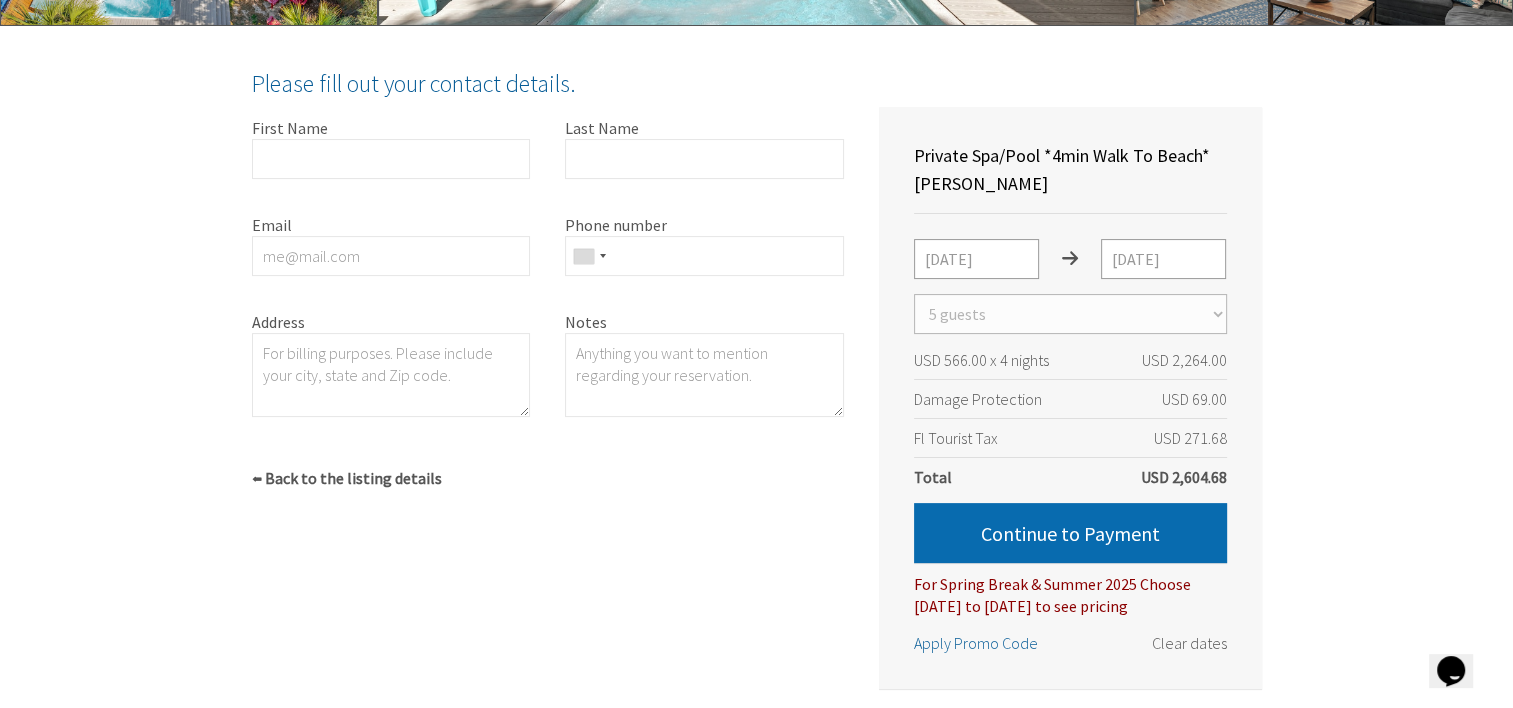 scroll, scrollTop: 374, scrollLeft: 0, axis: vertical 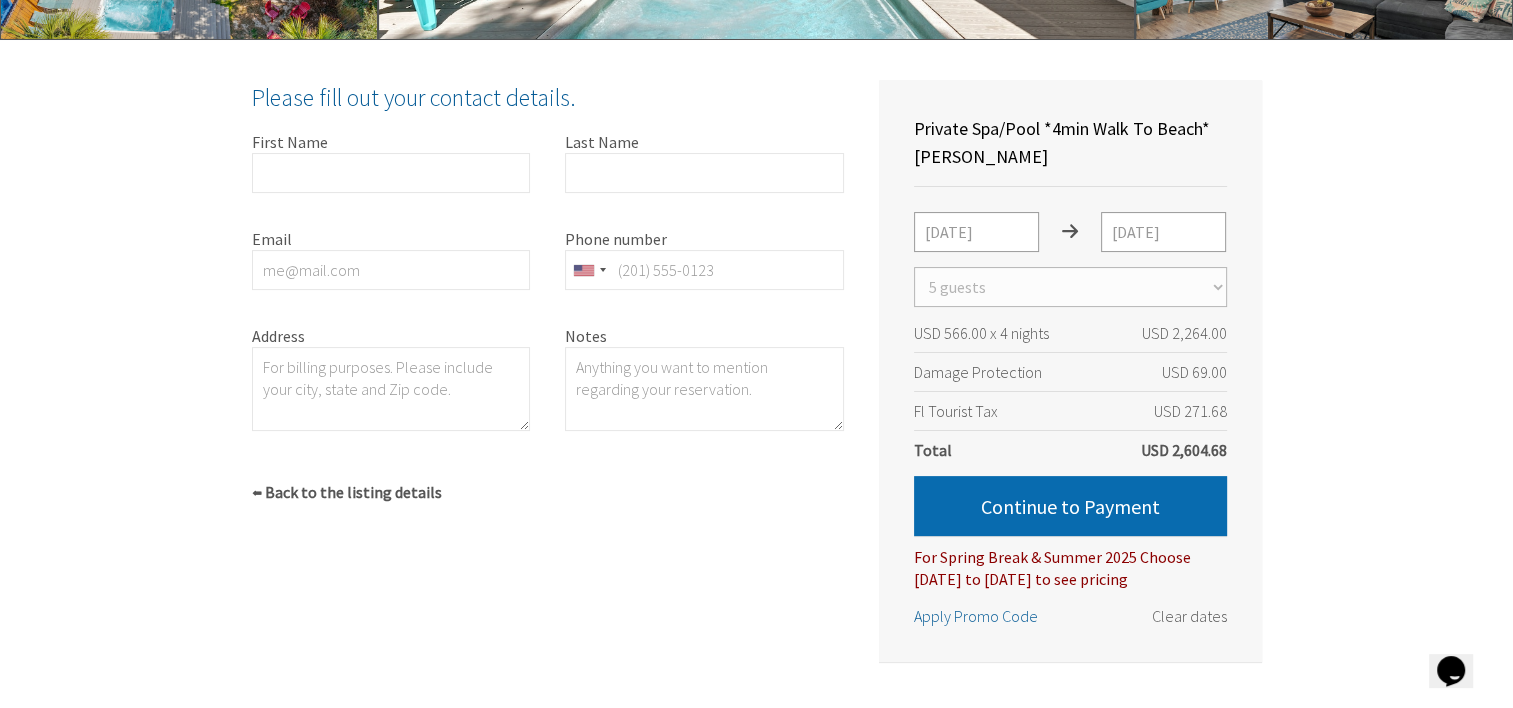 click on "Continue to Payment" at bounding box center (1070, 506) 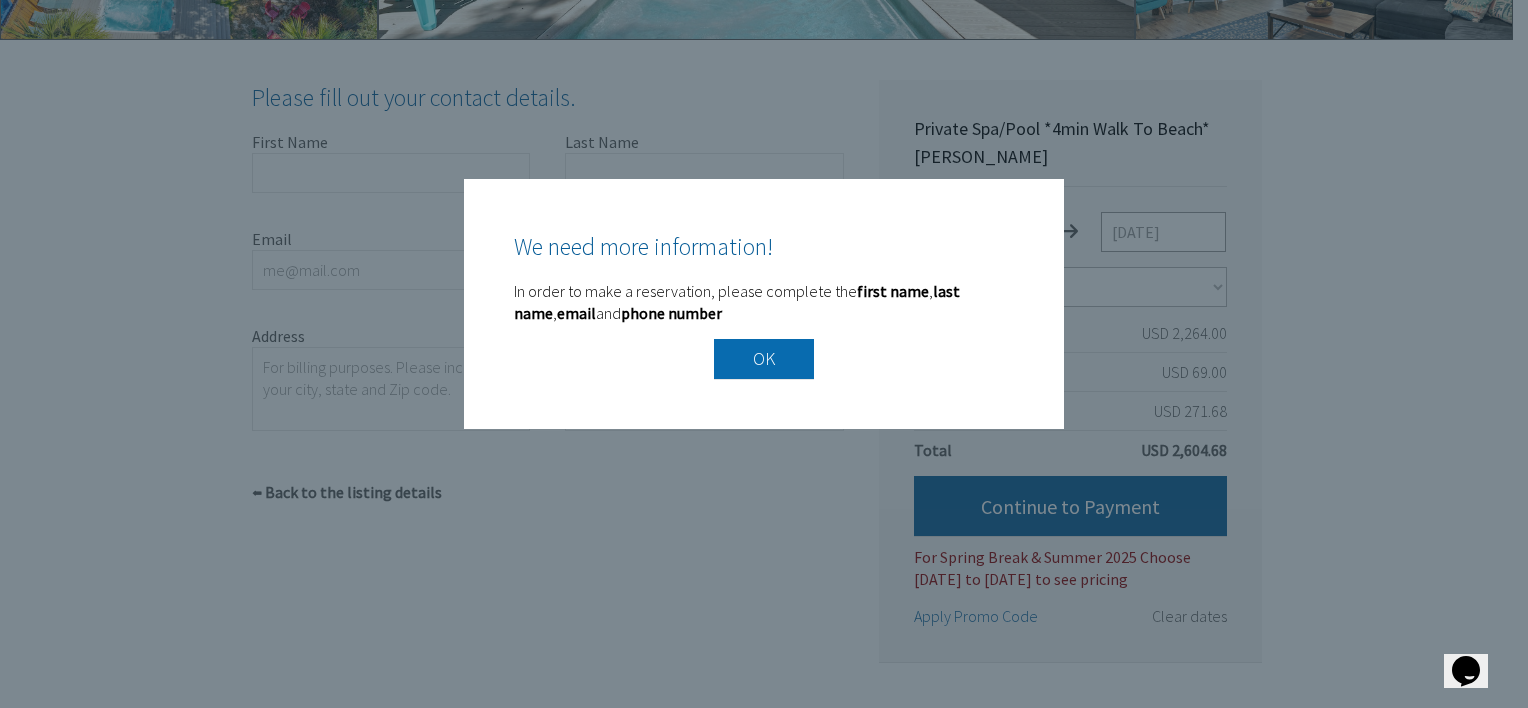 click on "OK" at bounding box center (764, 359) 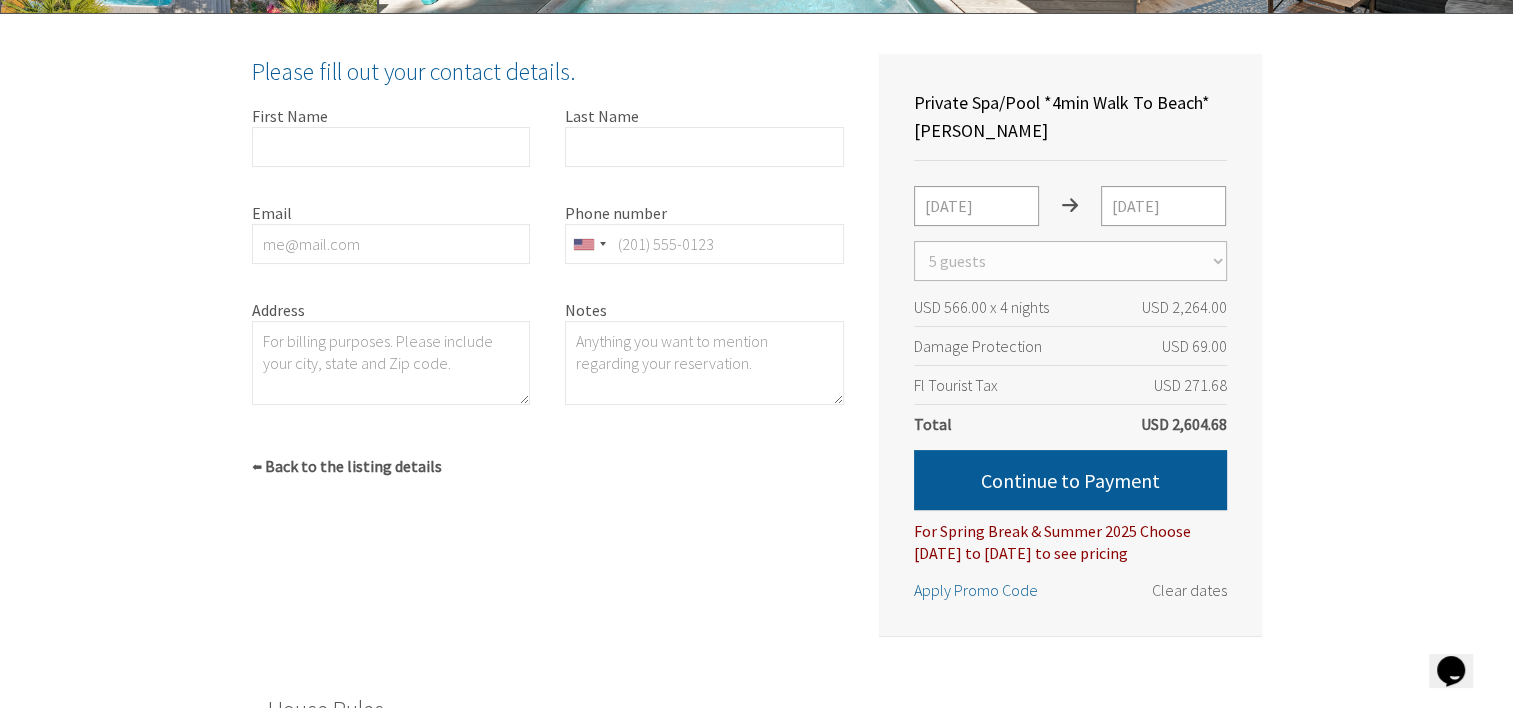 scroll, scrollTop: 300, scrollLeft: 0, axis: vertical 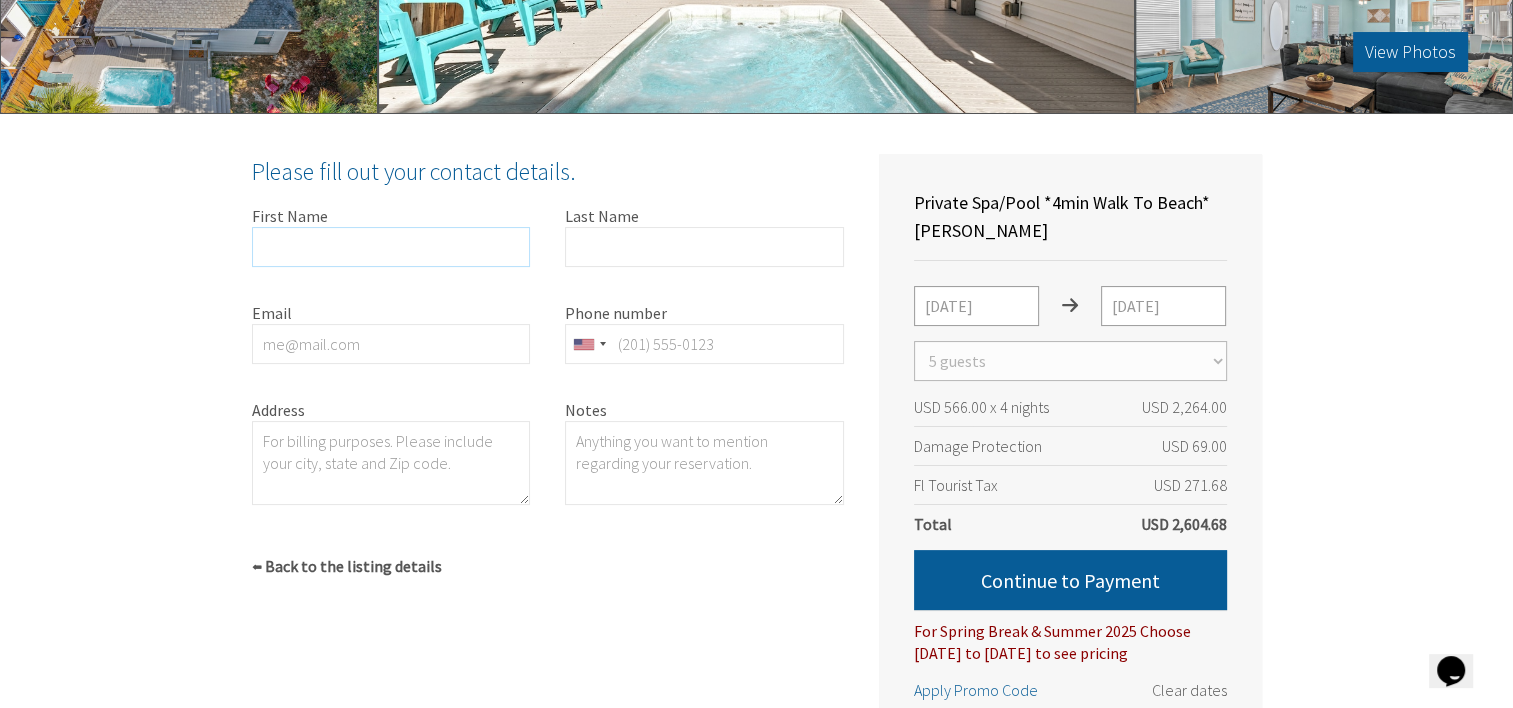 click on "First Name" at bounding box center (391, 247) 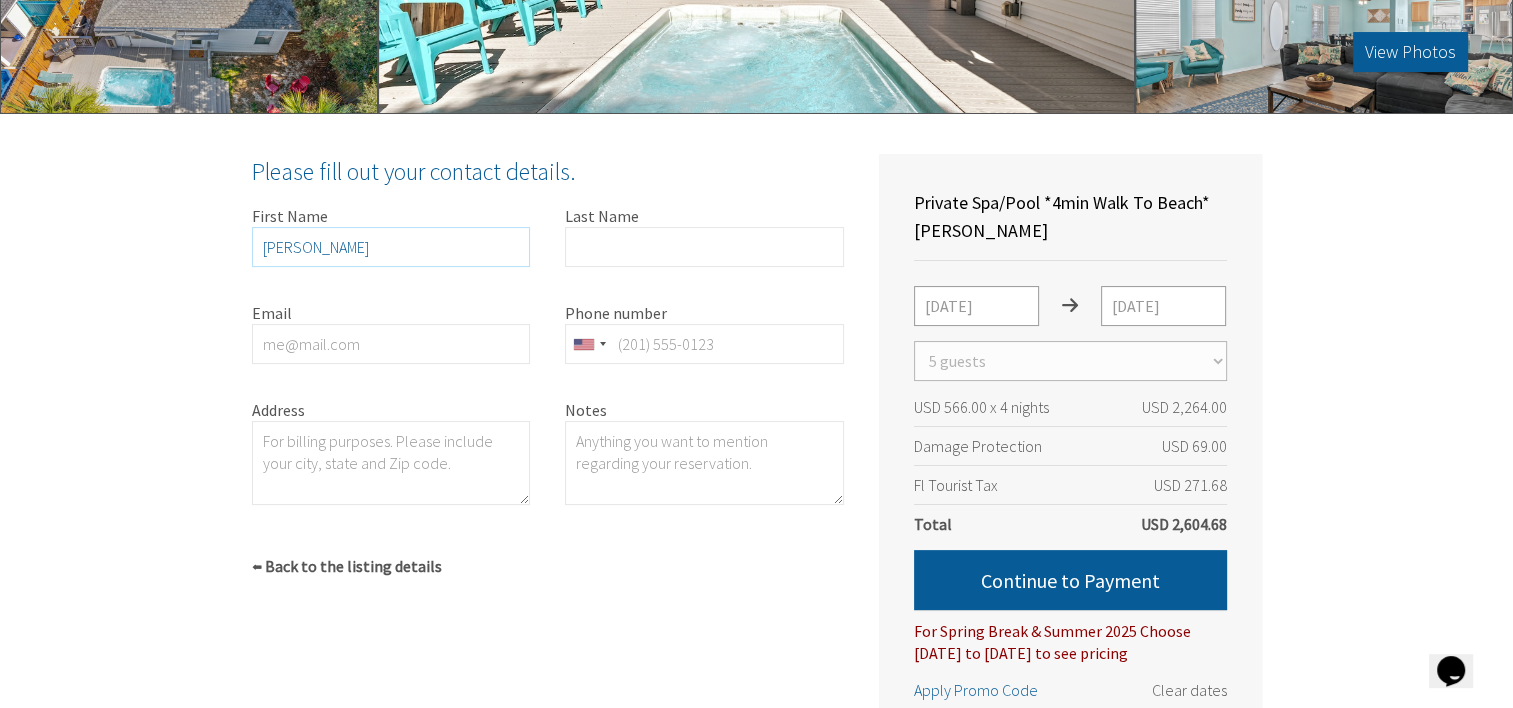 type on "[PERSON_NAME]" 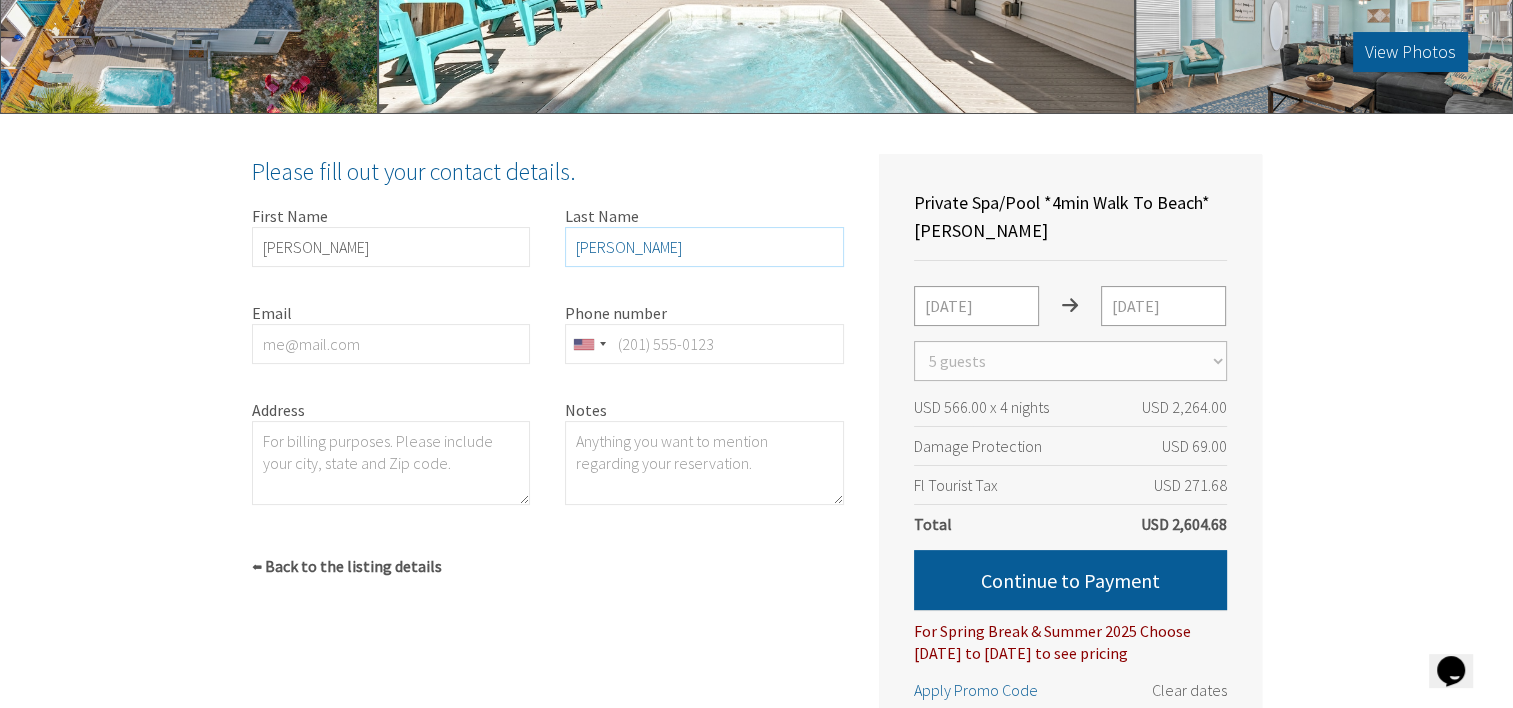 type on "[PERSON_NAME]" 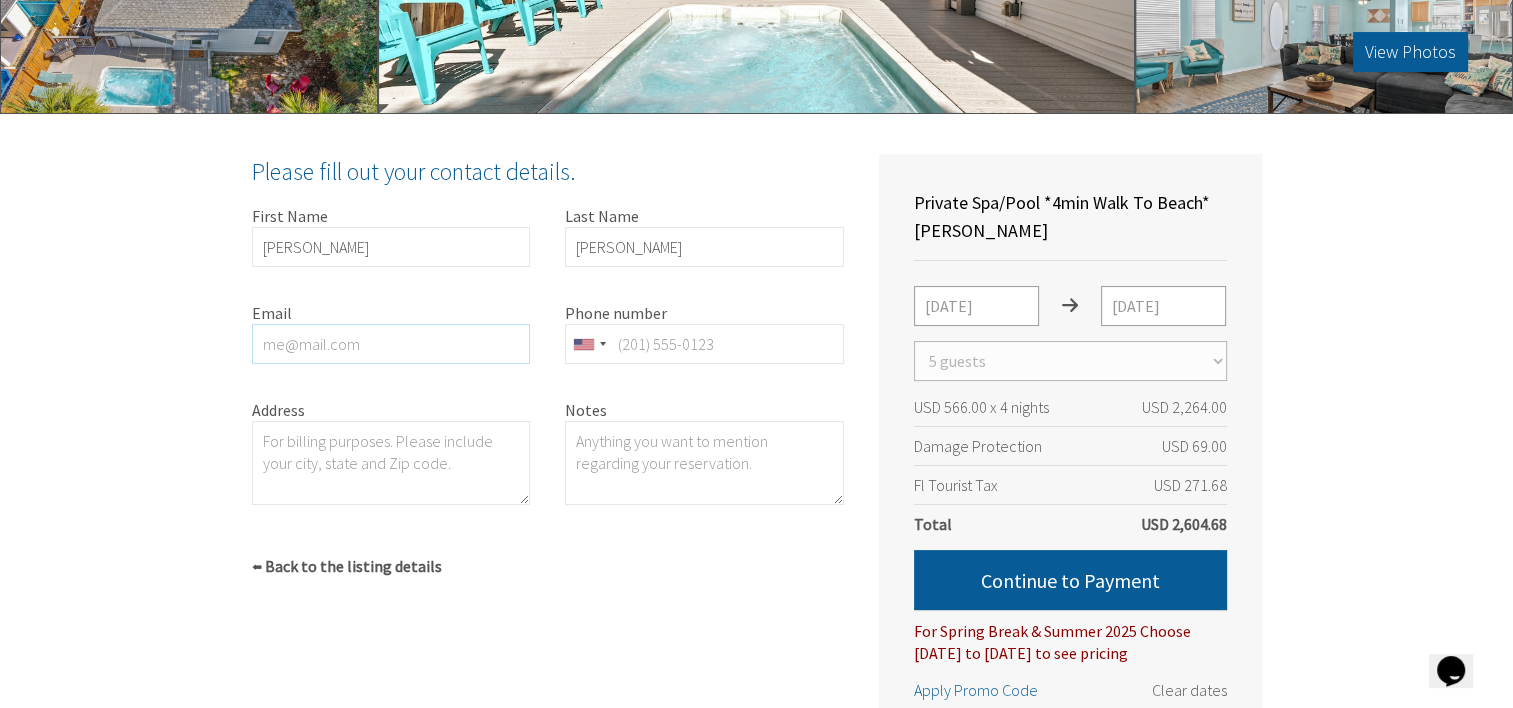 click on "Email" at bounding box center (391, 344) 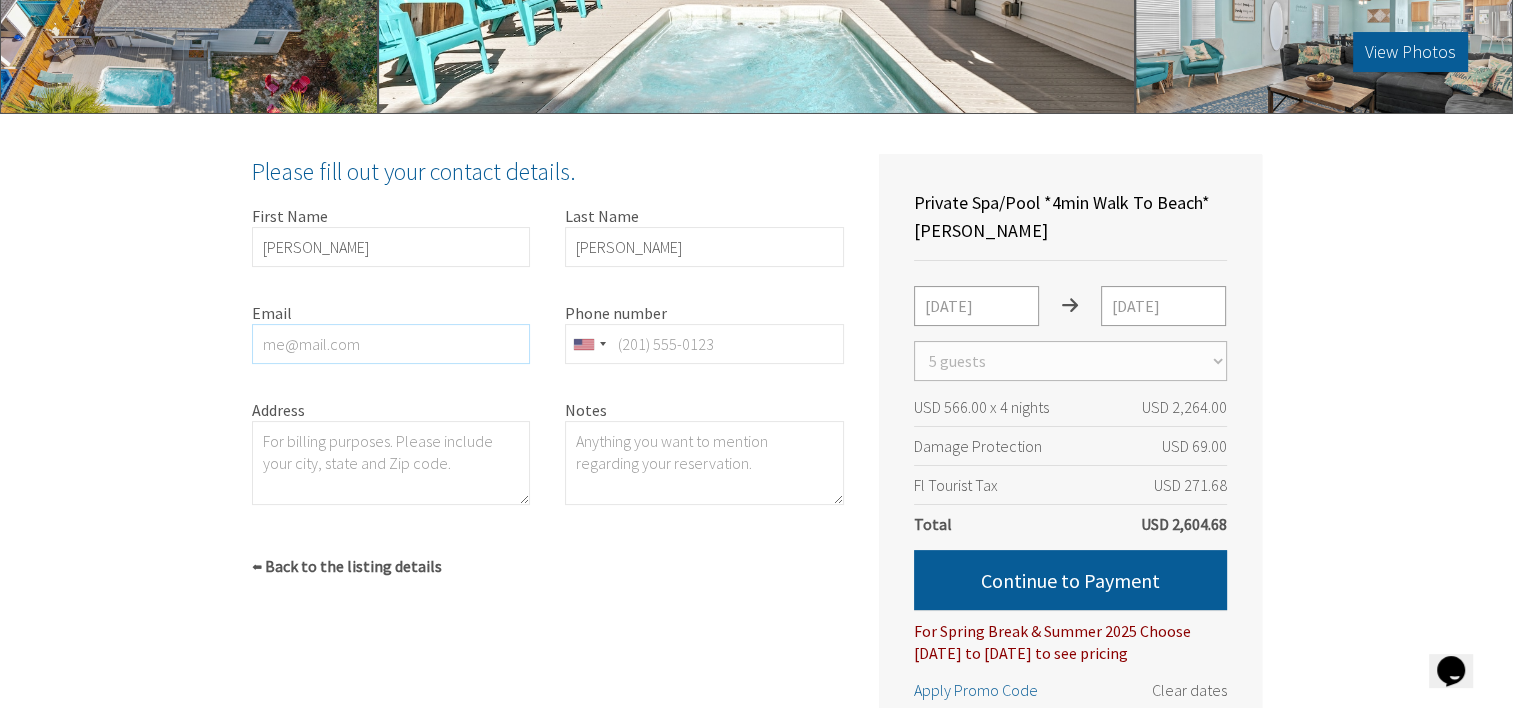type on "[EMAIL_ADDRESS][DOMAIN_NAME]" 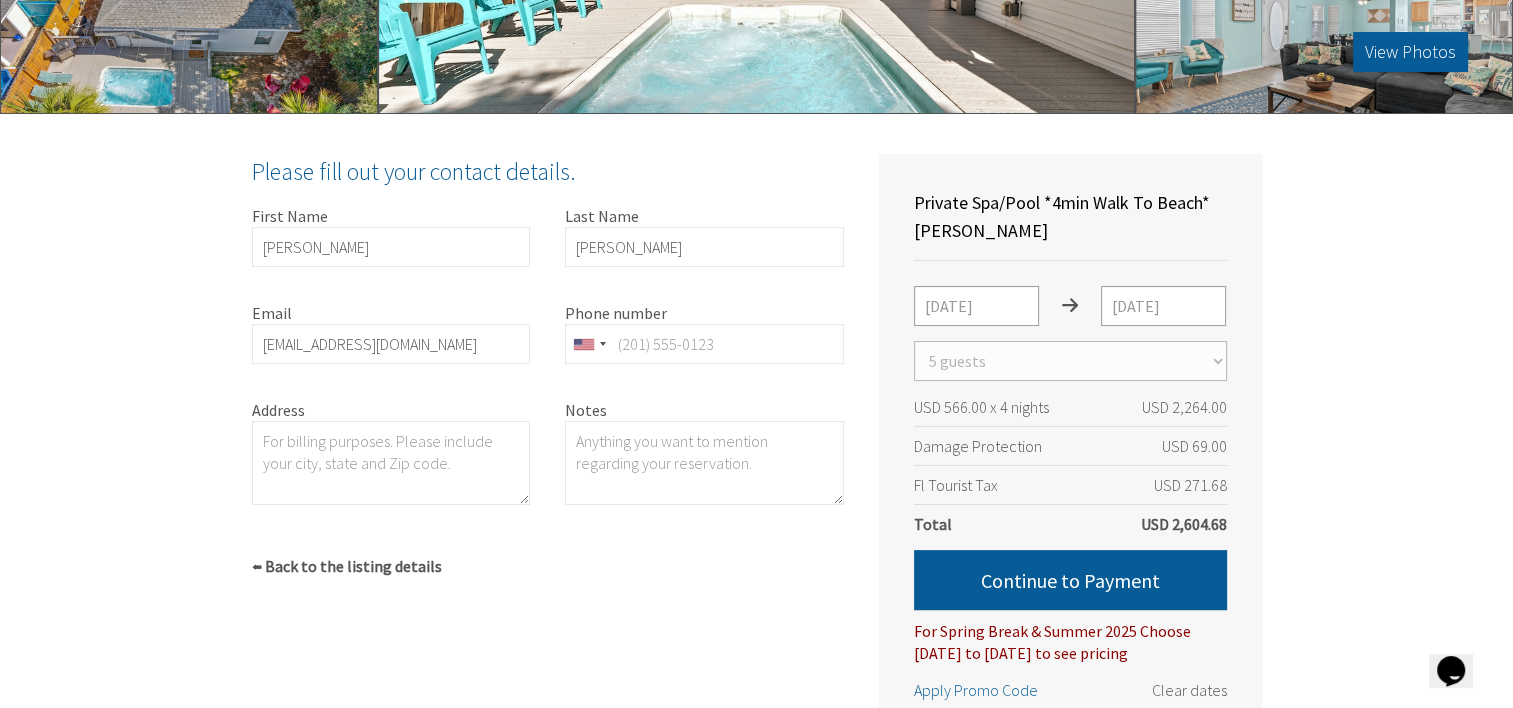 type on "4102711221" 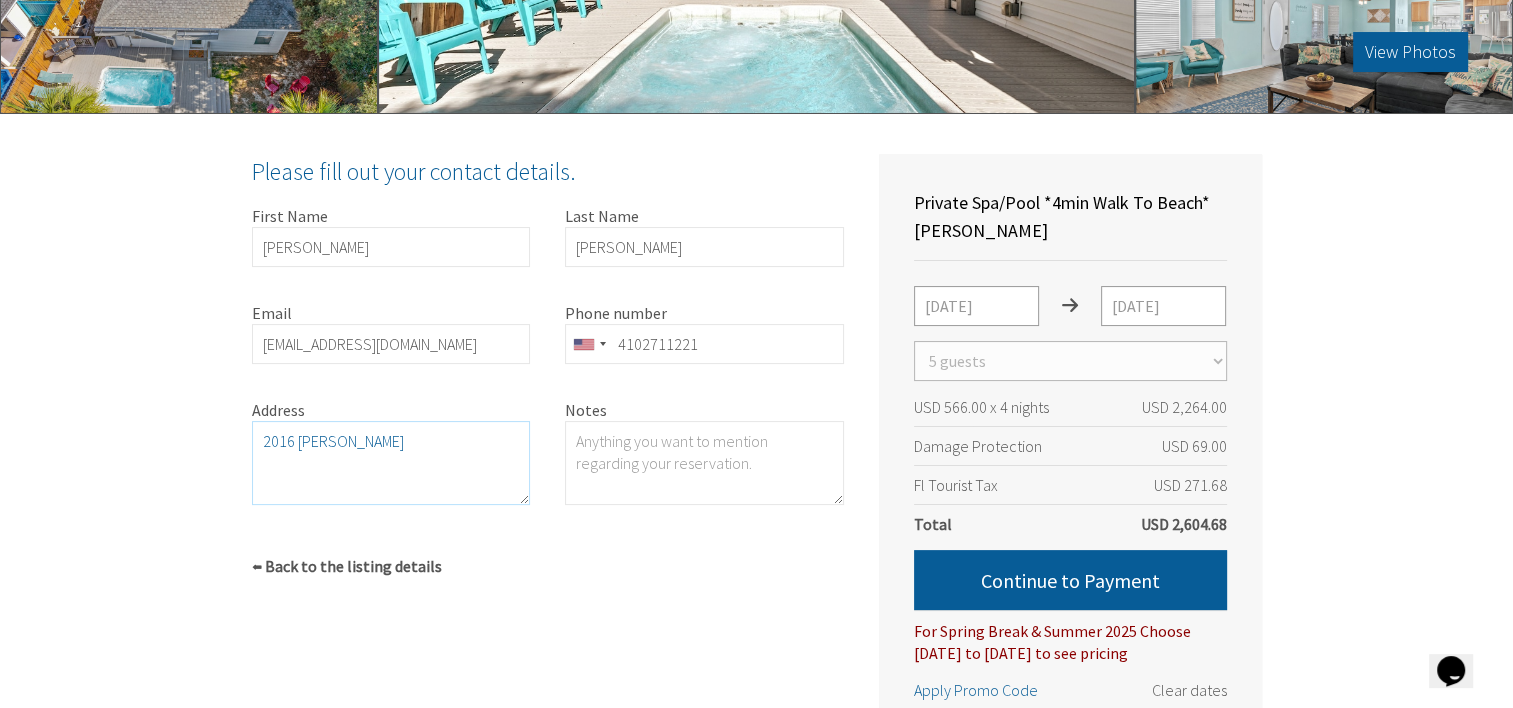 click on "2016 [PERSON_NAME]" at bounding box center (391, 463) 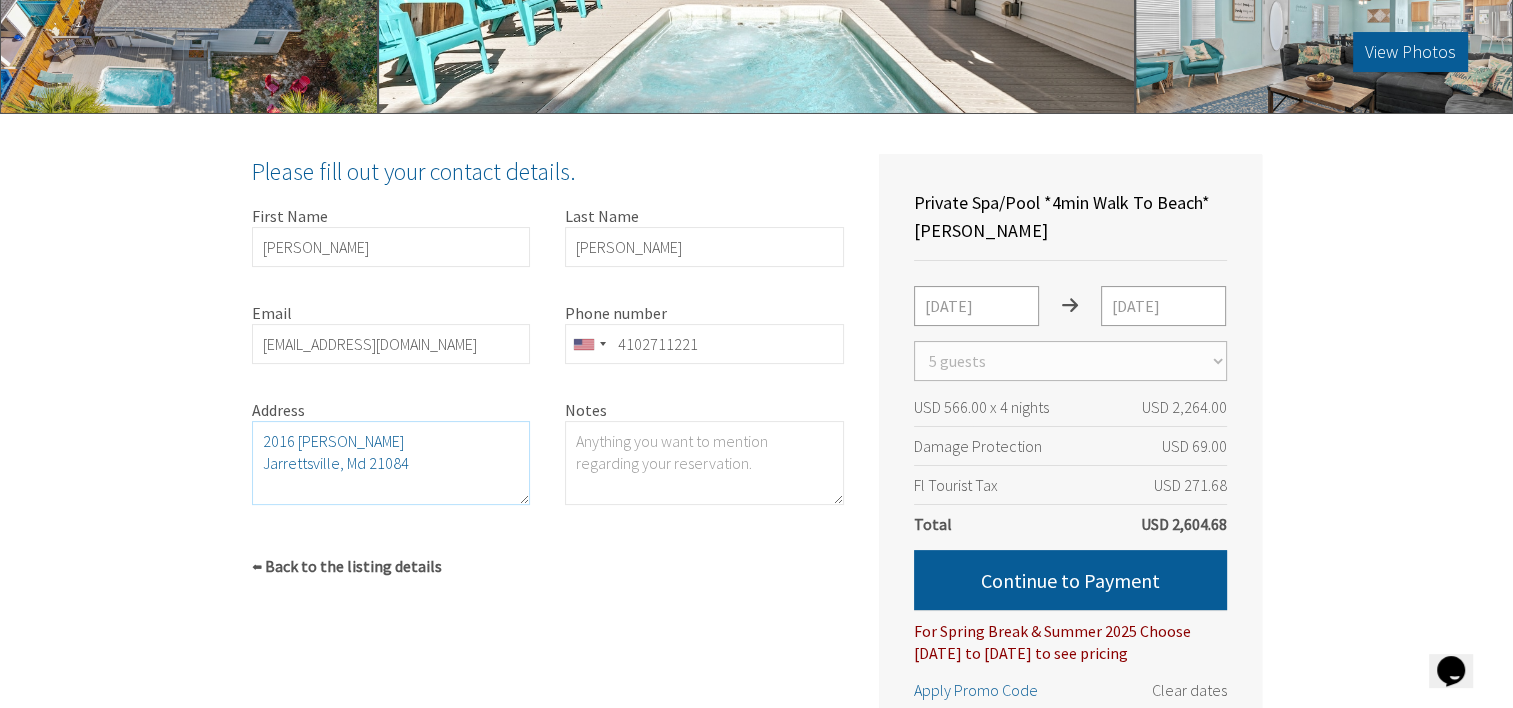 type on "2016 [PERSON_NAME]
Jarrettsville, Md 21084" 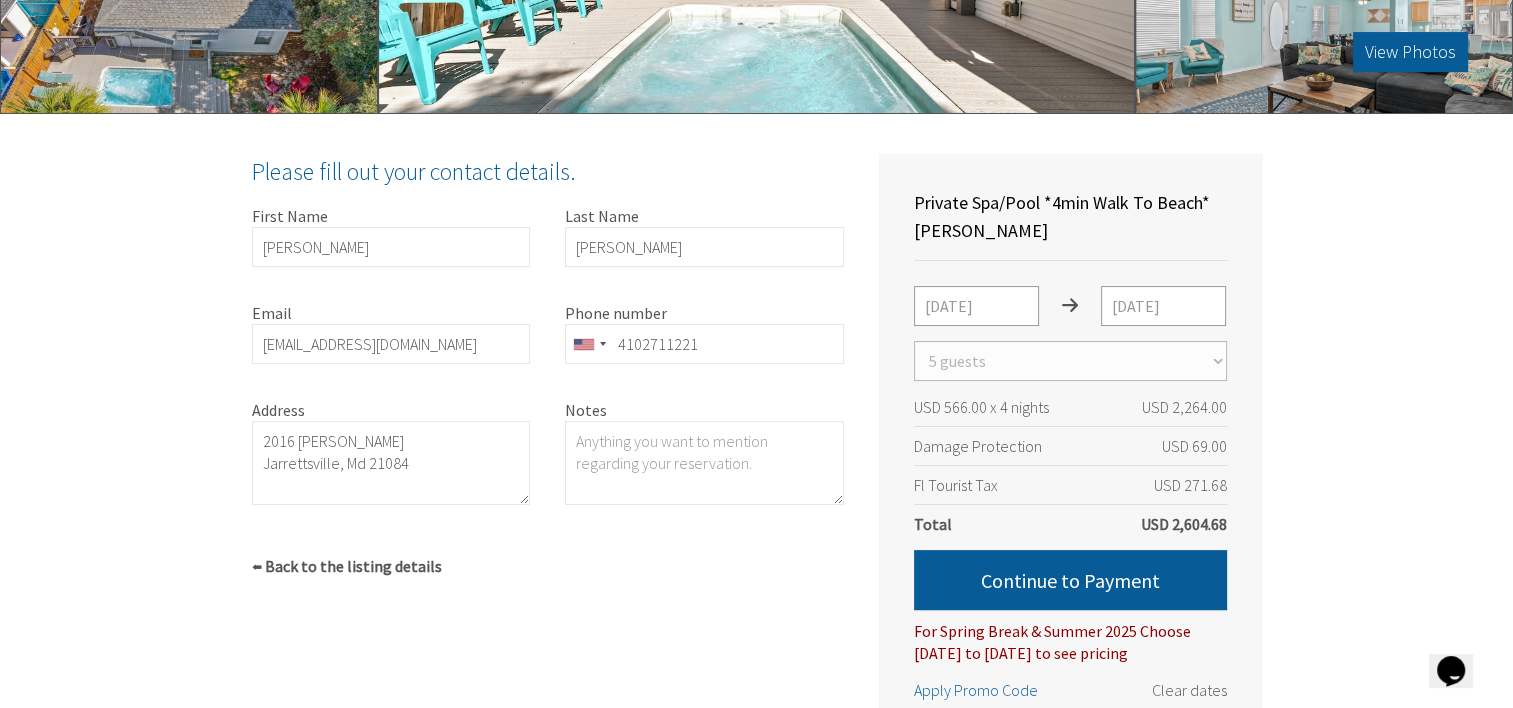 click on "Private Spa/Pool *4min Walk To Beach* [PERSON_NAME]
Destin
18 guests
4 bedrooms
9 beds
3 baths
Welcome To [PERSON_NAME] Destin Vacation Home! [GEOGRAPHIC_DATA], 4 BR / 3 Bath.
Private Beach Access is short easy walk down the street ([GEOGRAPHIC_DATA] about 4-5 min).
The Pool/Hot Tub Combo (8'x14') can be heated (with additional fee) and is perfect as a pool to cool down at summer.
We provide everything you need to enjoy your Destin Vacation.
Deposit required if under 25- see below
Pets welcome with a pet fee - $150 for the first 2 pets (more optional with additional fee
Amenities
Ac Alfresco dining Allows pets Baking sheet Barbeque utensils
[GEOGRAPHIC_DATA] area Beach essentials Bed linens Board games
Show More
[MEDICAL_DATA] detector Ceiling fan Childrens books and toys Childrens dinnerware Coffee maker Cooking basics" at bounding box center (530, 445) 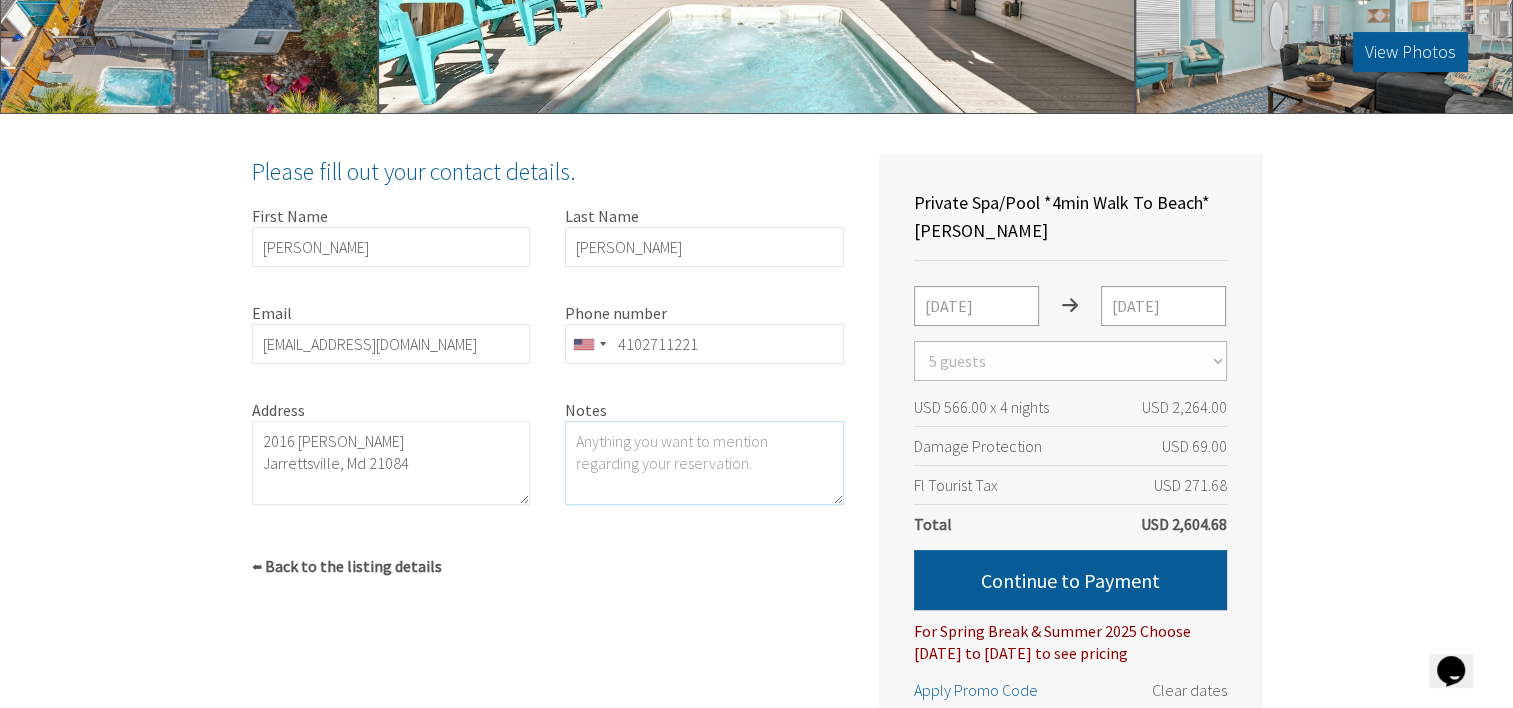 click on "Notes" at bounding box center (704, 463) 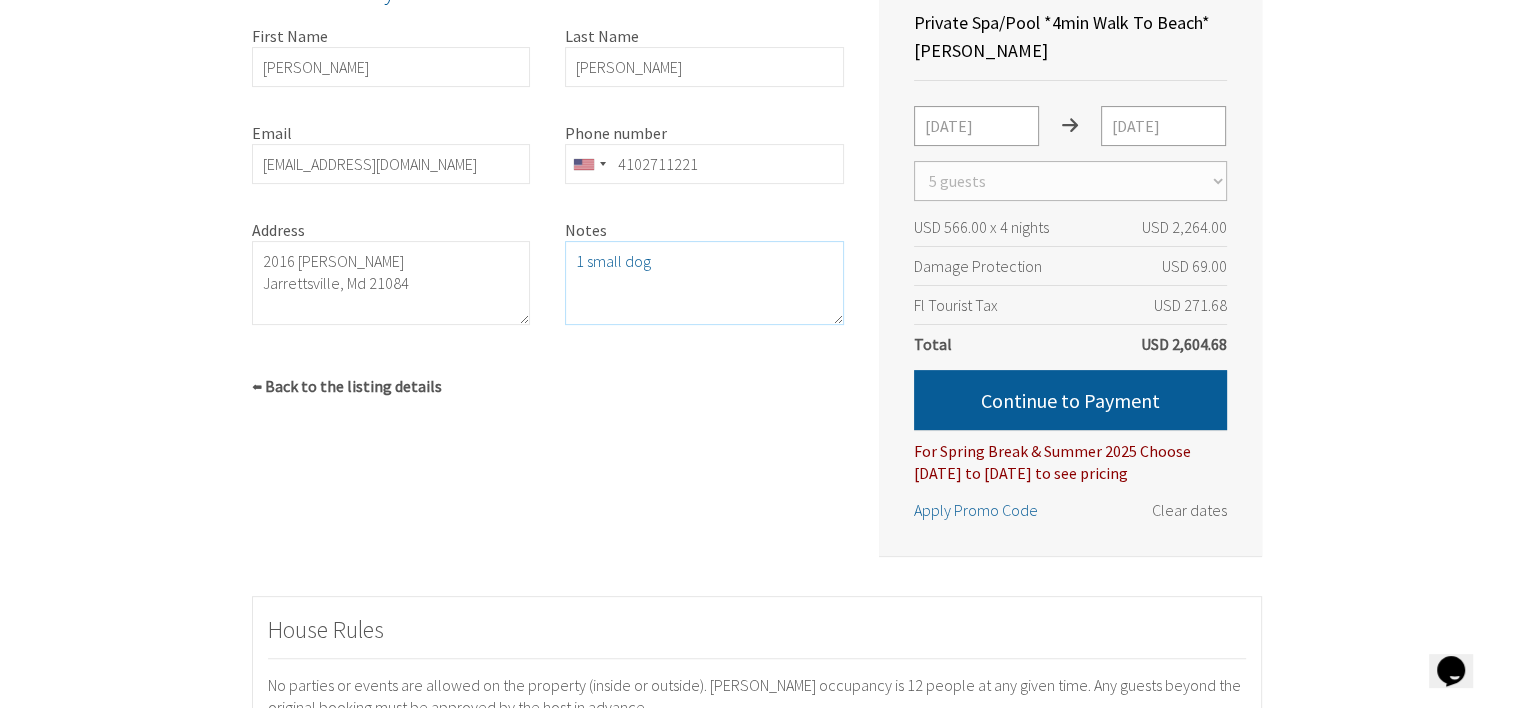 scroll, scrollTop: 349, scrollLeft: 0, axis: vertical 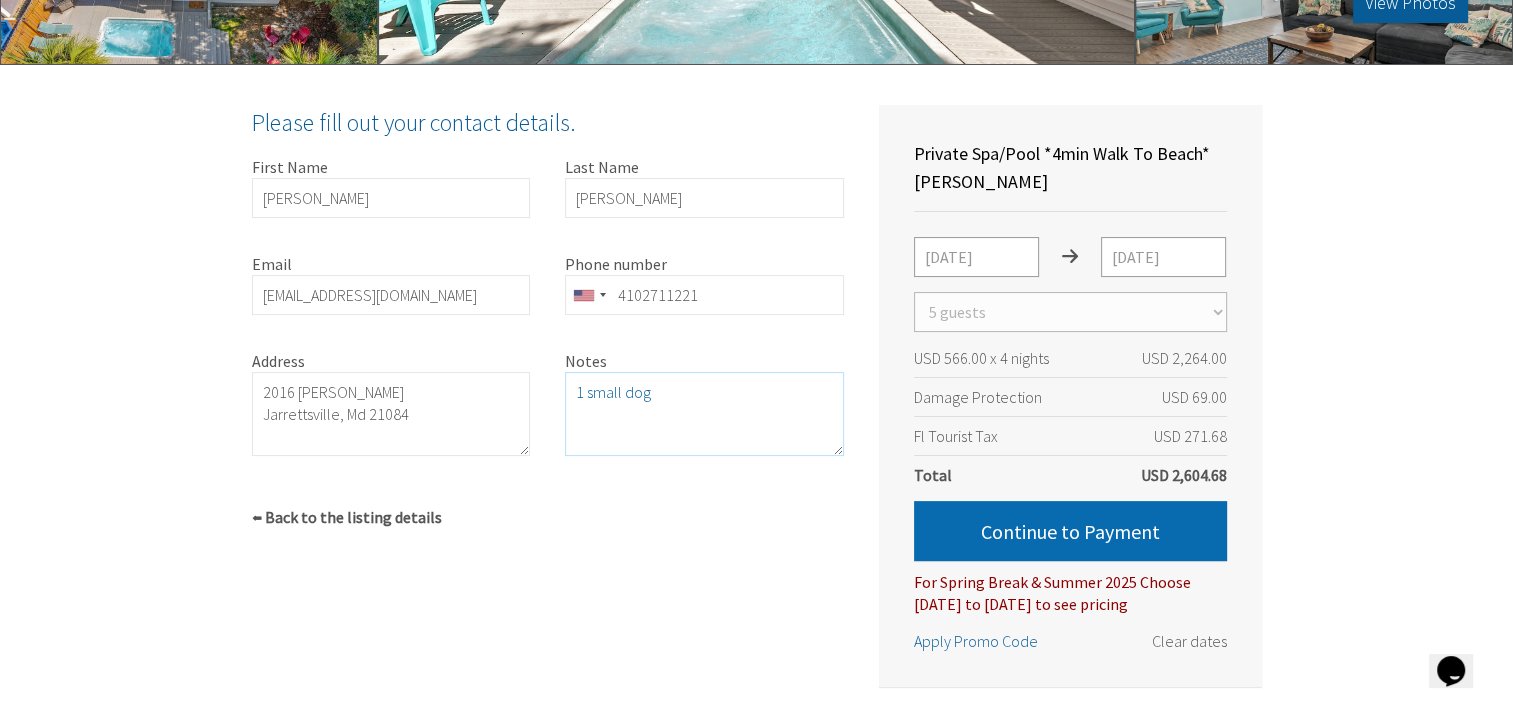 type on "1 small dog" 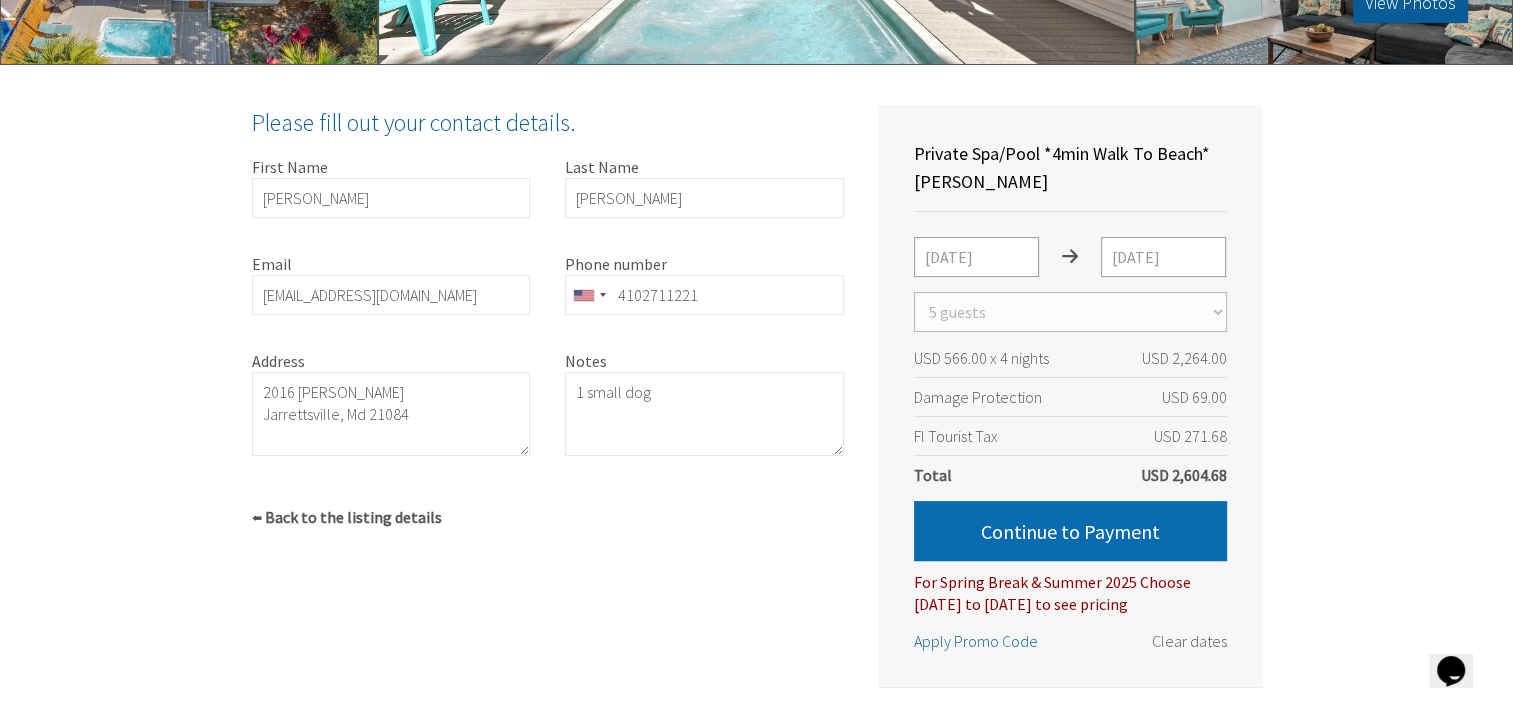 click on "Continue to Payment" at bounding box center [1070, 531] 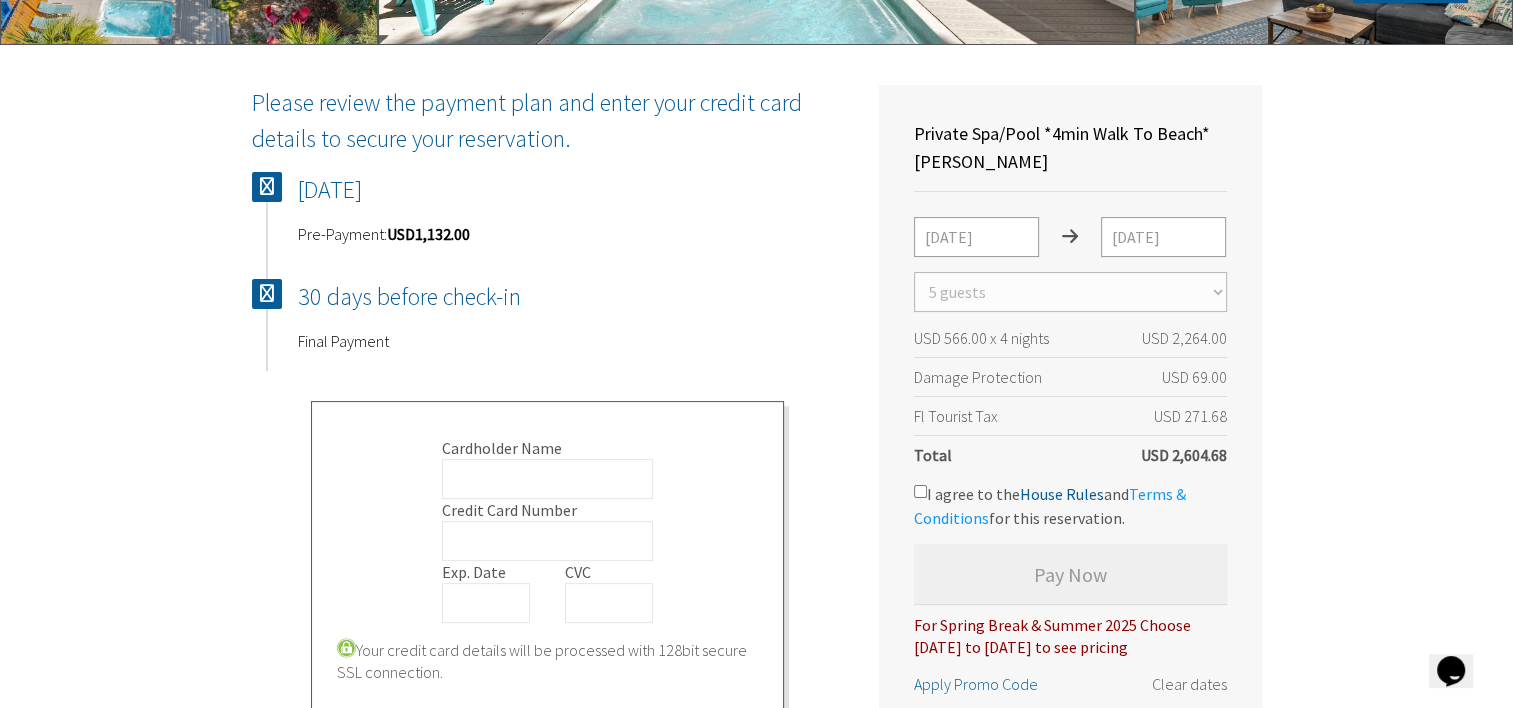 scroll, scrollTop: 374, scrollLeft: 0, axis: vertical 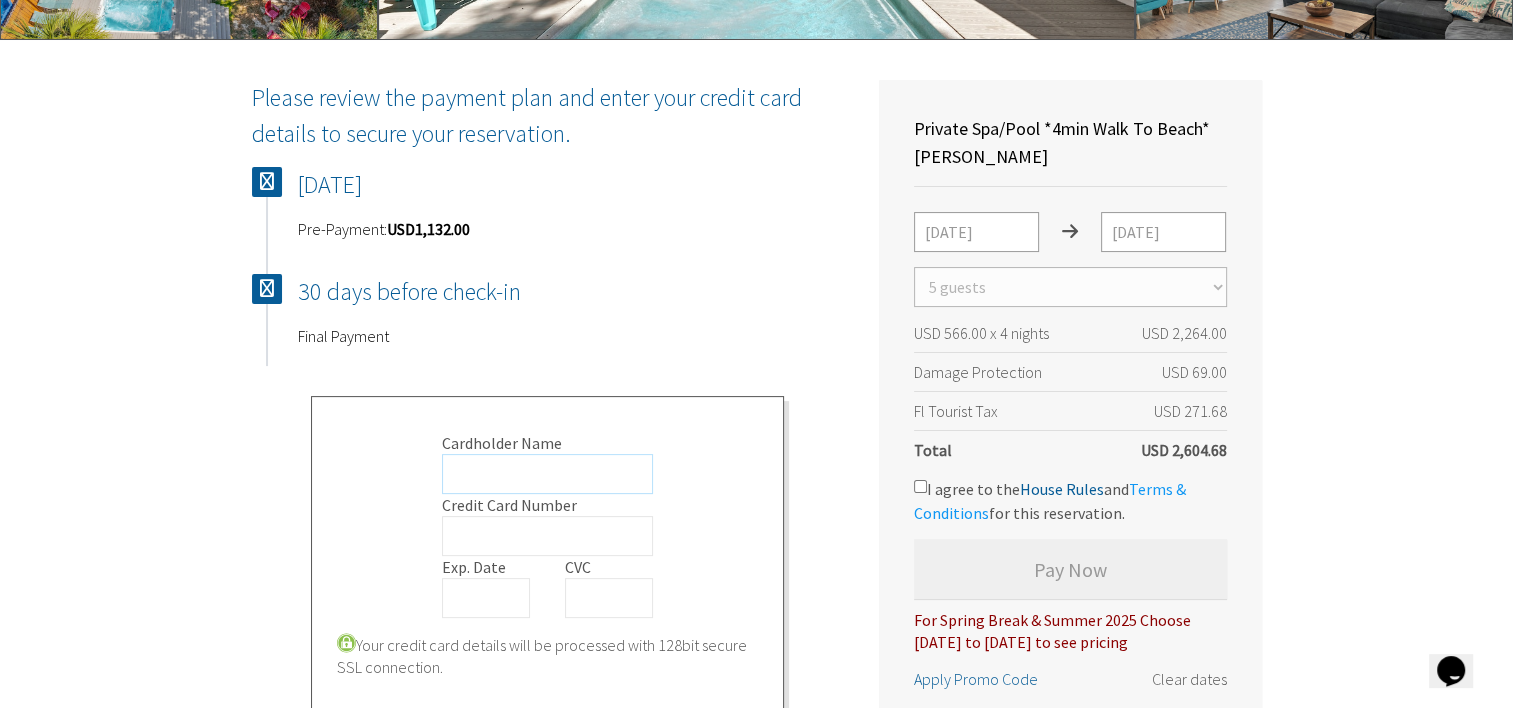 click on "Cardholder Name" at bounding box center (547, 474) 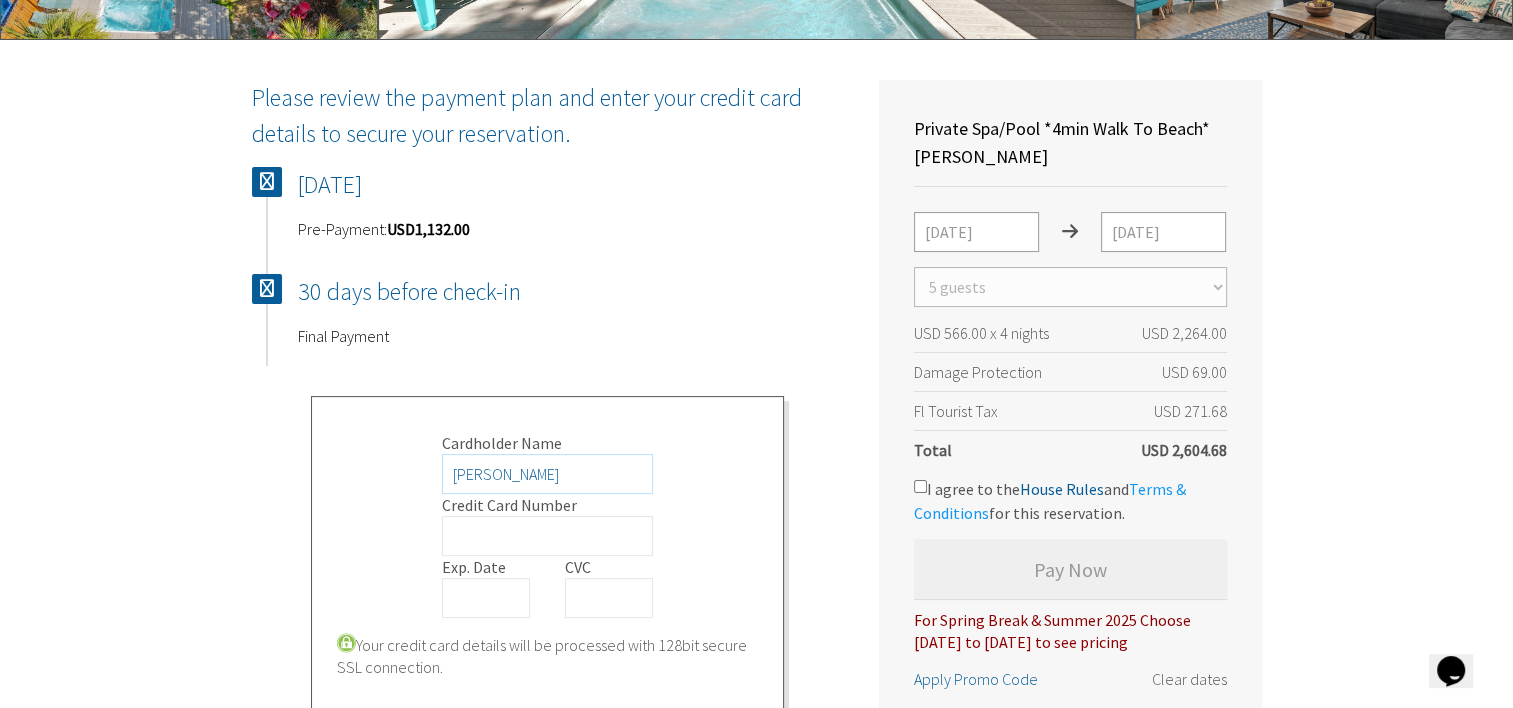 type on "[PERSON_NAME]" 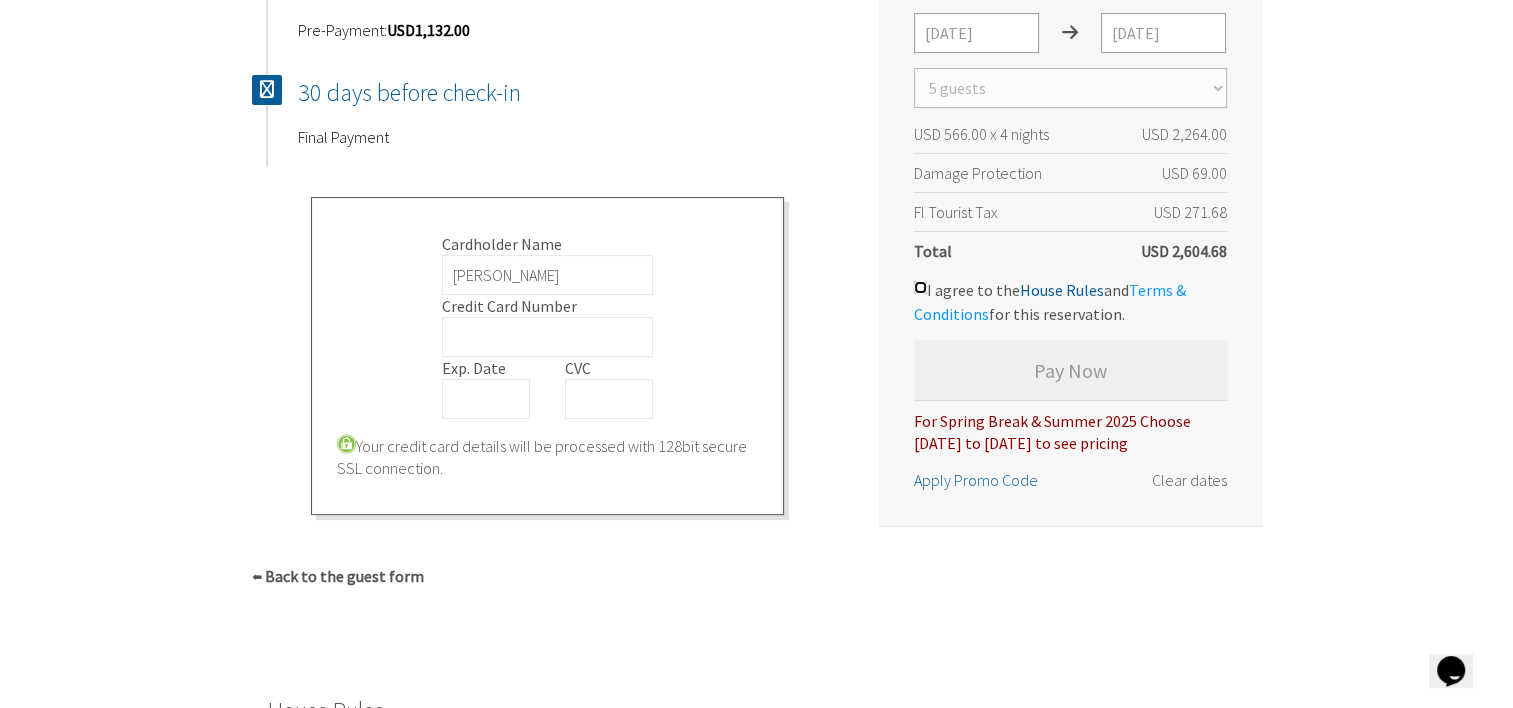 scroll, scrollTop: 574, scrollLeft: 0, axis: vertical 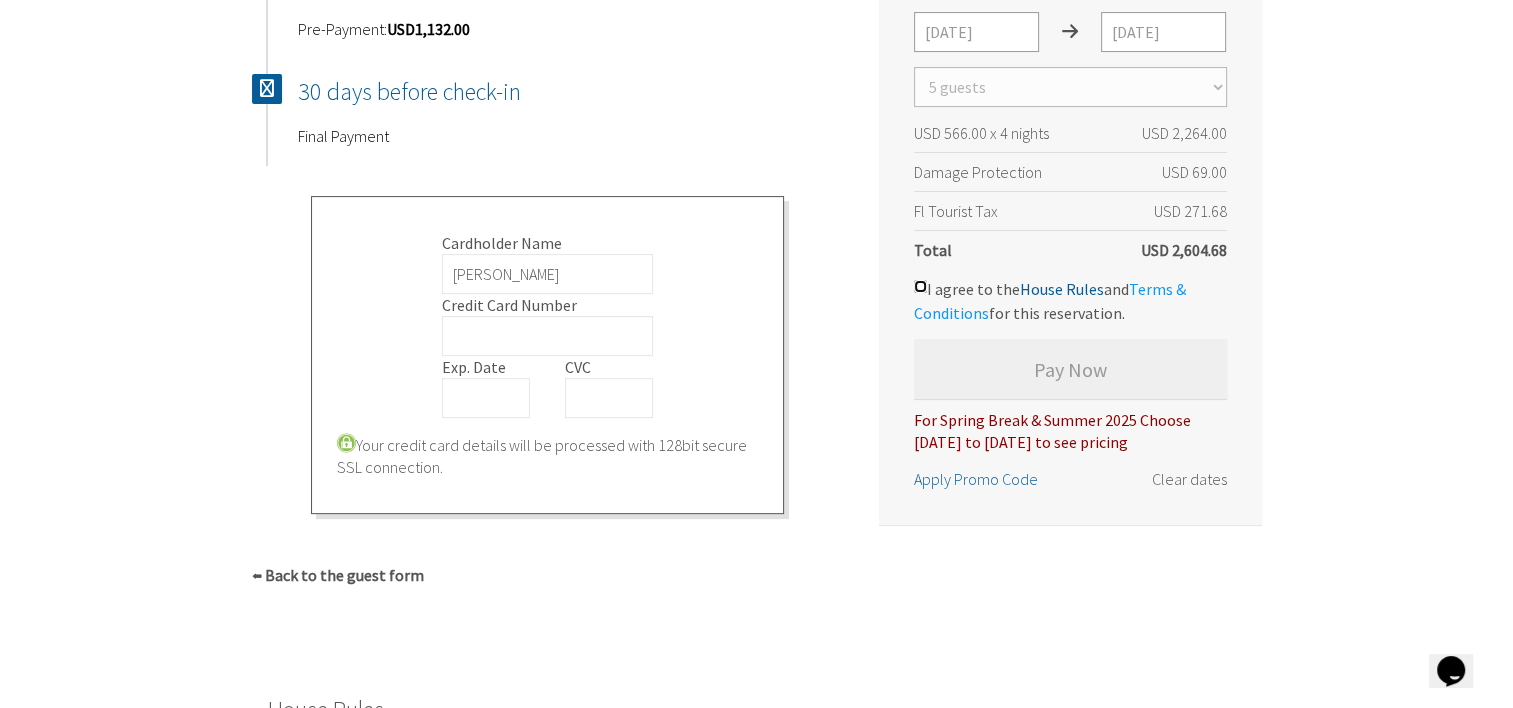 click on "I agree to the  House Rules
and  Terms & Conditions
for this reservation." at bounding box center [920, 286] 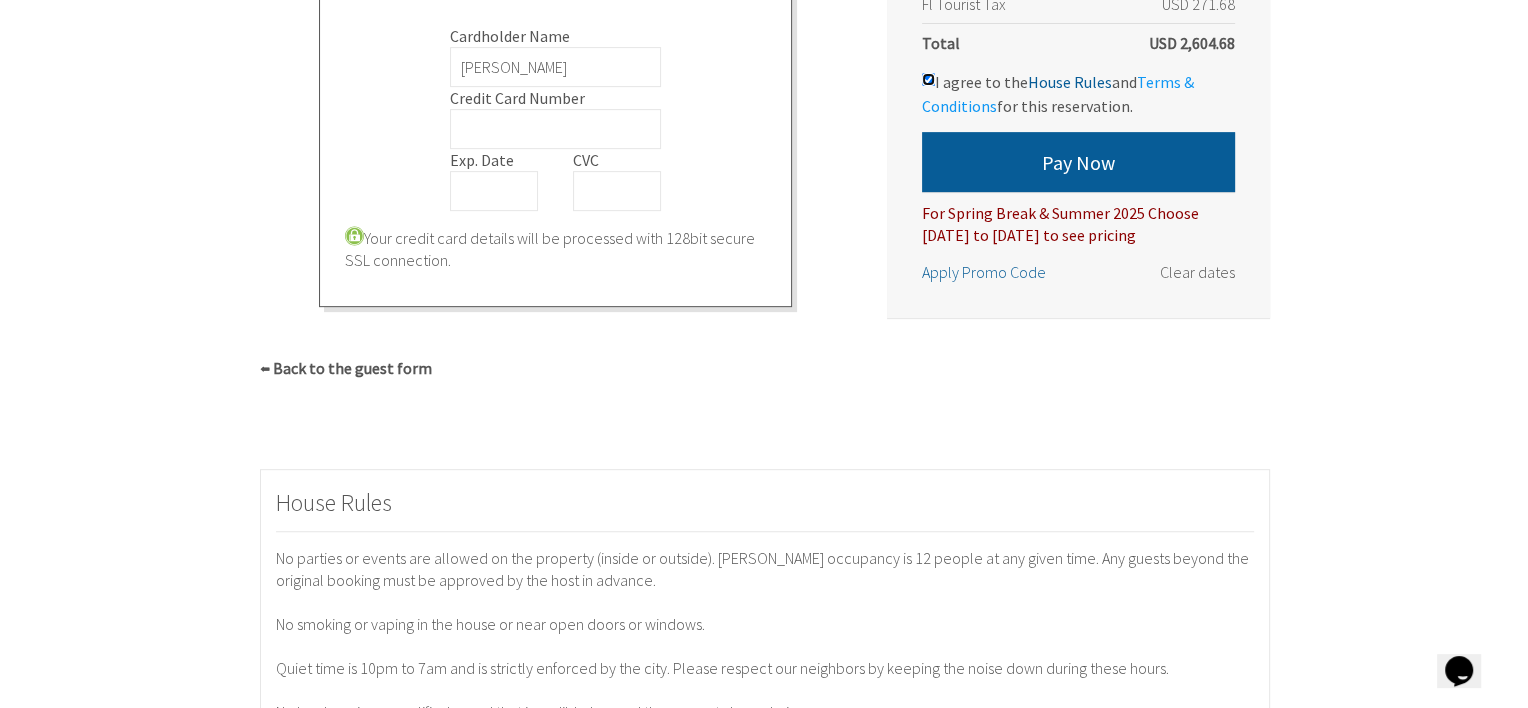scroll, scrollTop: 574, scrollLeft: 0, axis: vertical 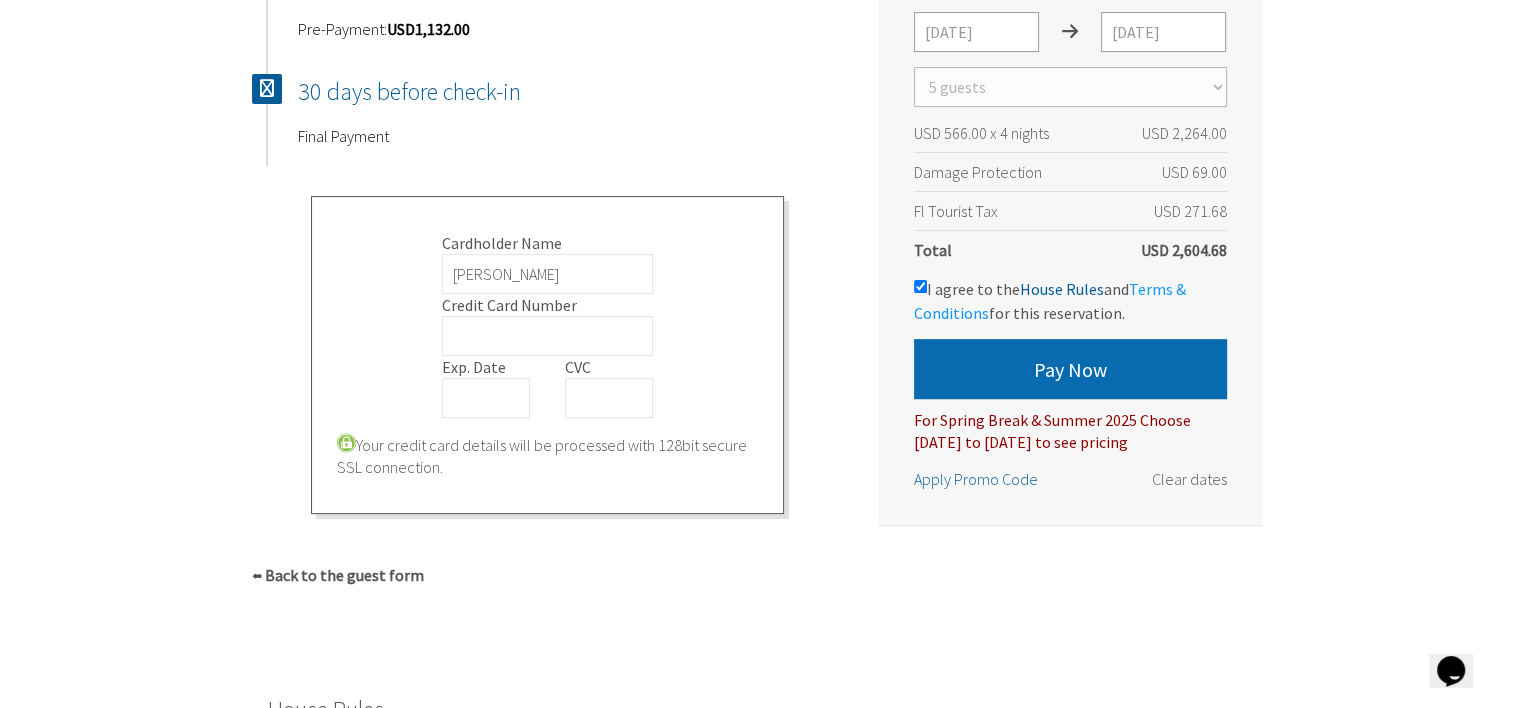 click on "Pay Now" at bounding box center (1070, 369) 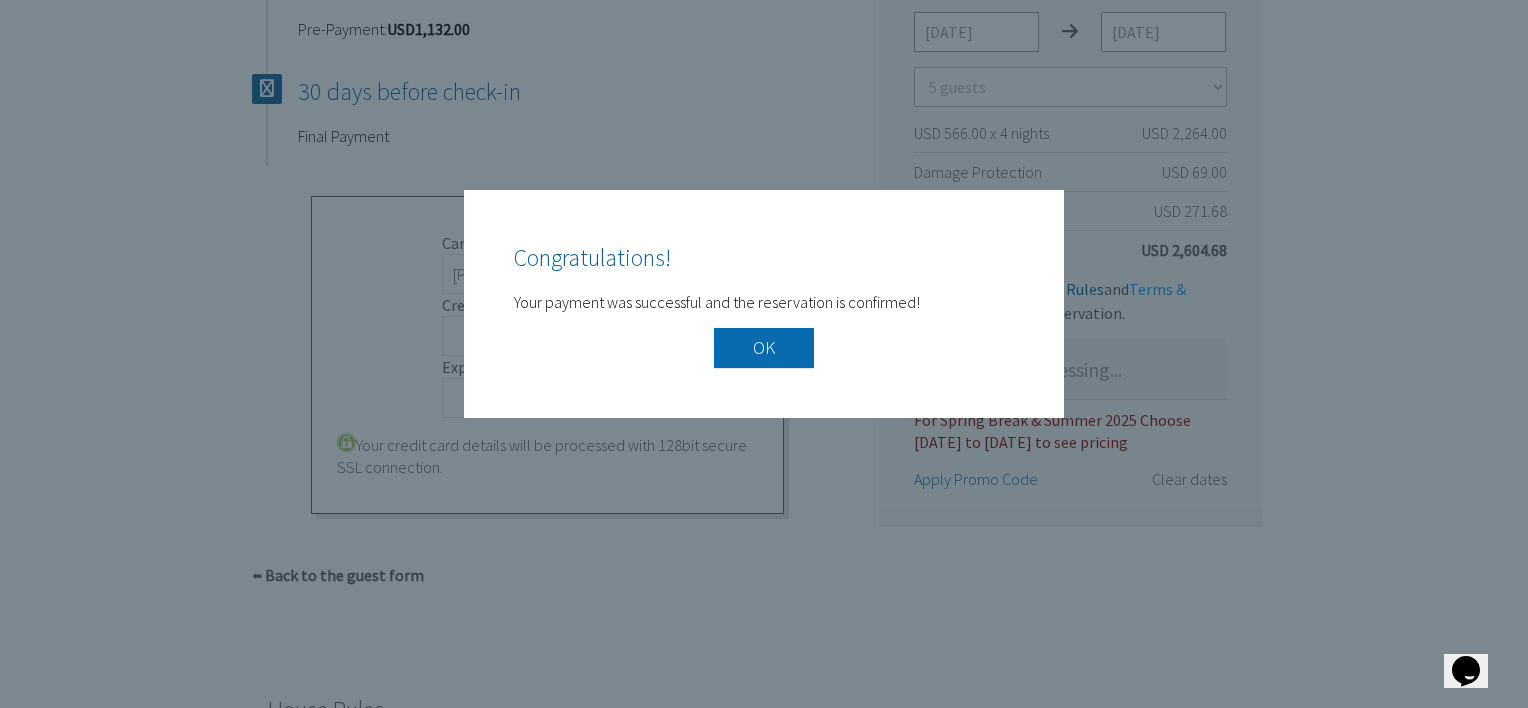 click on "OK" at bounding box center (764, 348) 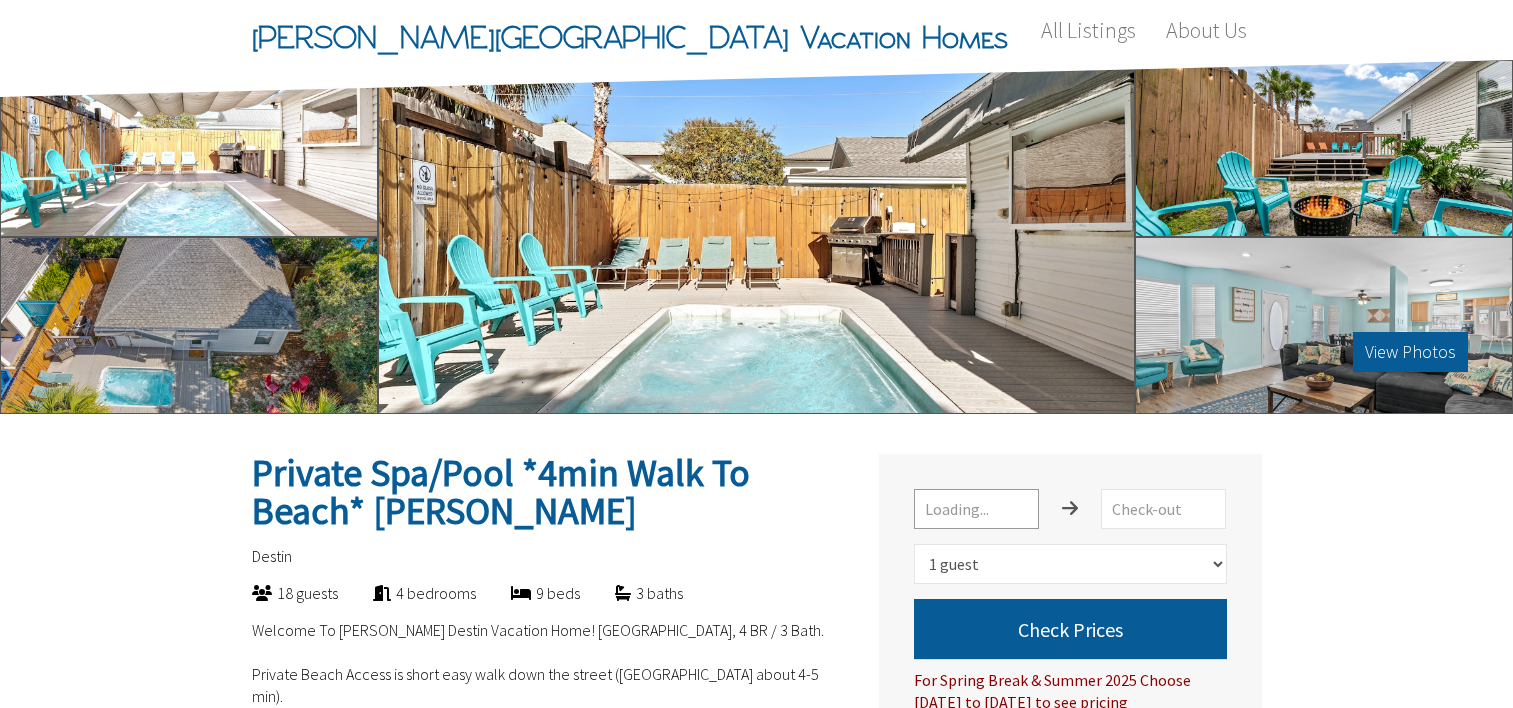 select on "1" 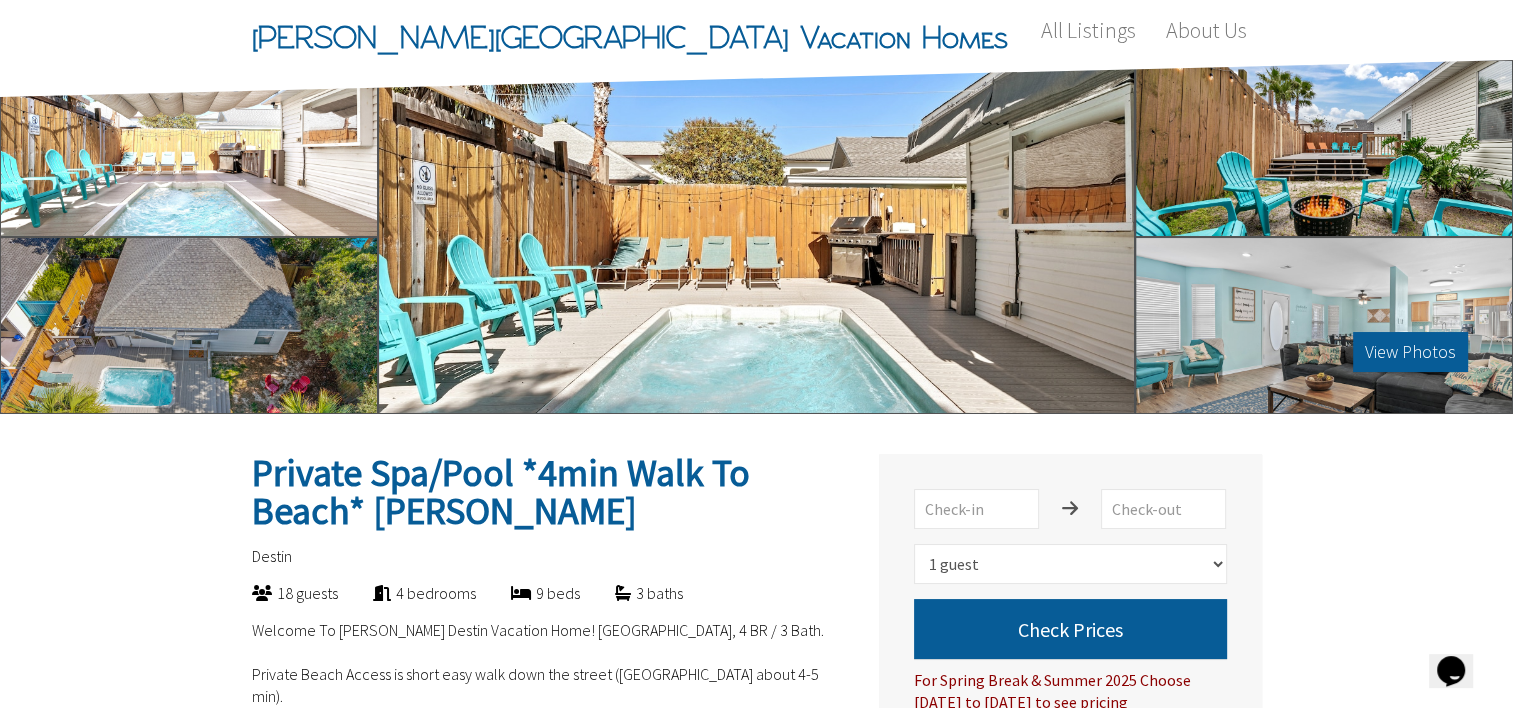 scroll, scrollTop: 0, scrollLeft: 0, axis: both 